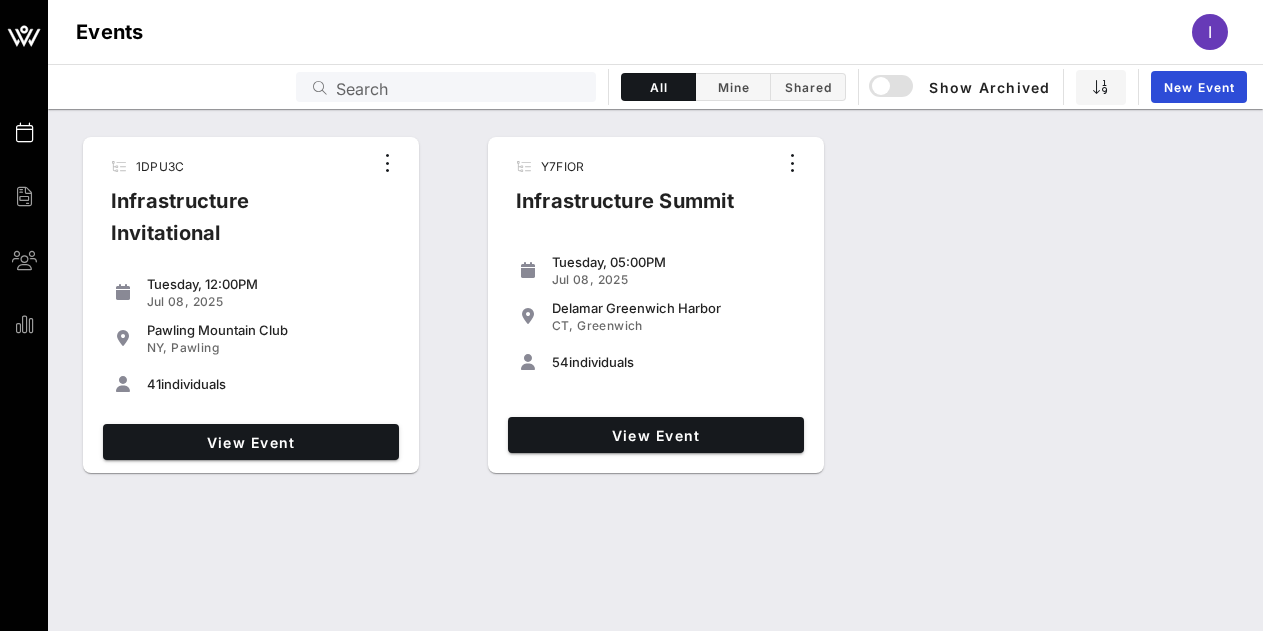 scroll, scrollTop: 0, scrollLeft: 0, axis: both 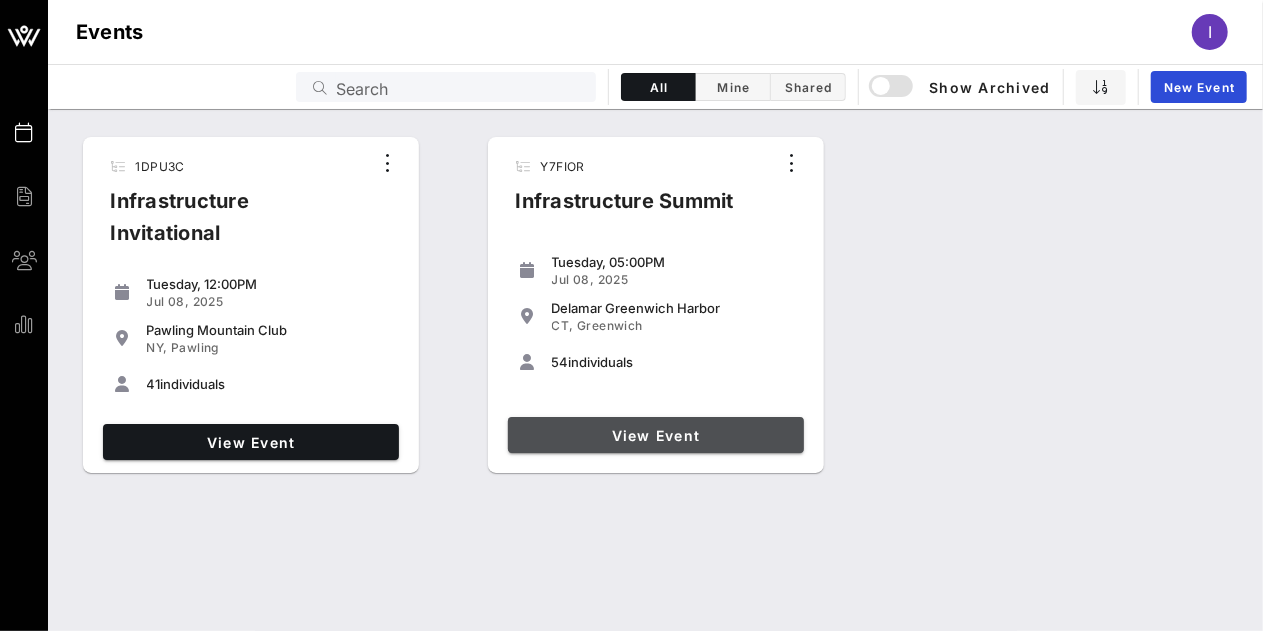 click on "View Event" at bounding box center (656, 435) 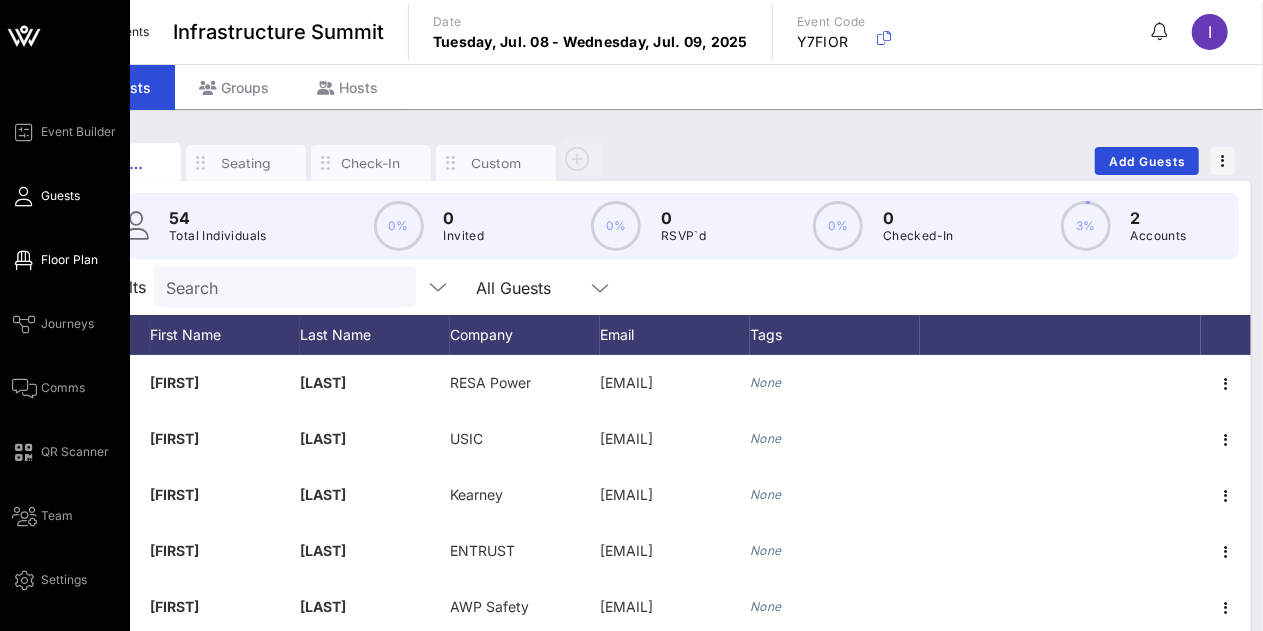 click at bounding box center (24, 260) 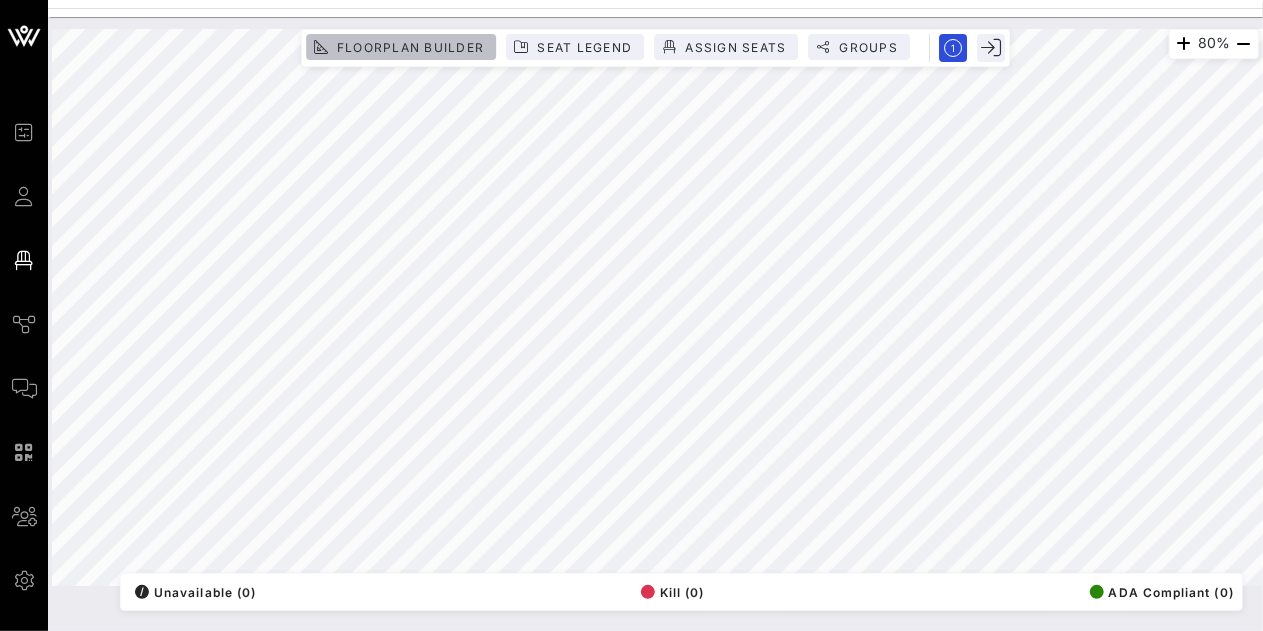 click on "Floorplan Builder" at bounding box center [410, 47] 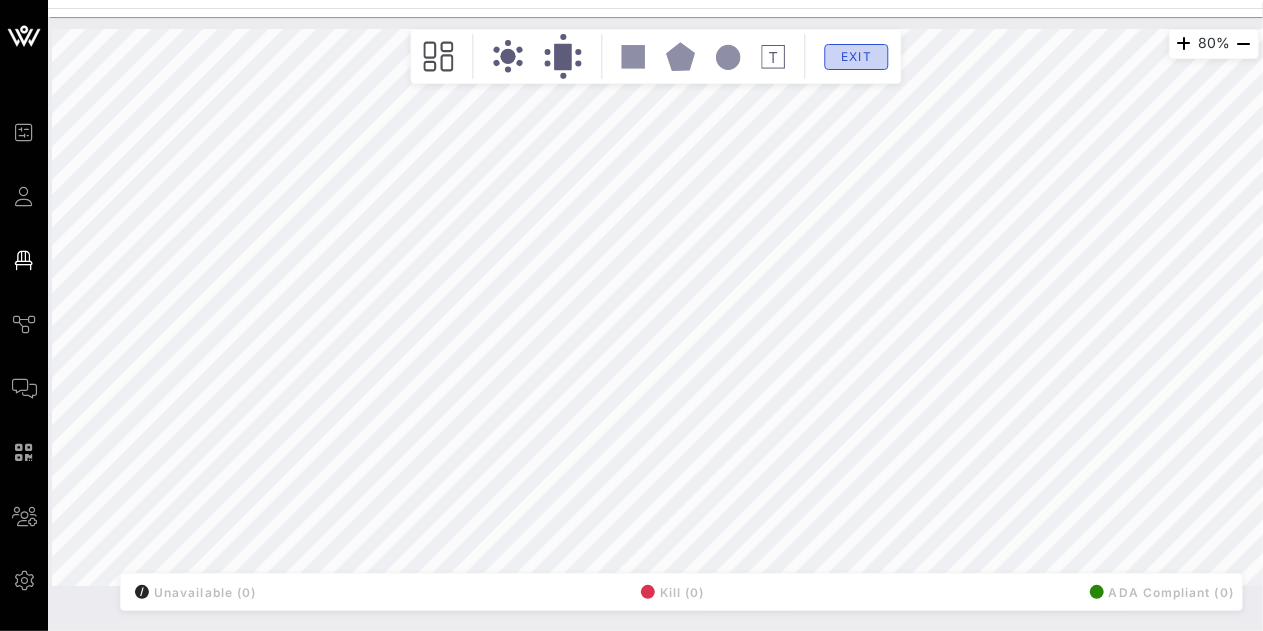 click on "Exit" at bounding box center [856, 56] 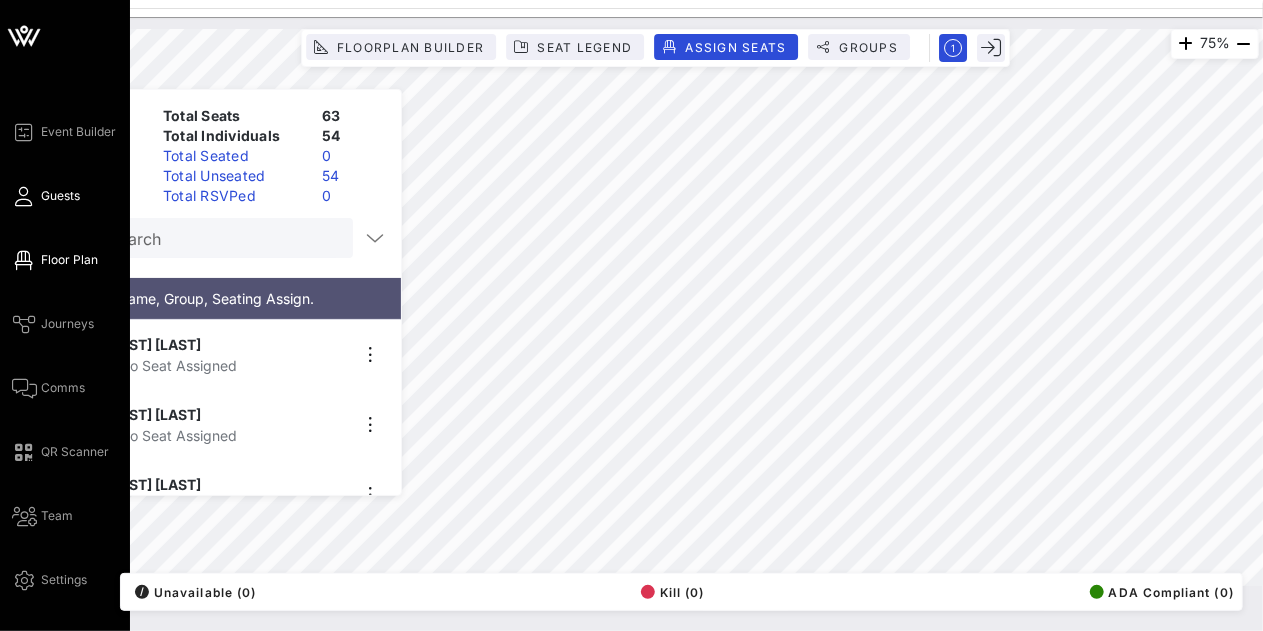 click at bounding box center (24, 196) 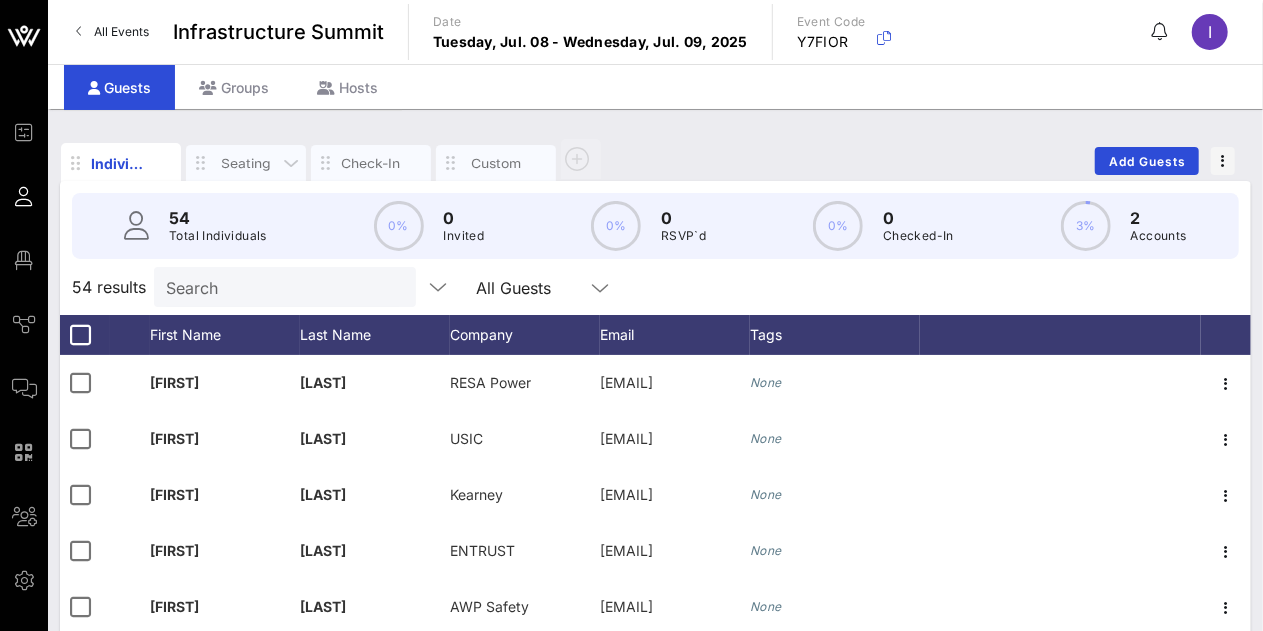 click on "Seating" at bounding box center [121, 163] 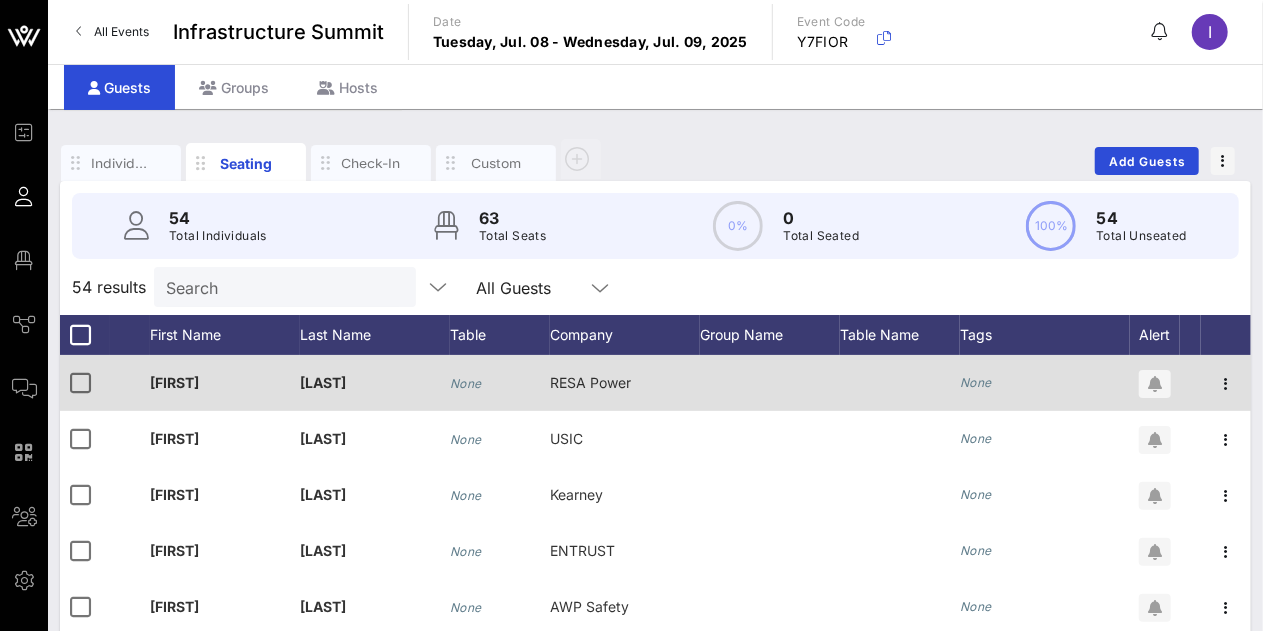 click on "None" at bounding box center (466, 383) 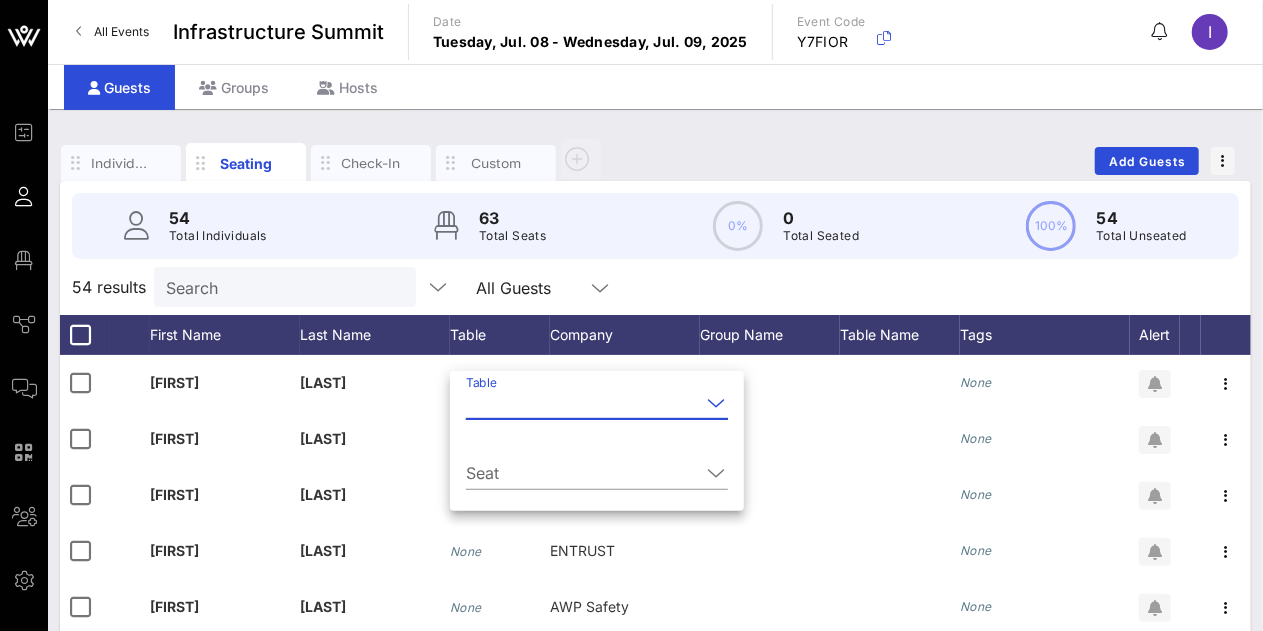 click on "Table" at bounding box center (583, 403) 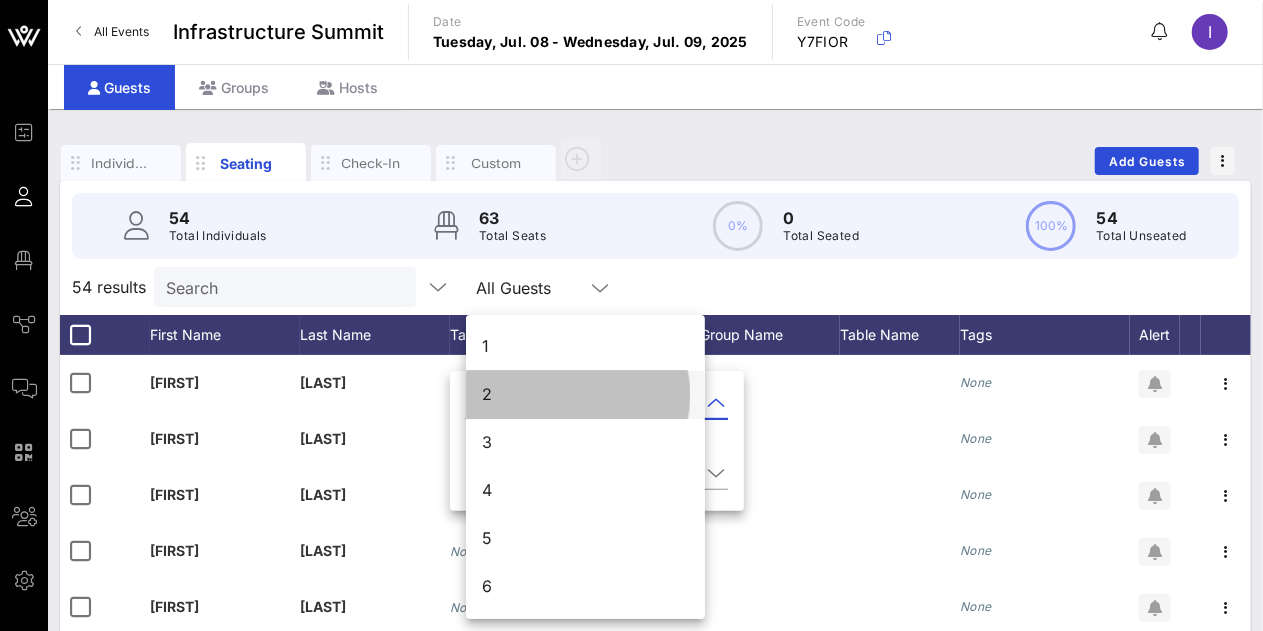 click on "2" at bounding box center (585, 394) 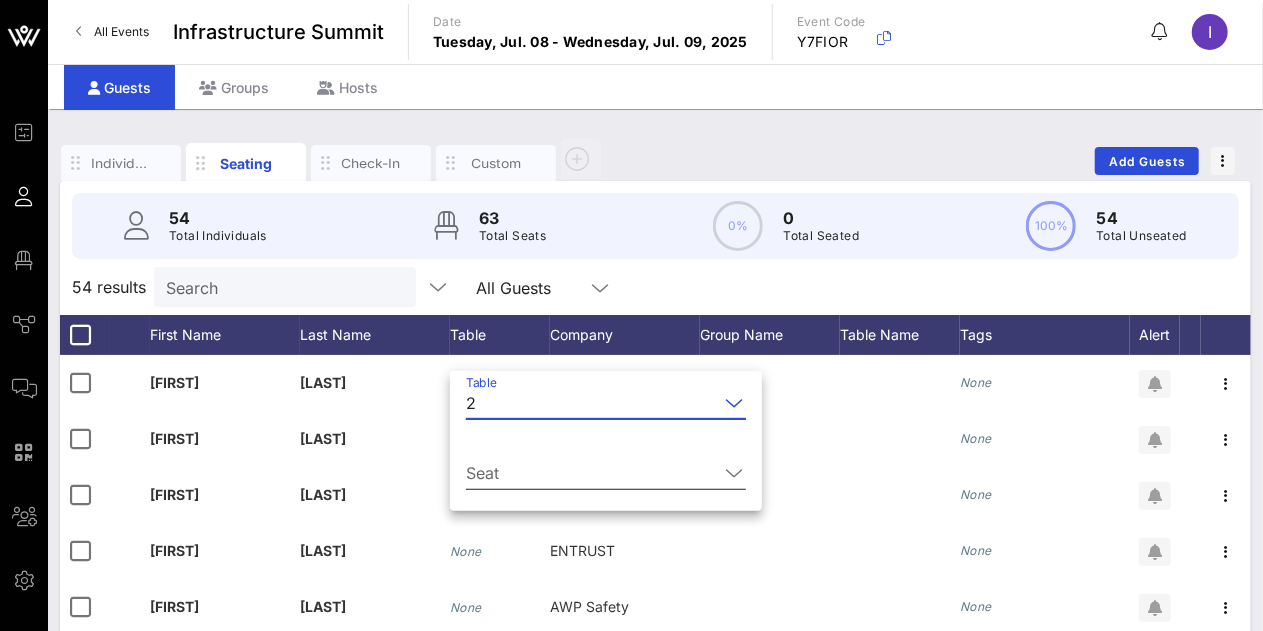 click on "Seat" at bounding box center (592, 473) 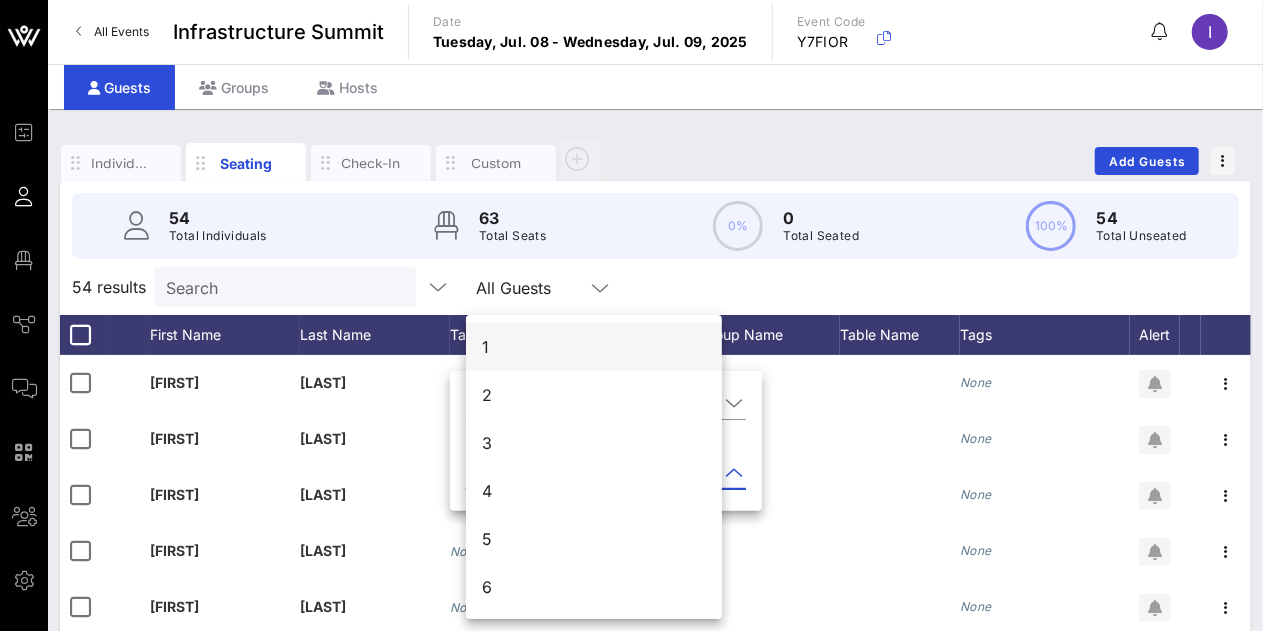 click on "1" at bounding box center (594, 347) 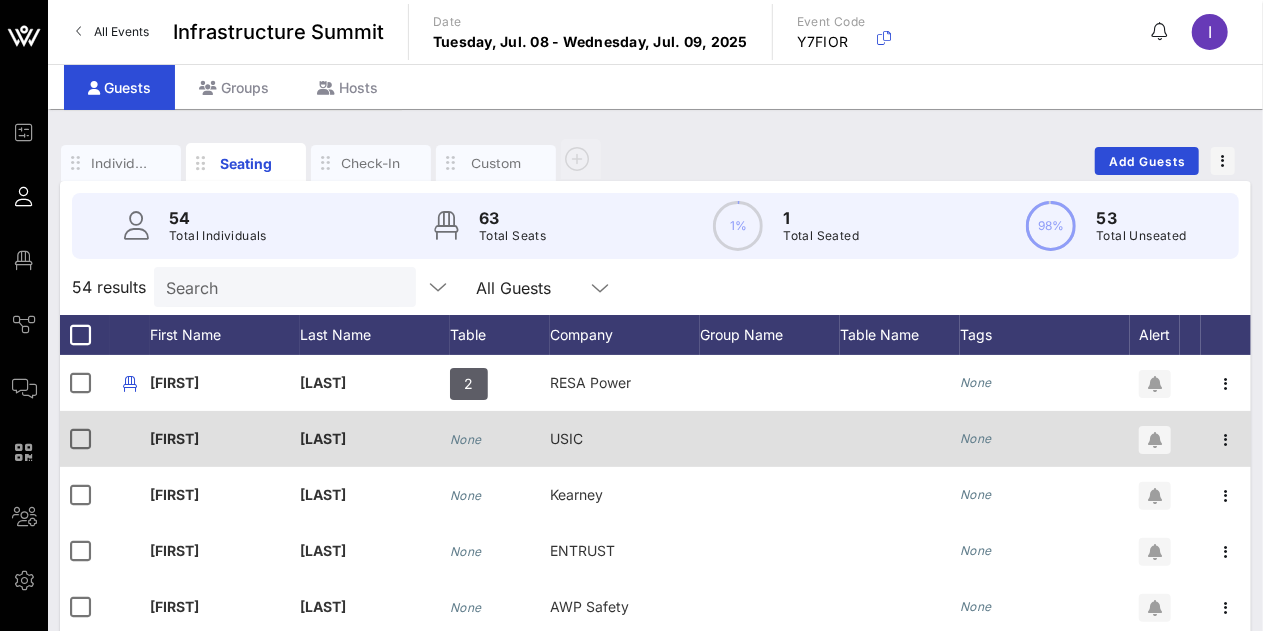 click on "None" at bounding box center (466, 439) 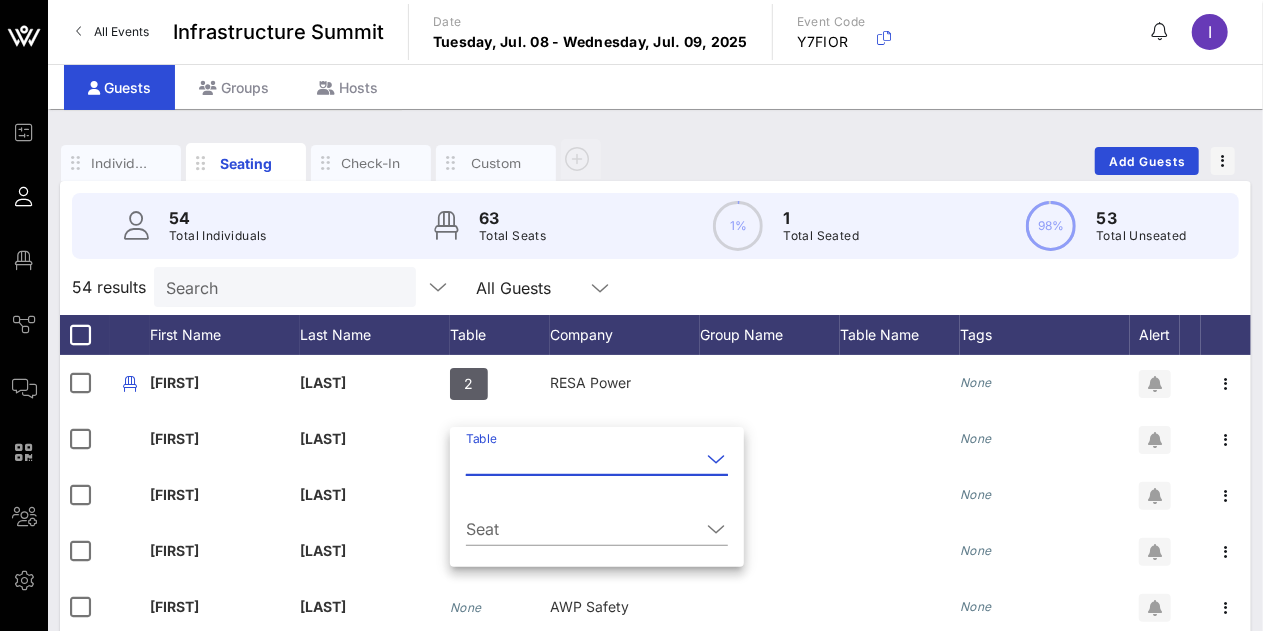 click on "Table" at bounding box center [583, 459] 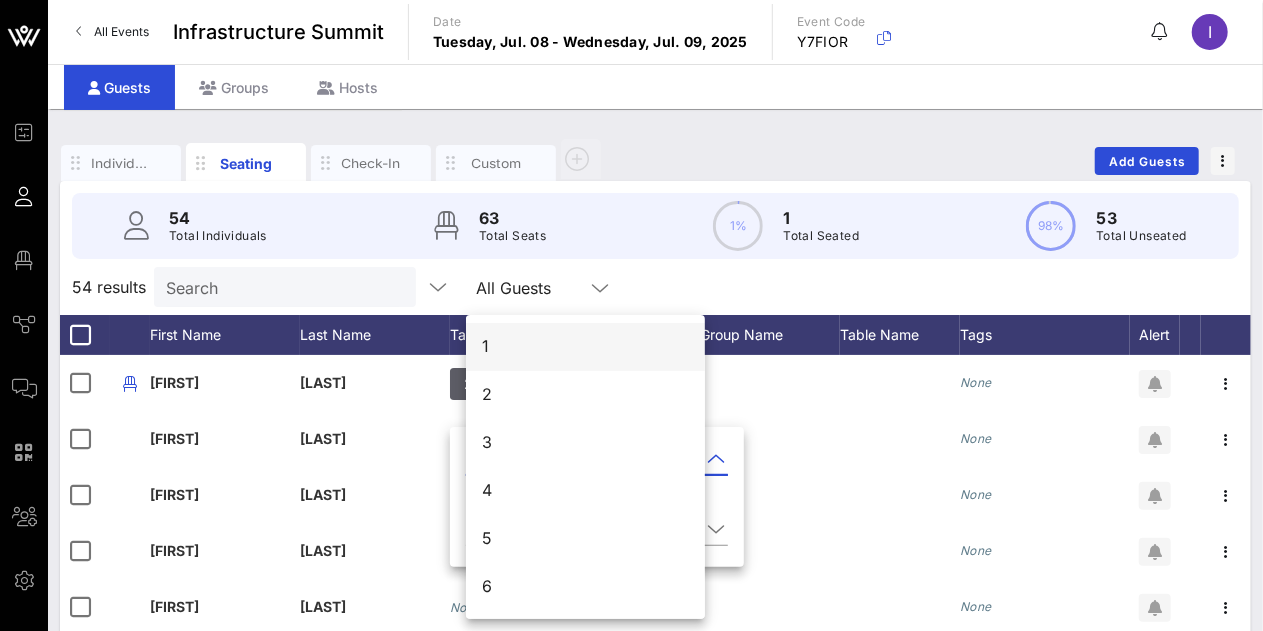 click on "1" at bounding box center [585, 346] 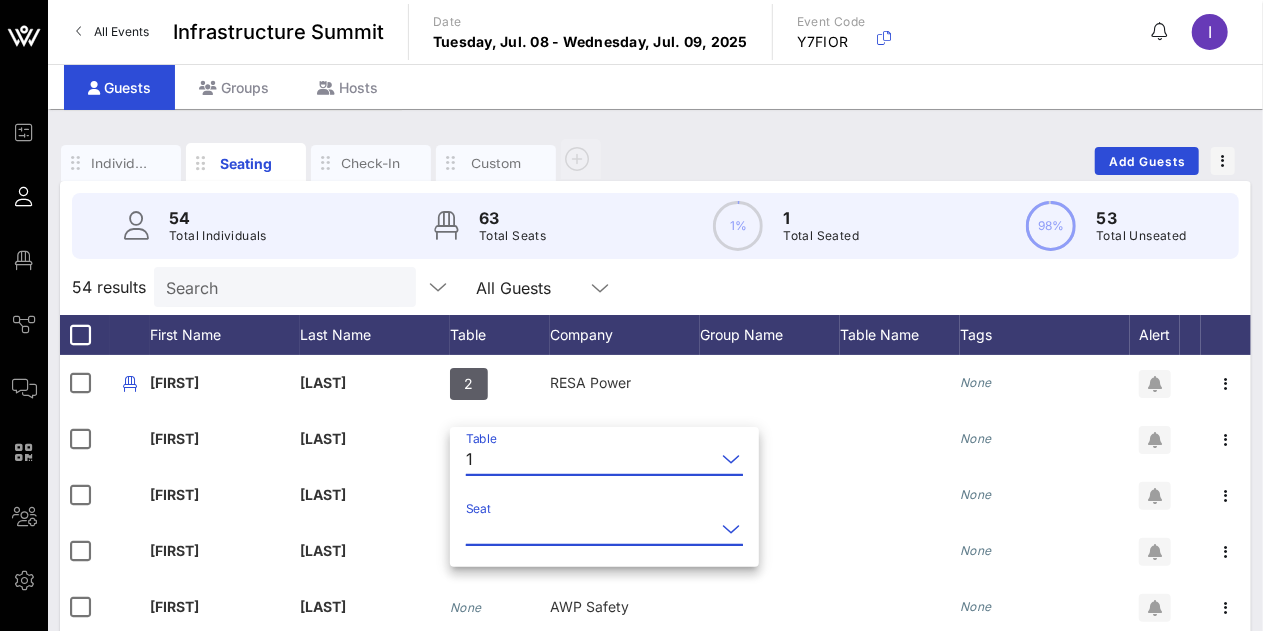 click on "Seat" at bounding box center (590, 529) 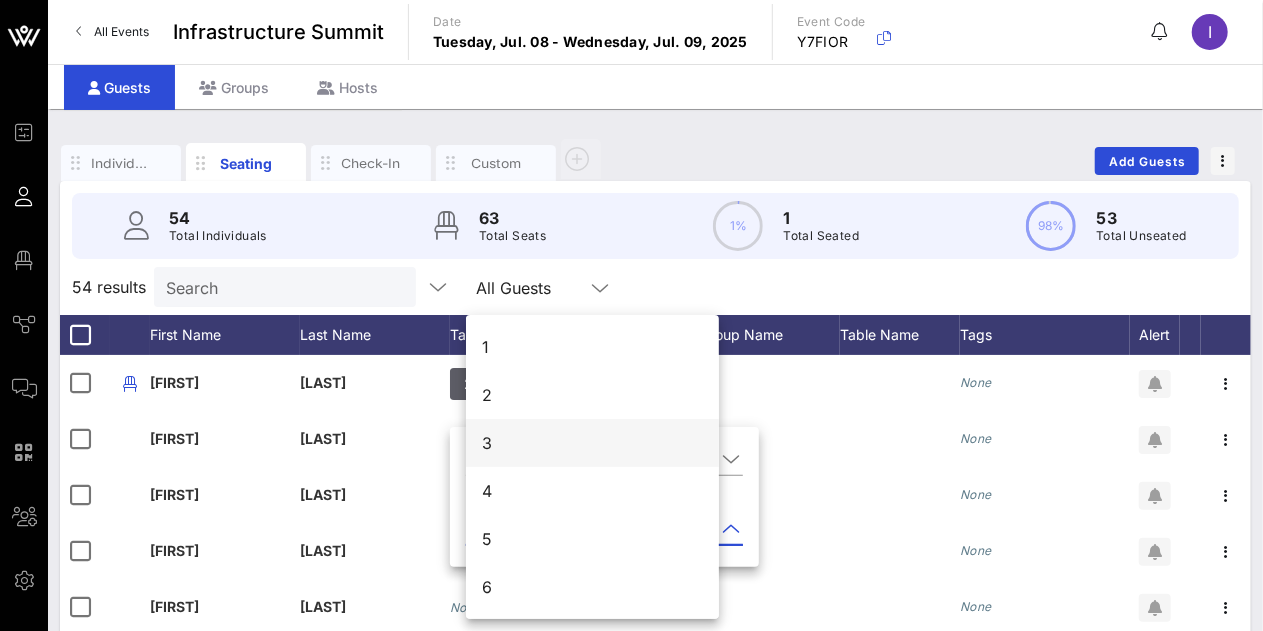 click on "3" at bounding box center (592, 443) 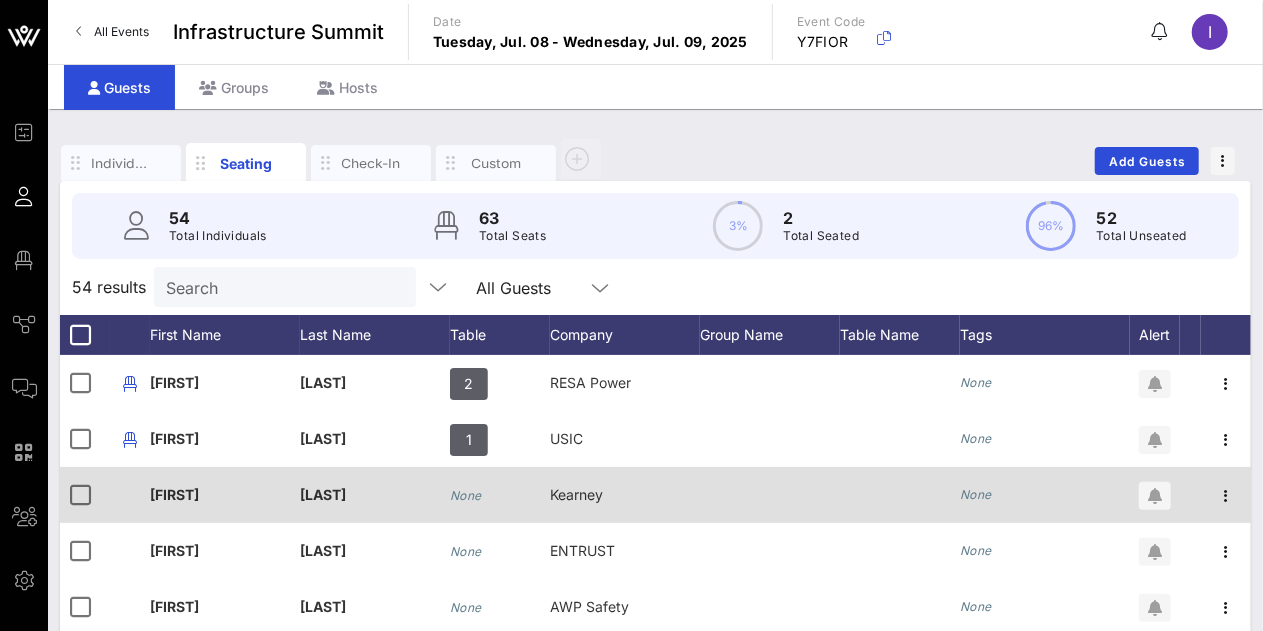click on "None" at bounding box center (466, 495) 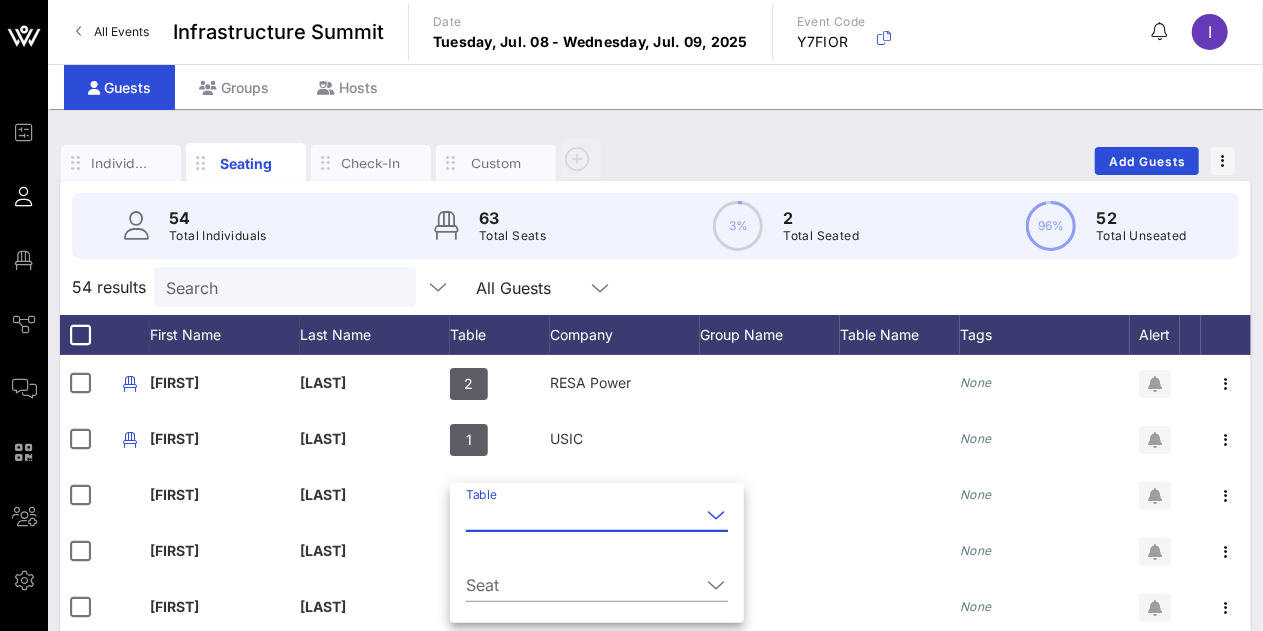 click on "Table" at bounding box center [583, 515] 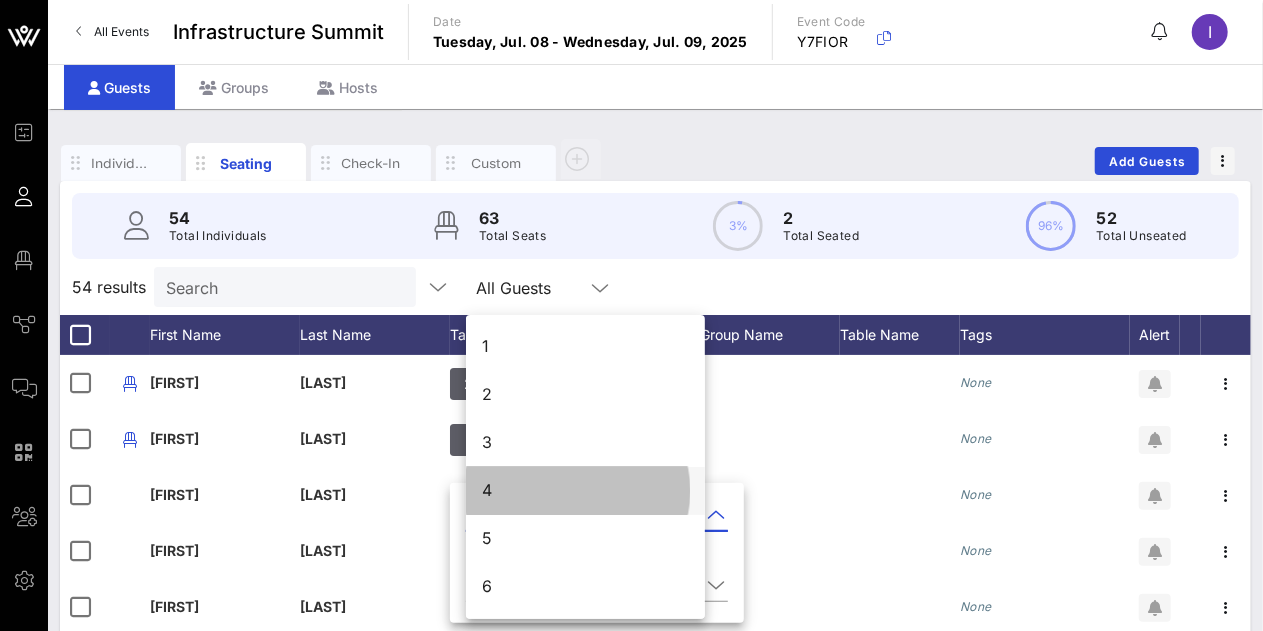 click on "4" at bounding box center [585, 490] 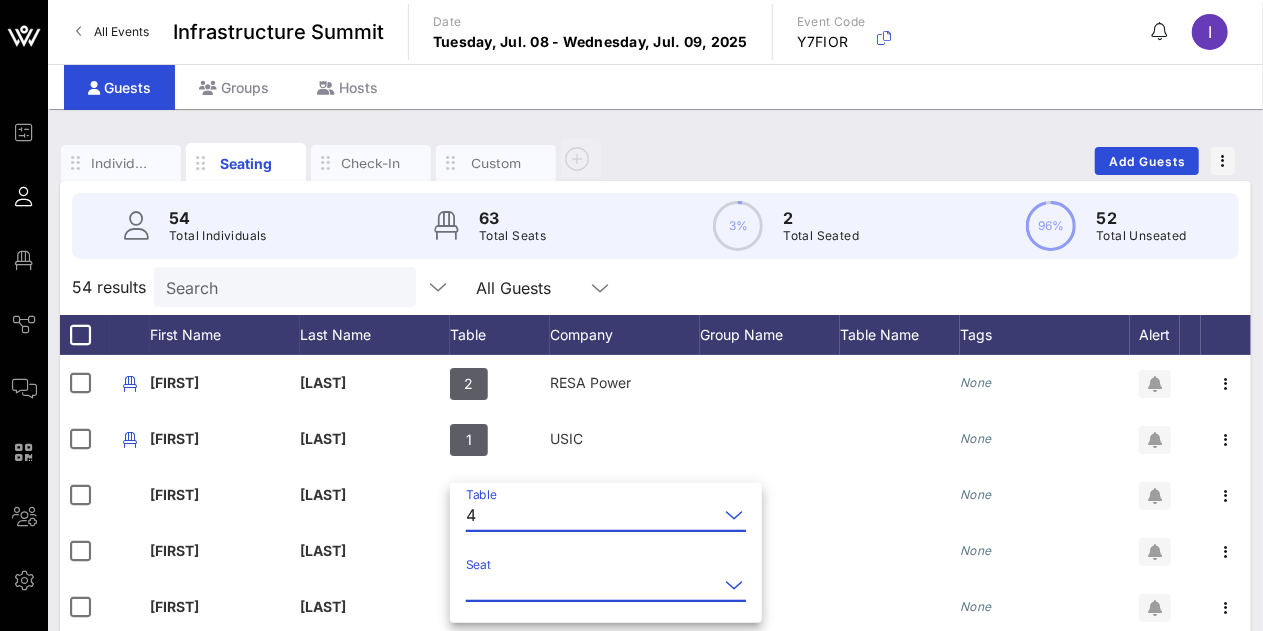 click on "Seat" at bounding box center [592, 585] 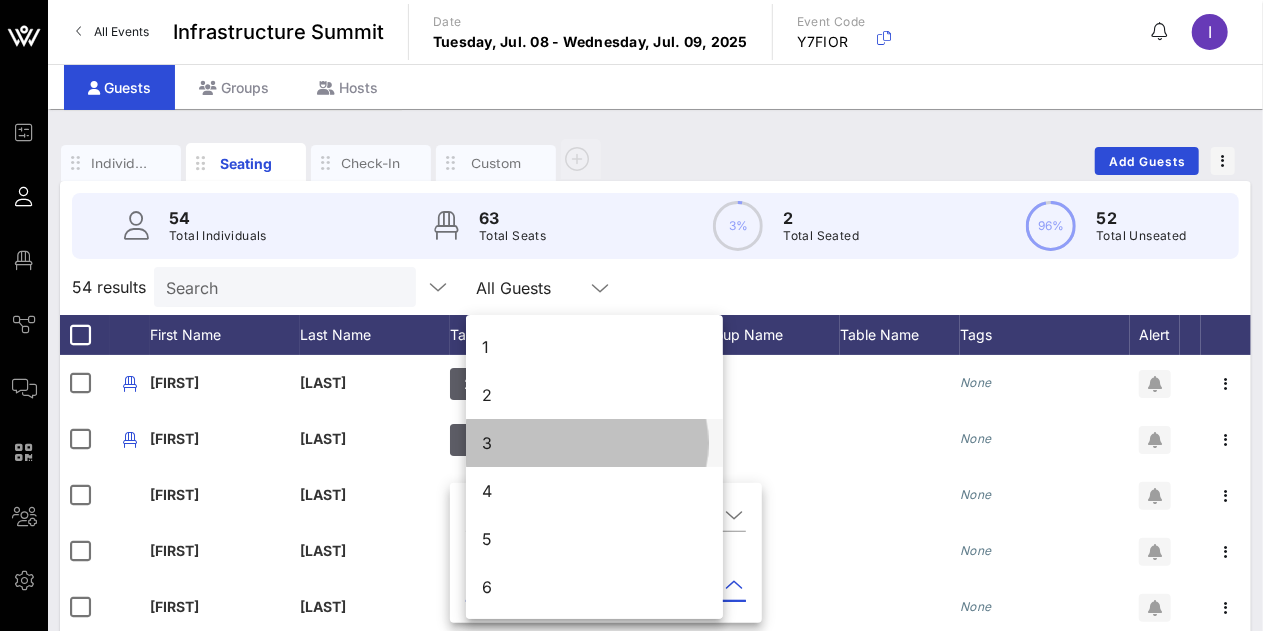 click on "3" at bounding box center (594, 443) 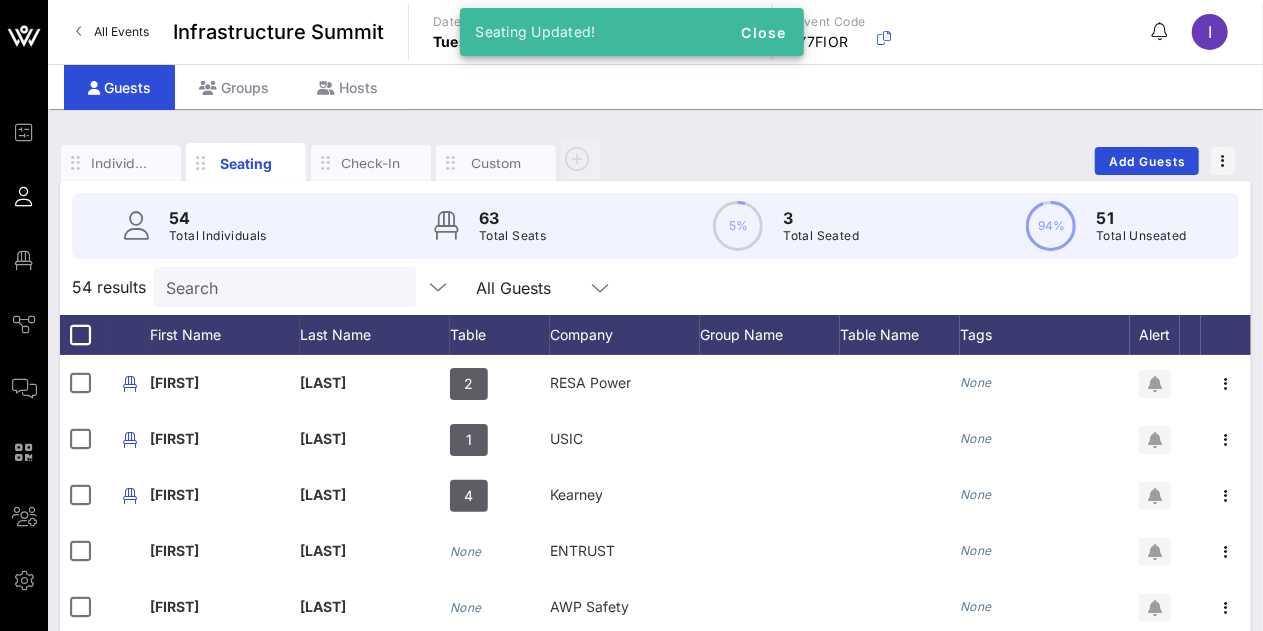 click on "54 results     Search     All Guests" at bounding box center [655, 287] 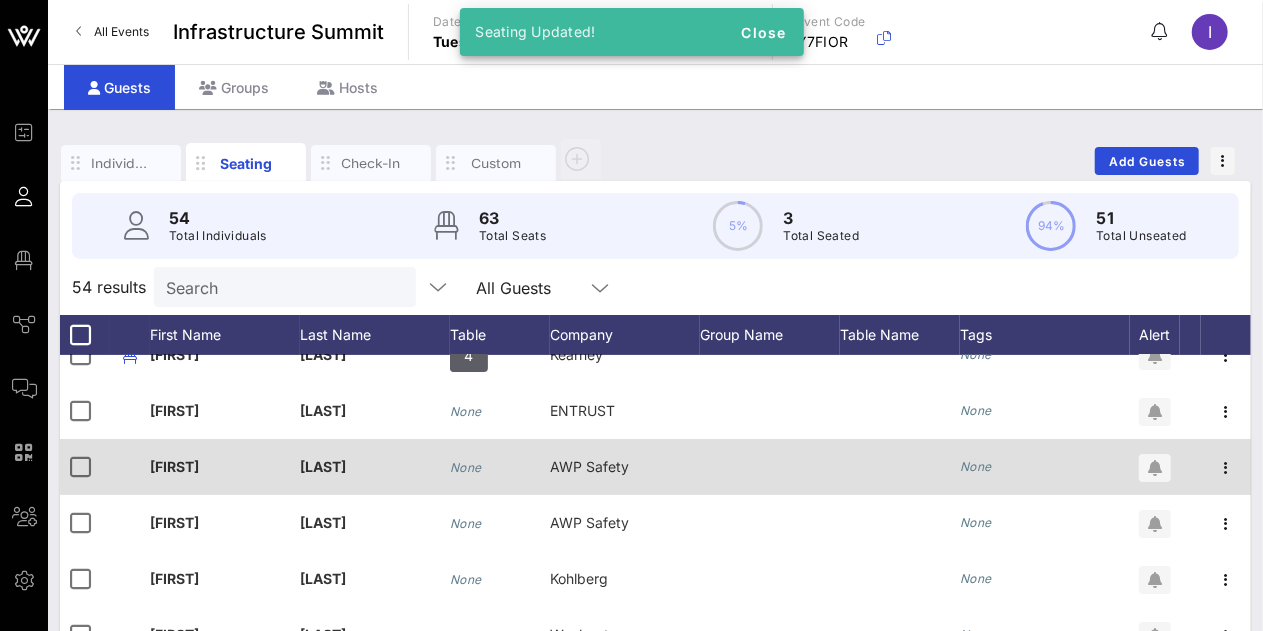 scroll, scrollTop: 144, scrollLeft: 0, axis: vertical 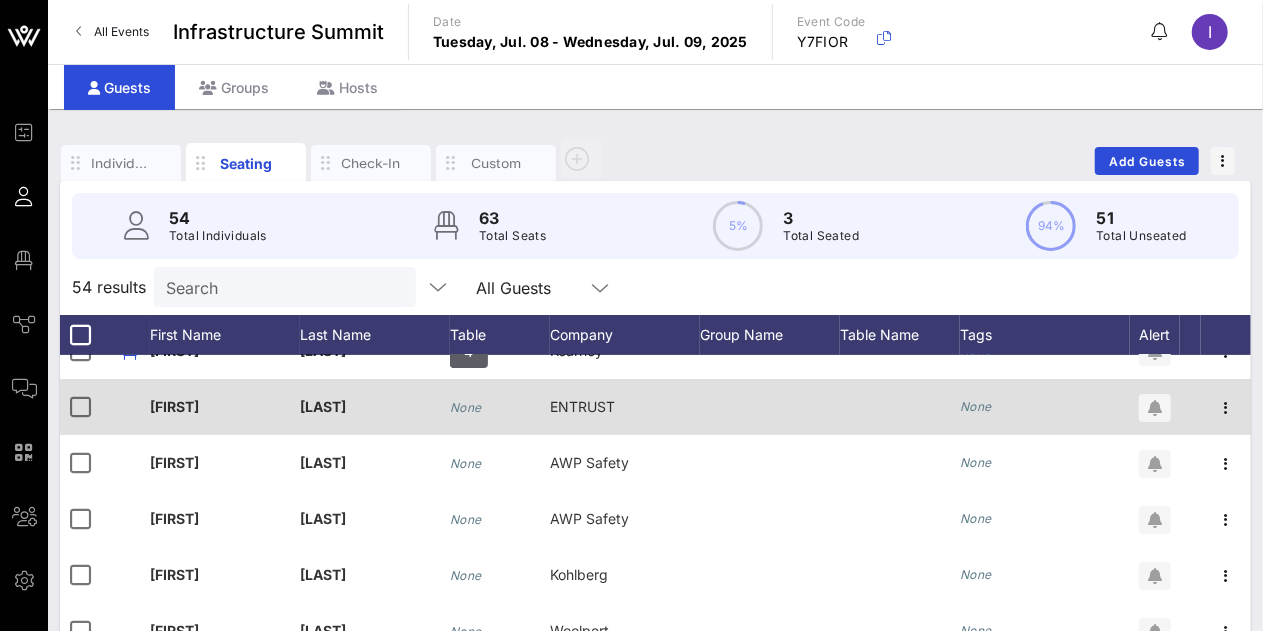 click on "None" at bounding box center (174, 407) 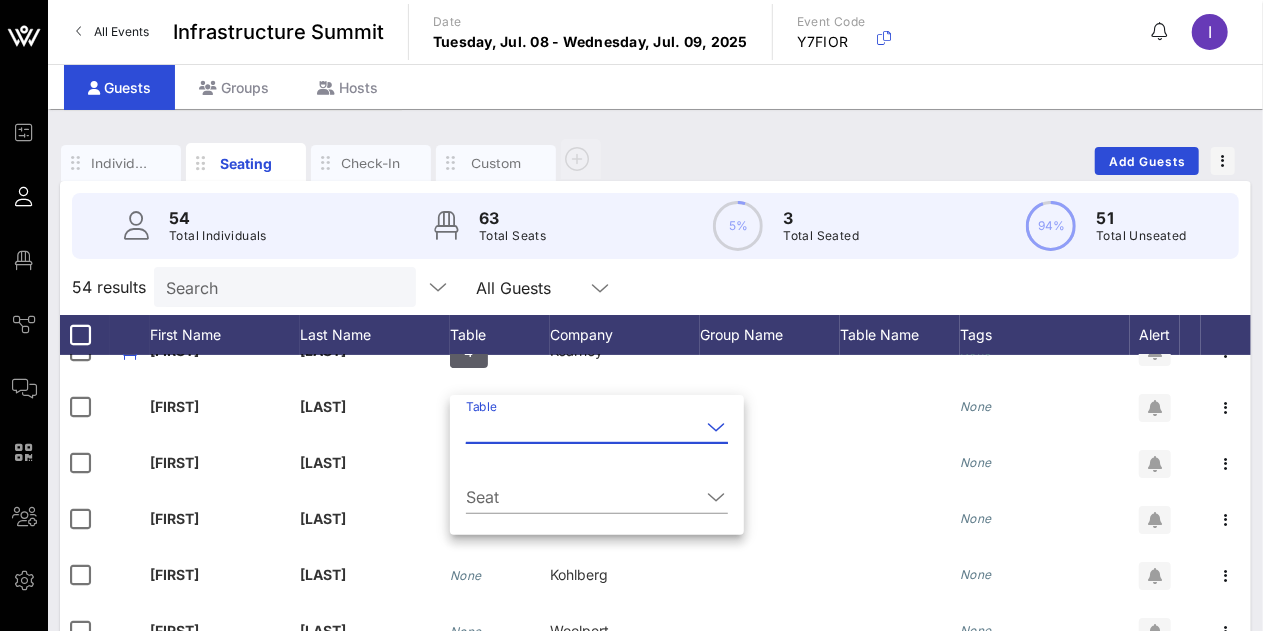 click on "Table" at bounding box center [583, 427] 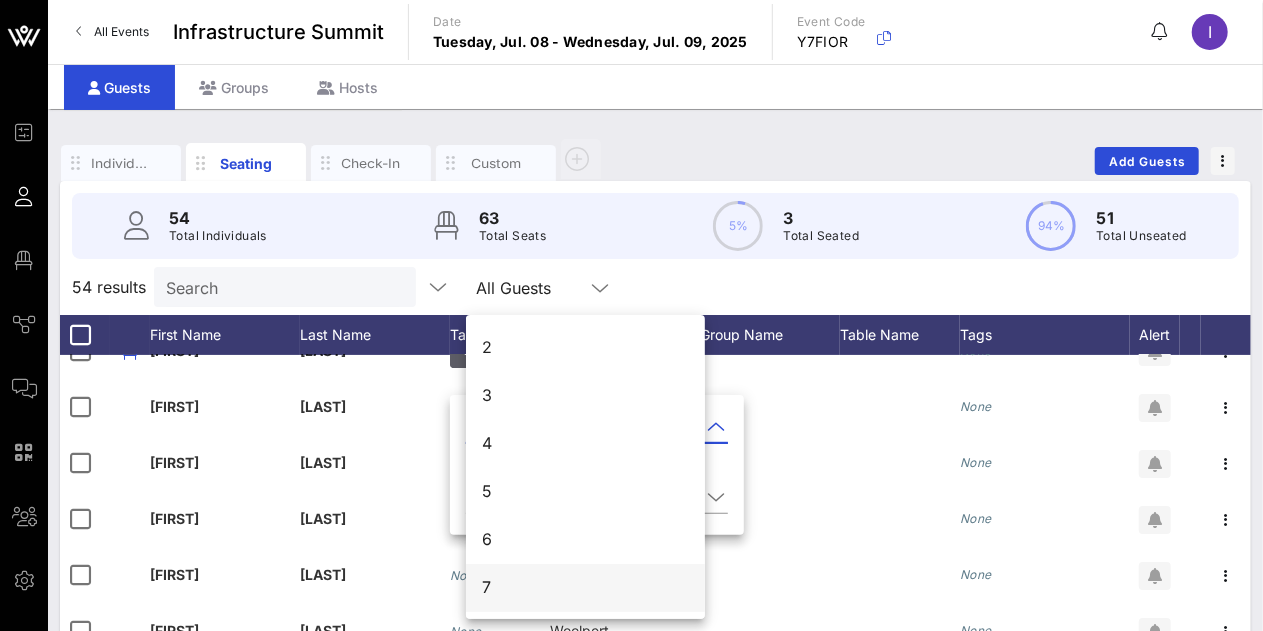 scroll, scrollTop: 48, scrollLeft: 0, axis: vertical 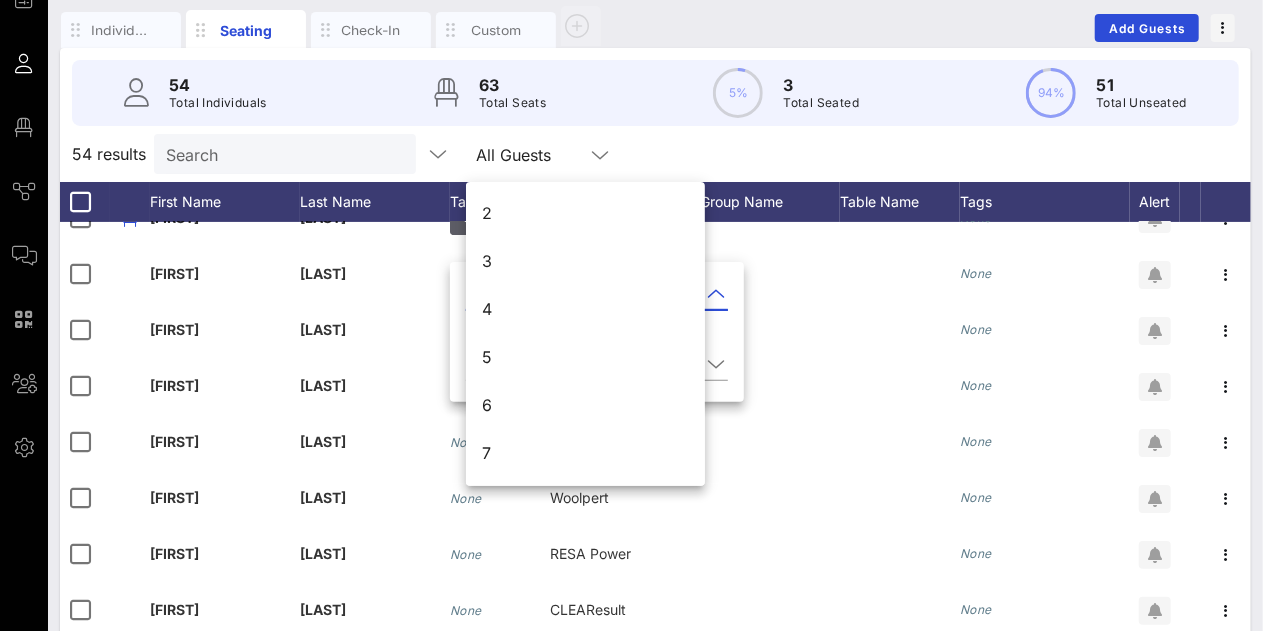 click on "54 results     Search     All Guests" at bounding box center [655, 154] 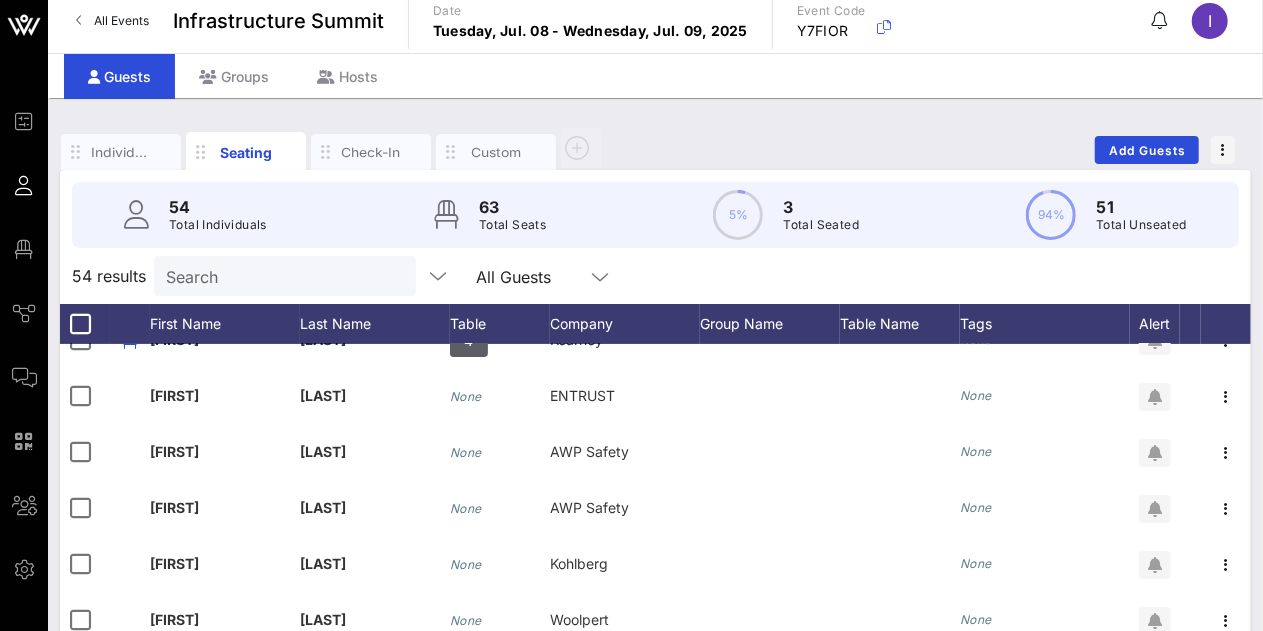 scroll, scrollTop: 0, scrollLeft: 0, axis: both 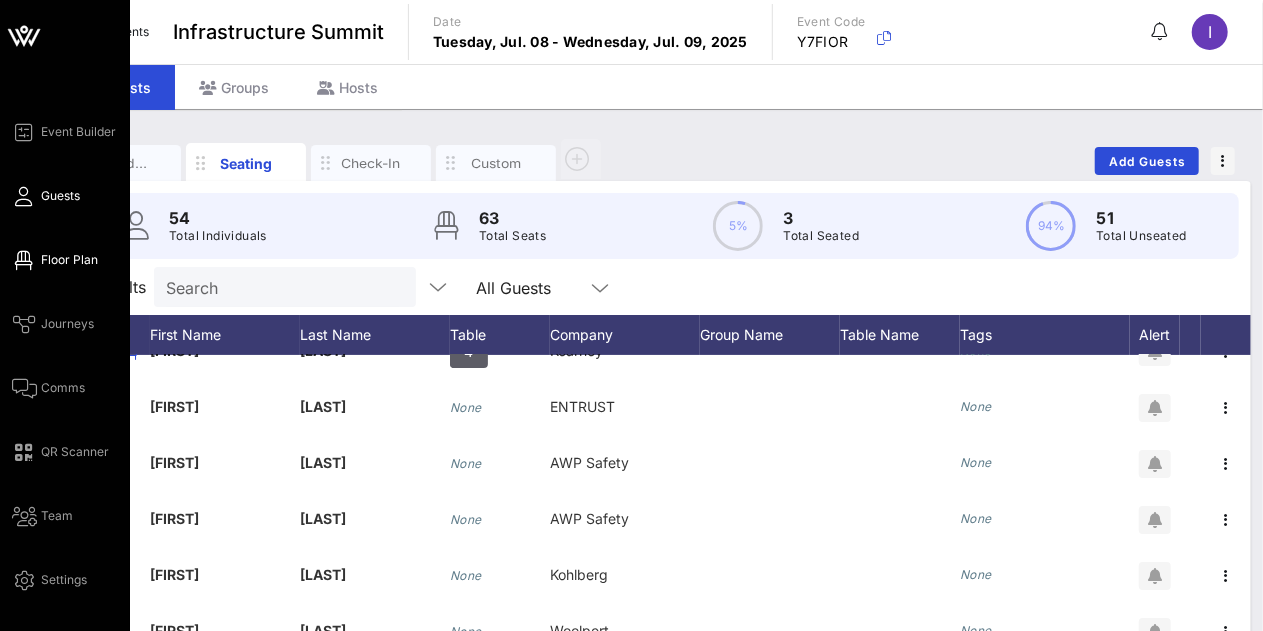 click on "Floor Plan" at bounding box center (69, 260) 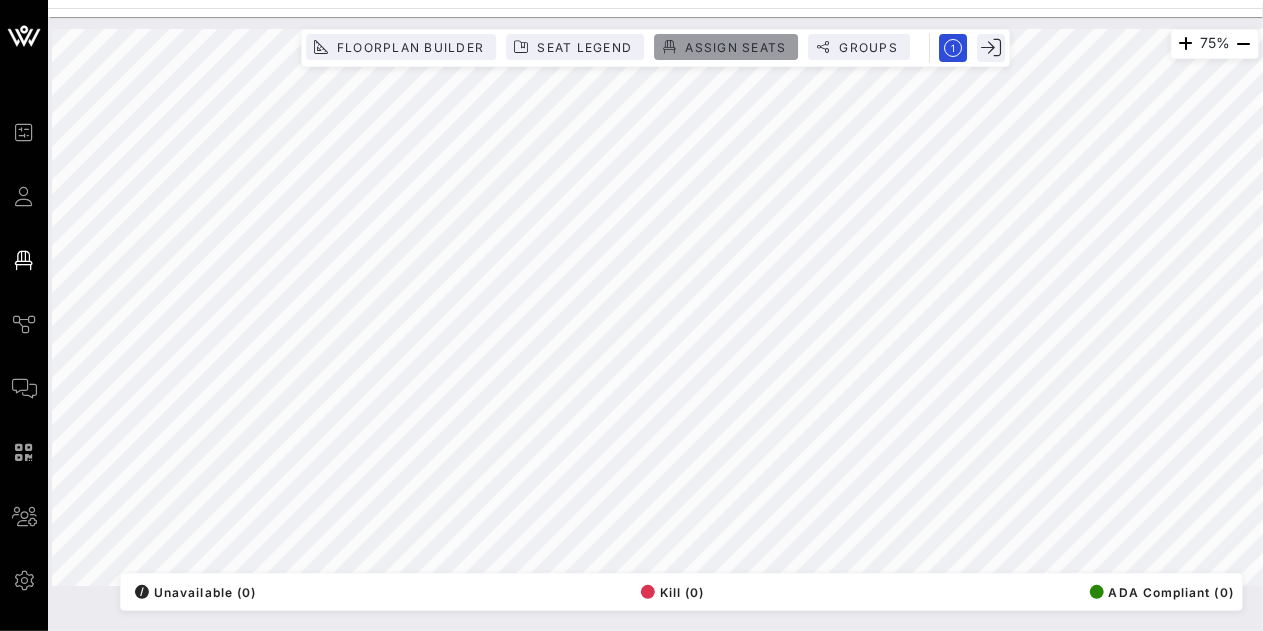 click on "Assign Seats" at bounding box center [410, 47] 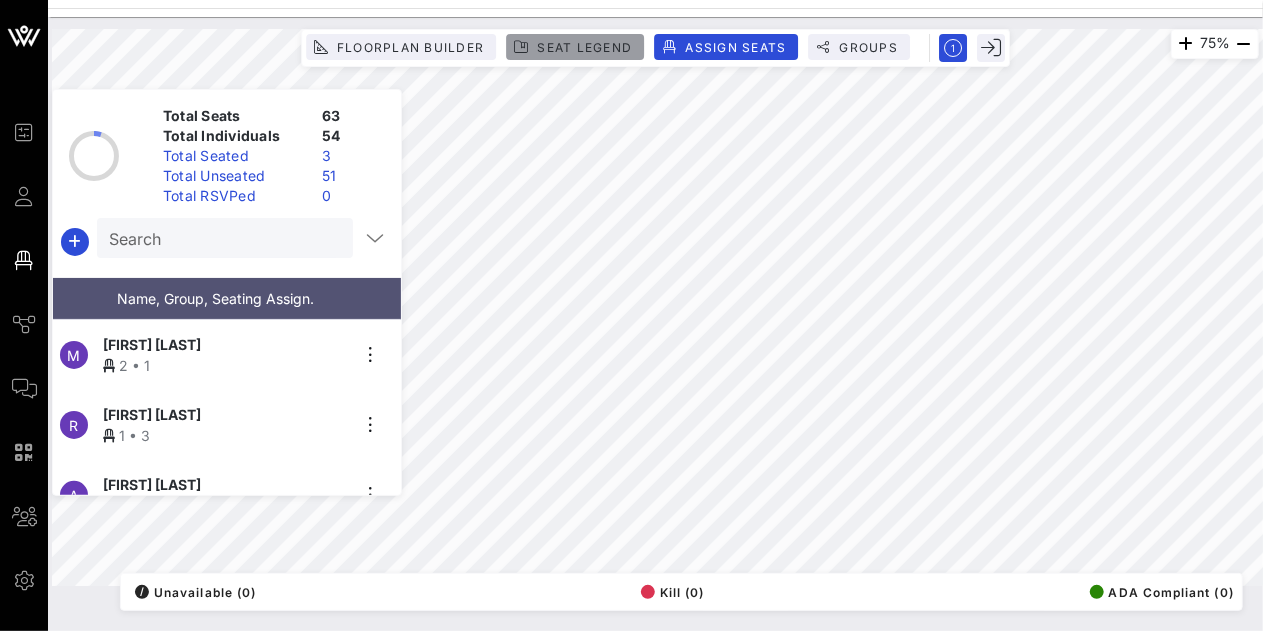 click on "Seat Legend" at bounding box center [410, 47] 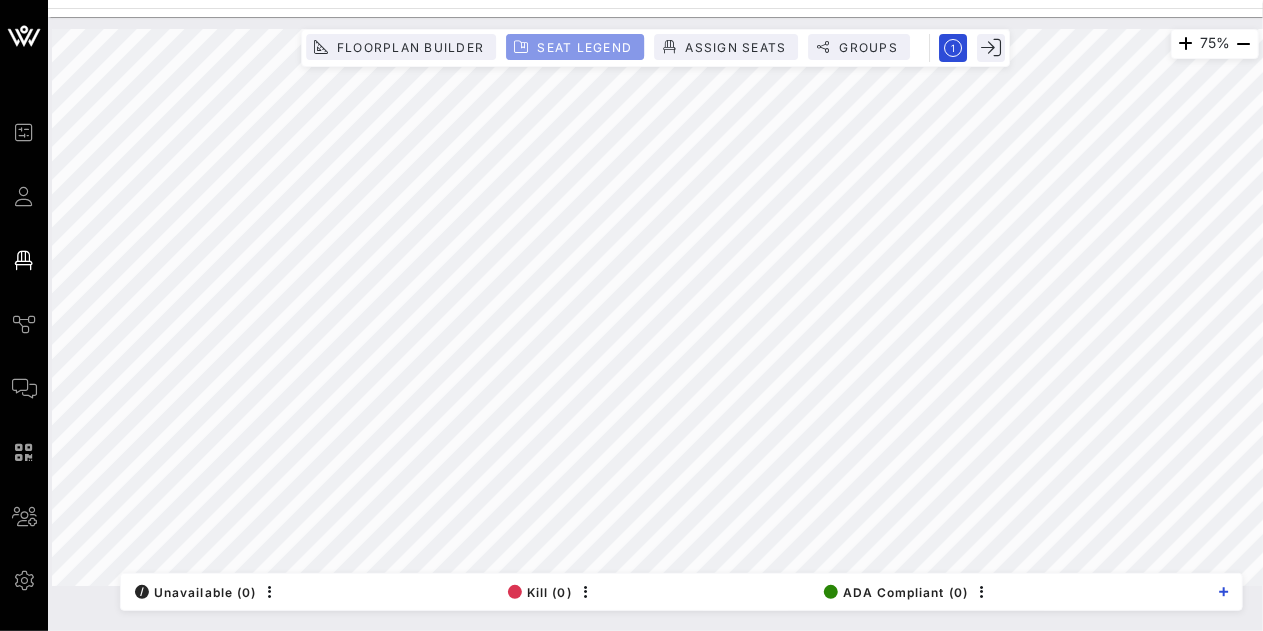 click on "Seat Legend" at bounding box center [575, 47] 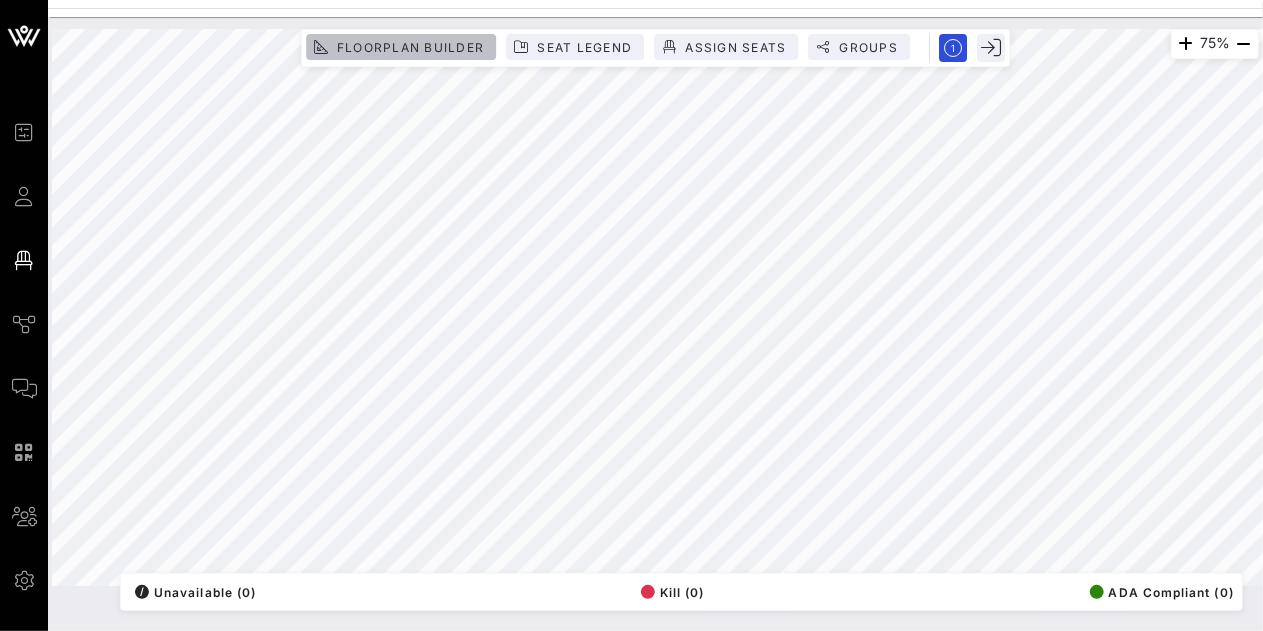 click on "Floorplan Builder" at bounding box center [410, 47] 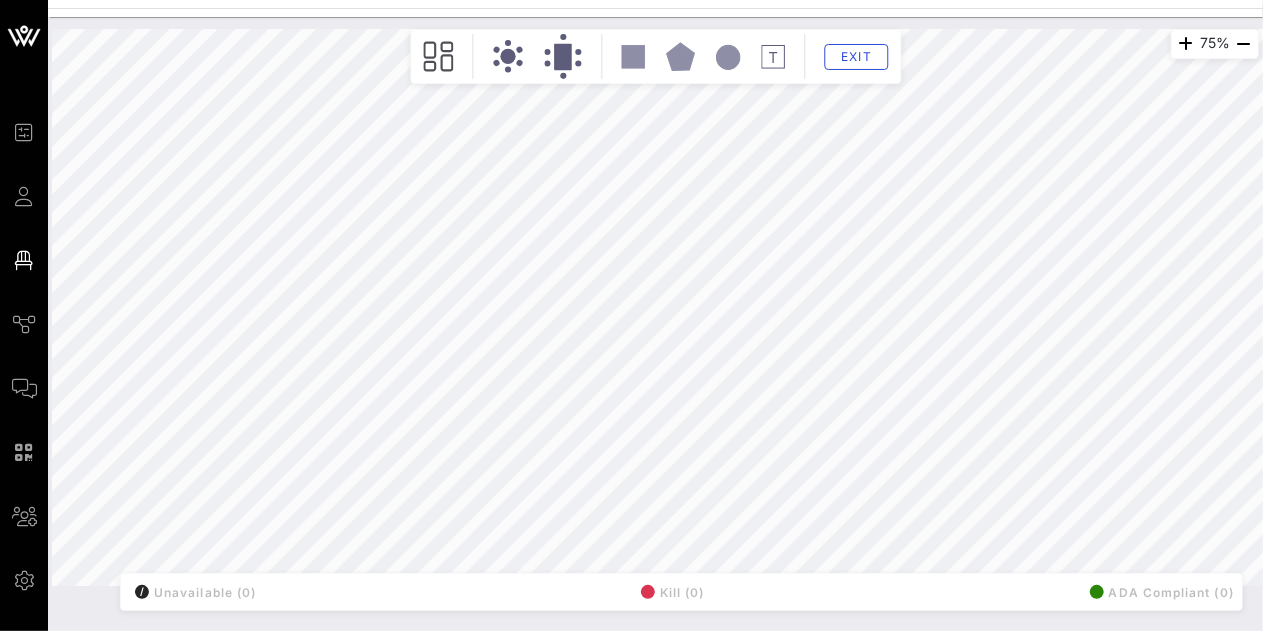 click at bounding box center (507, 56) 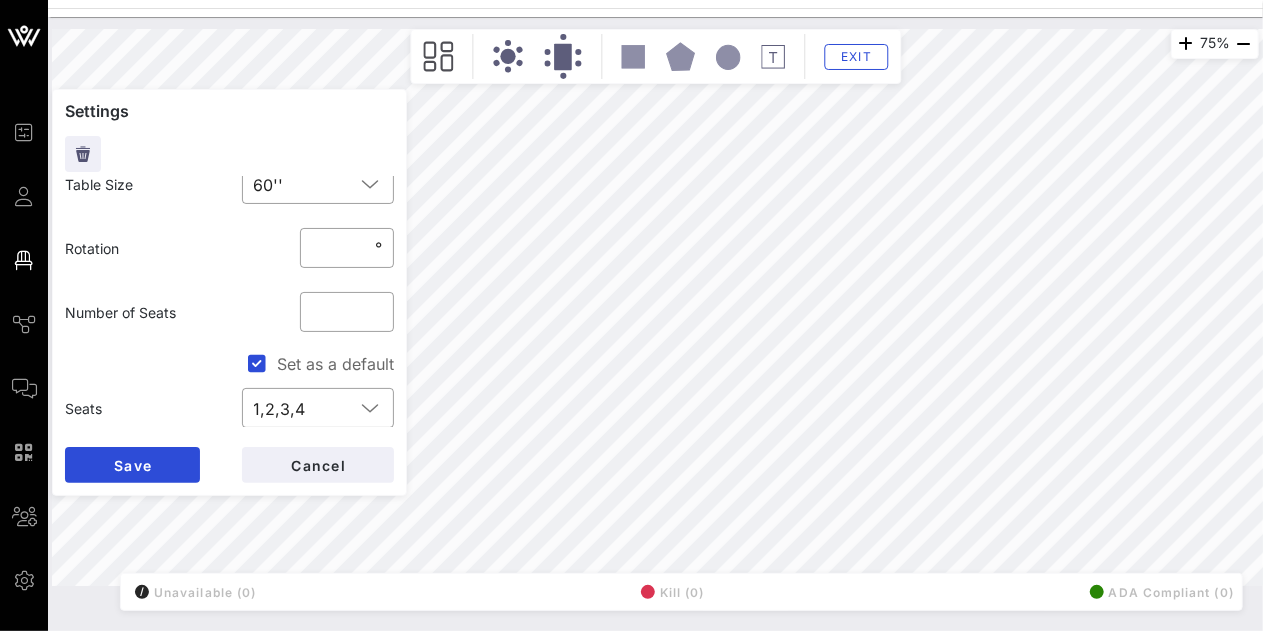 scroll, scrollTop: 172, scrollLeft: 0, axis: vertical 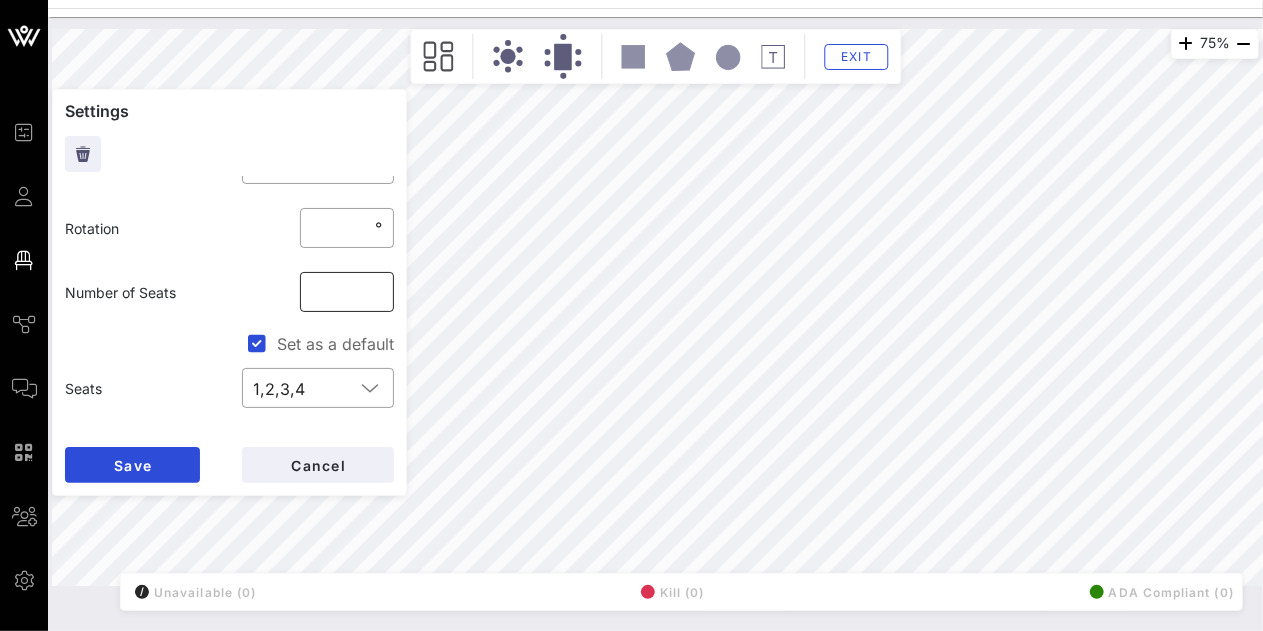click on "**" at bounding box center (347, 292) 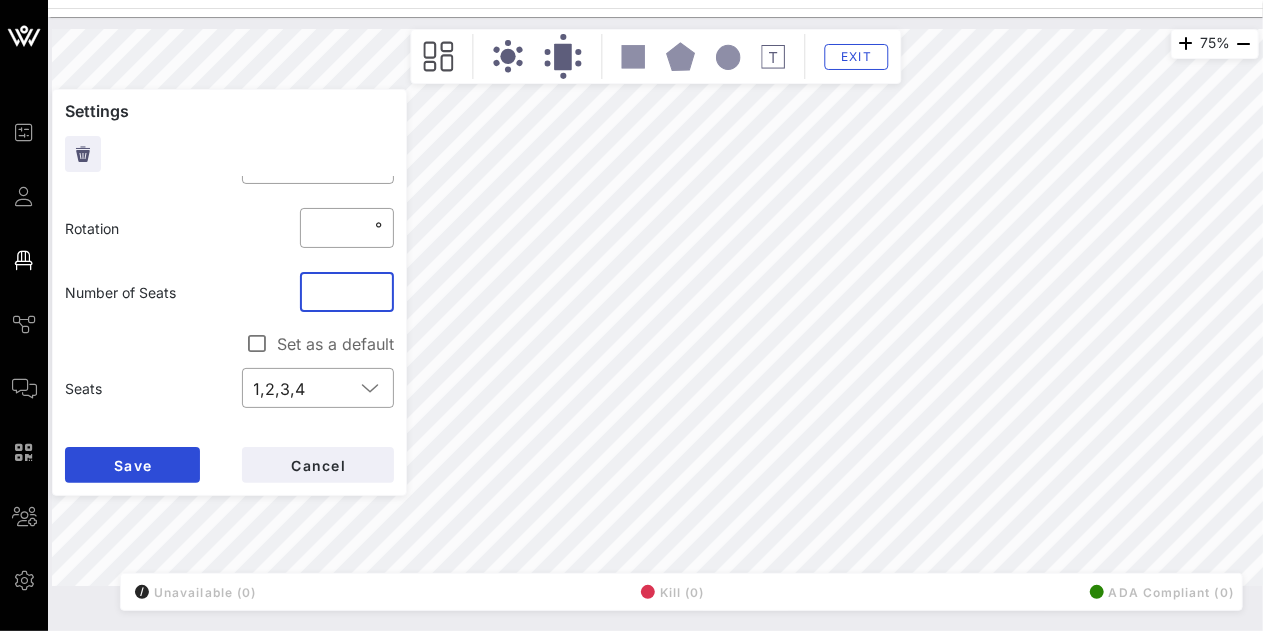 type on "*" 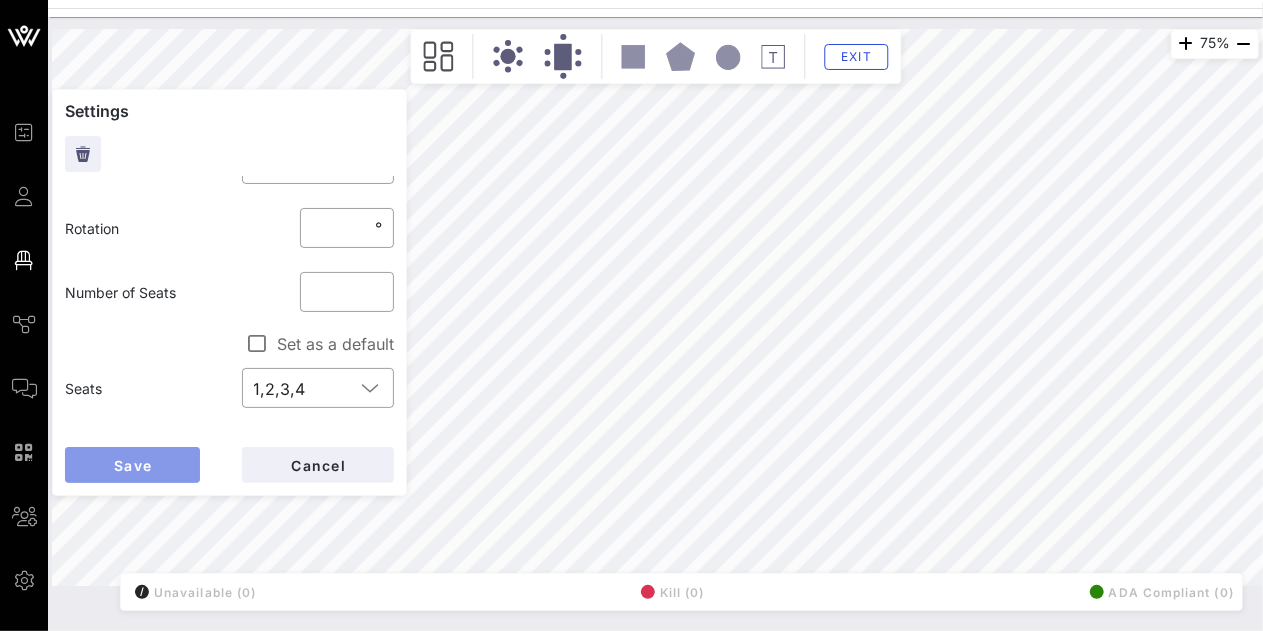 click on "Save" at bounding box center (132, 465) 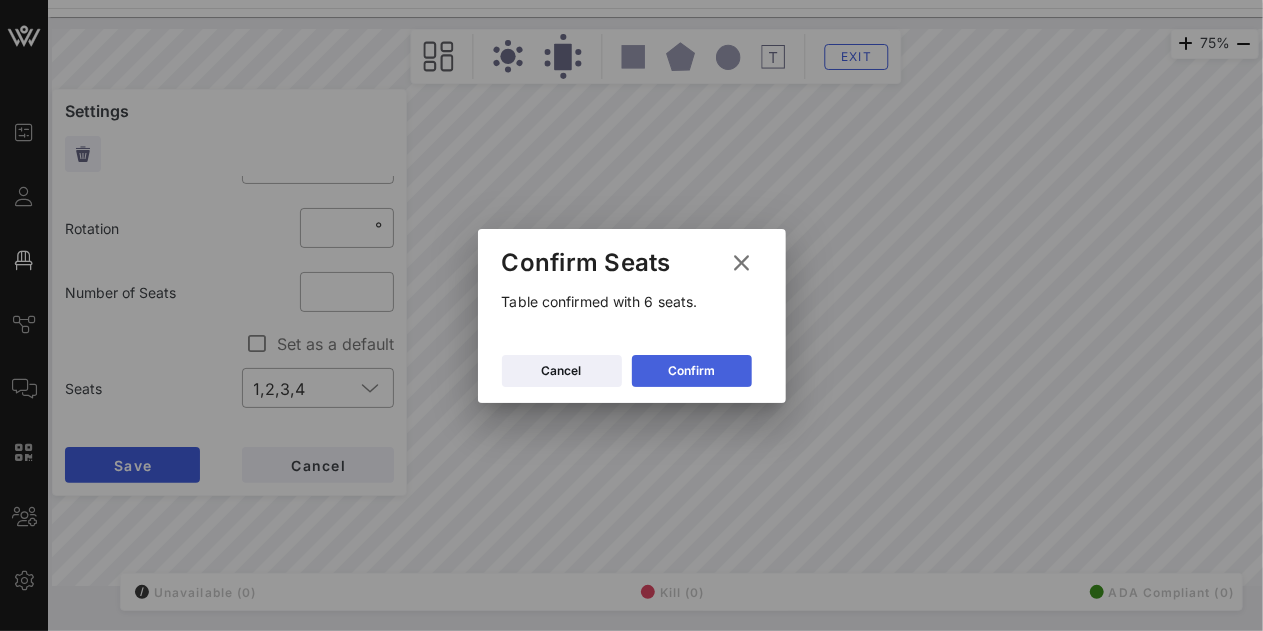 click on "Confirm" at bounding box center [692, 371] 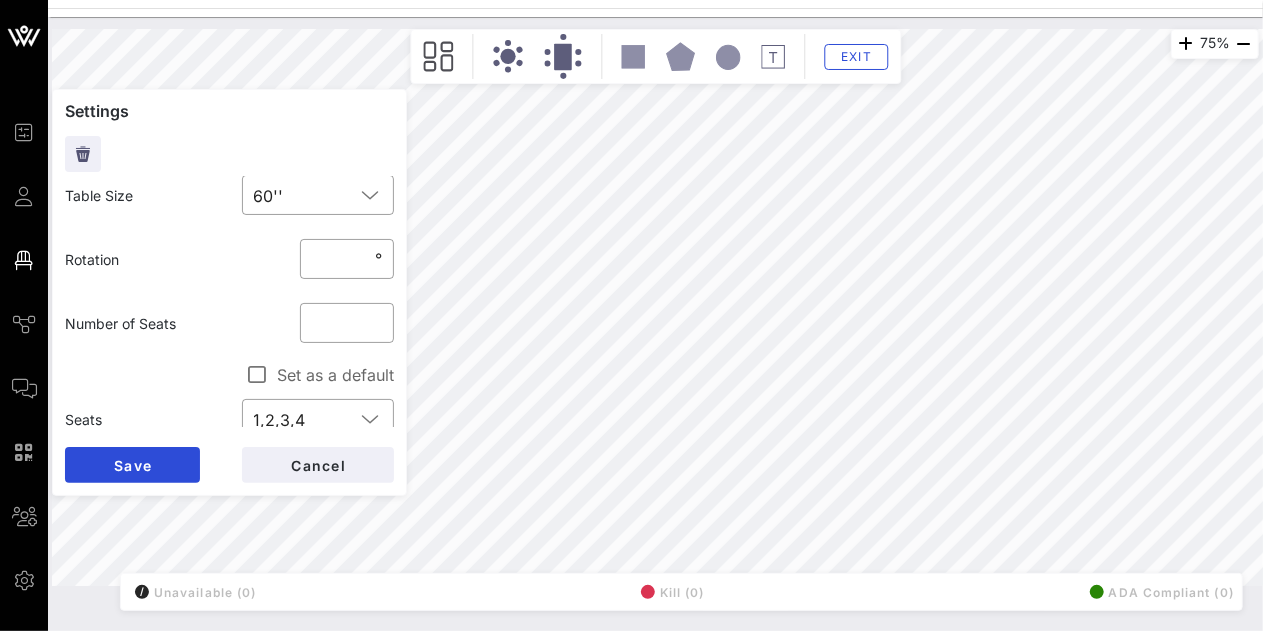 scroll, scrollTop: 142, scrollLeft: 0, axis: vertical 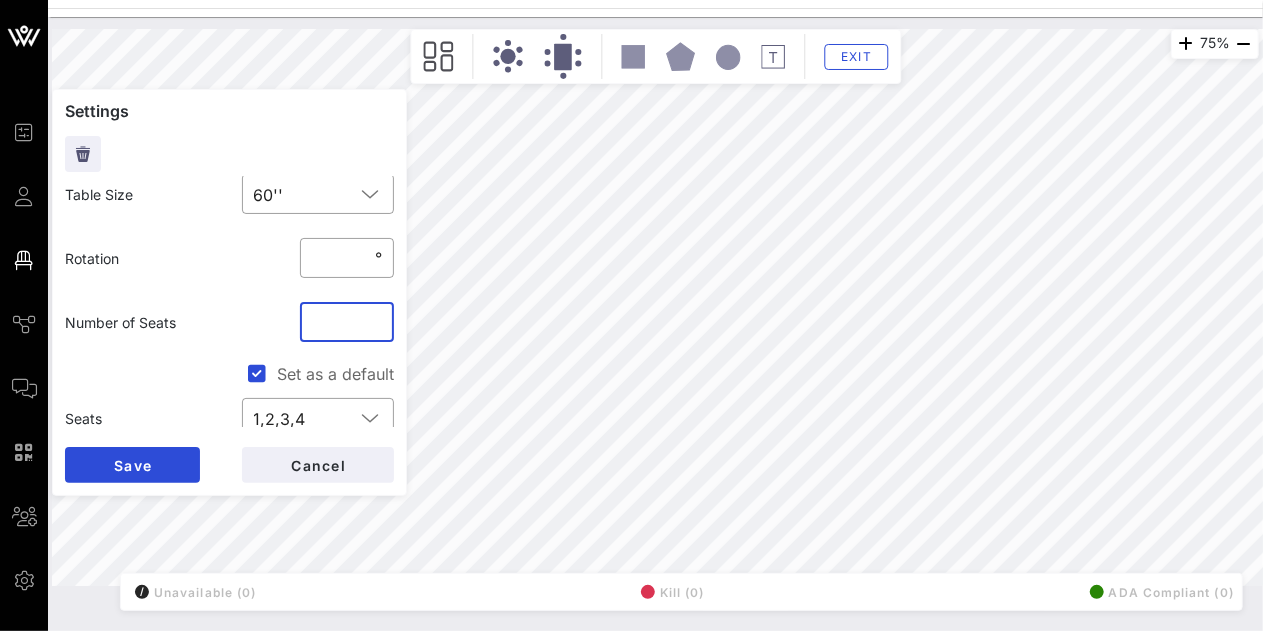 click on "**" at bounding box center [347, 322] 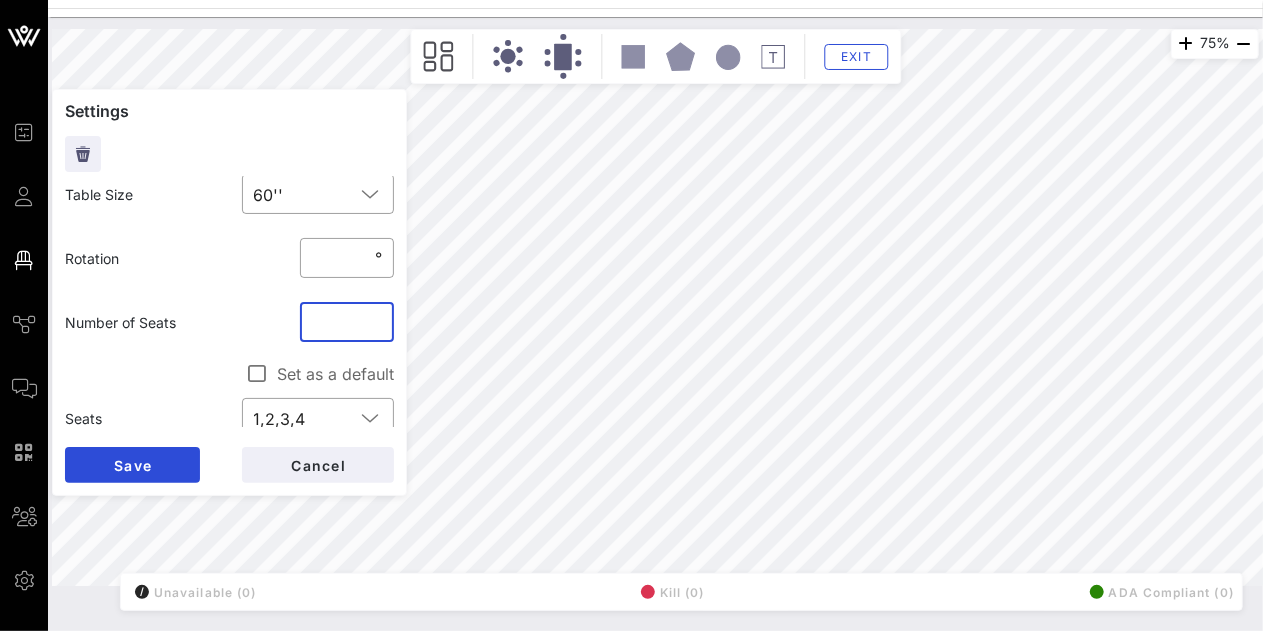 type on "*" 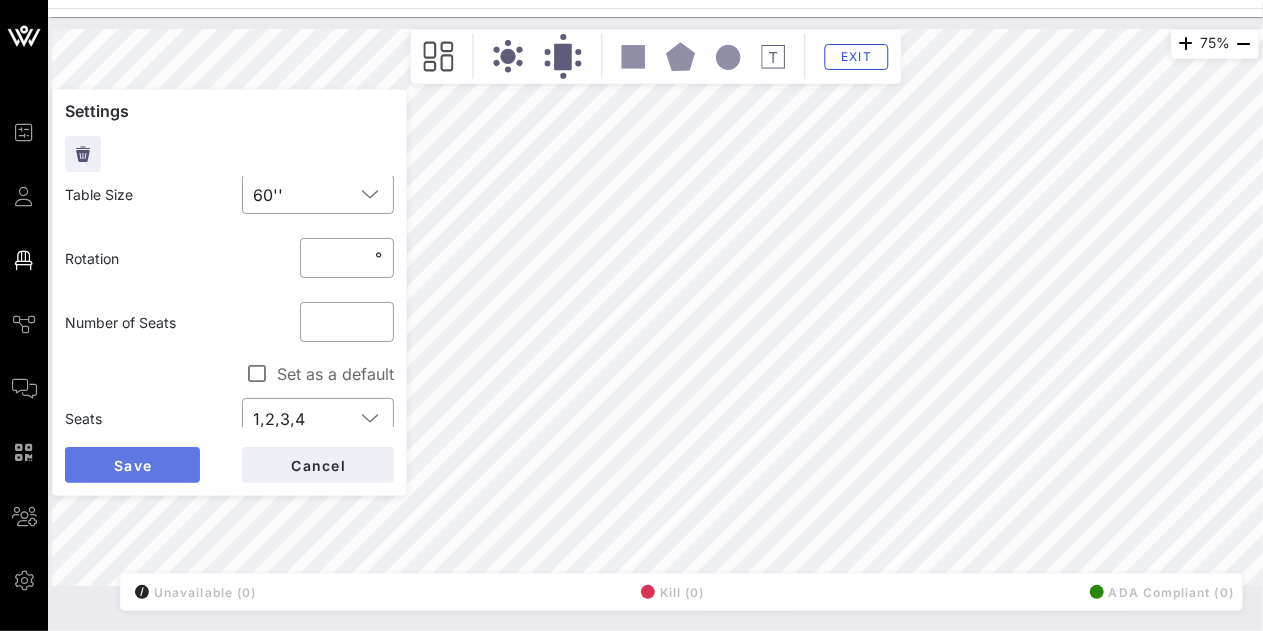 click on "Save" at bounding box center [132, 465] 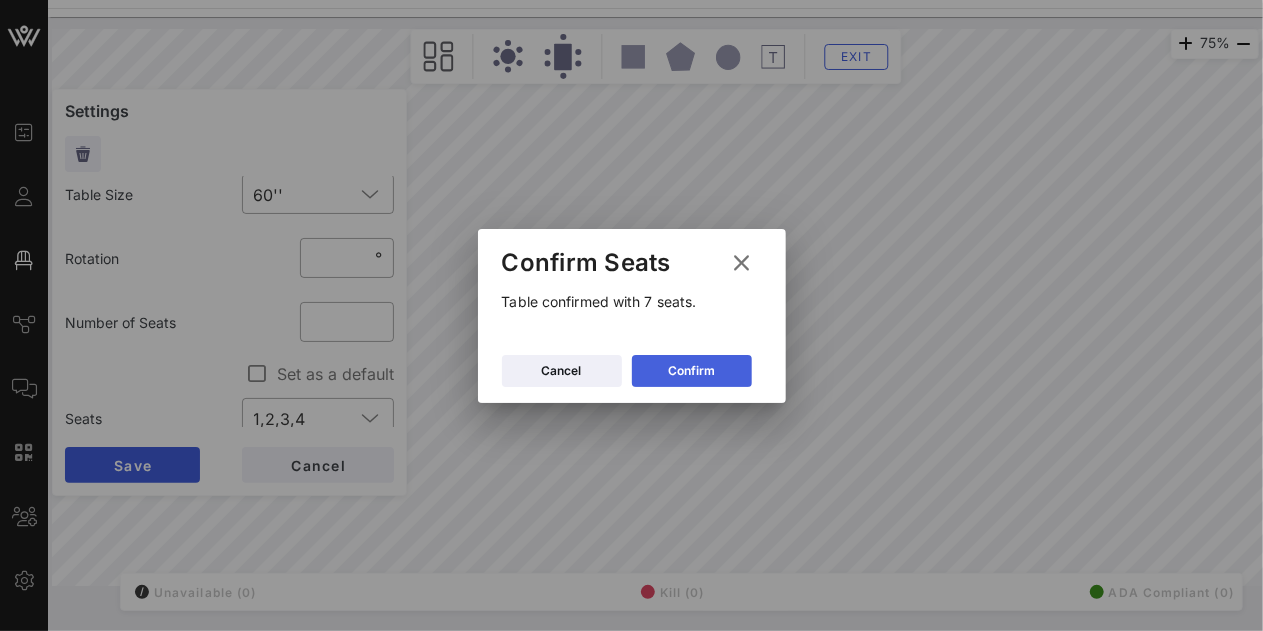 click on "Confirm" at bounding box center (691, 371) 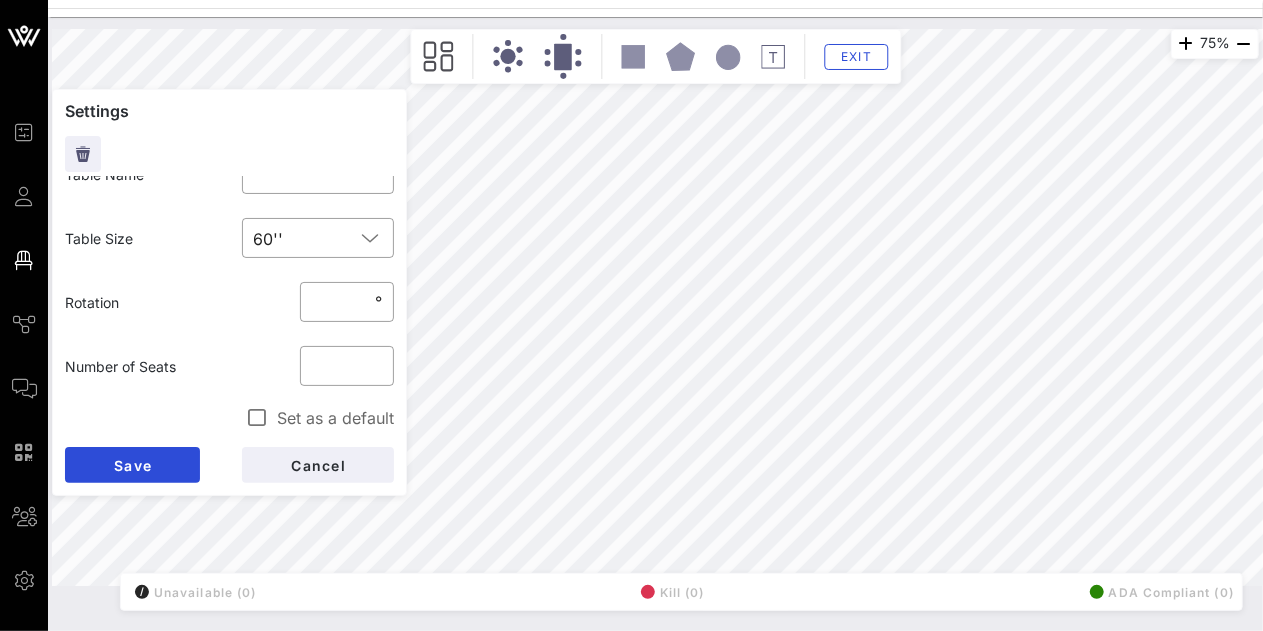 scroll, scrollTop: 118, scrollLeft: 0, axis: vertical 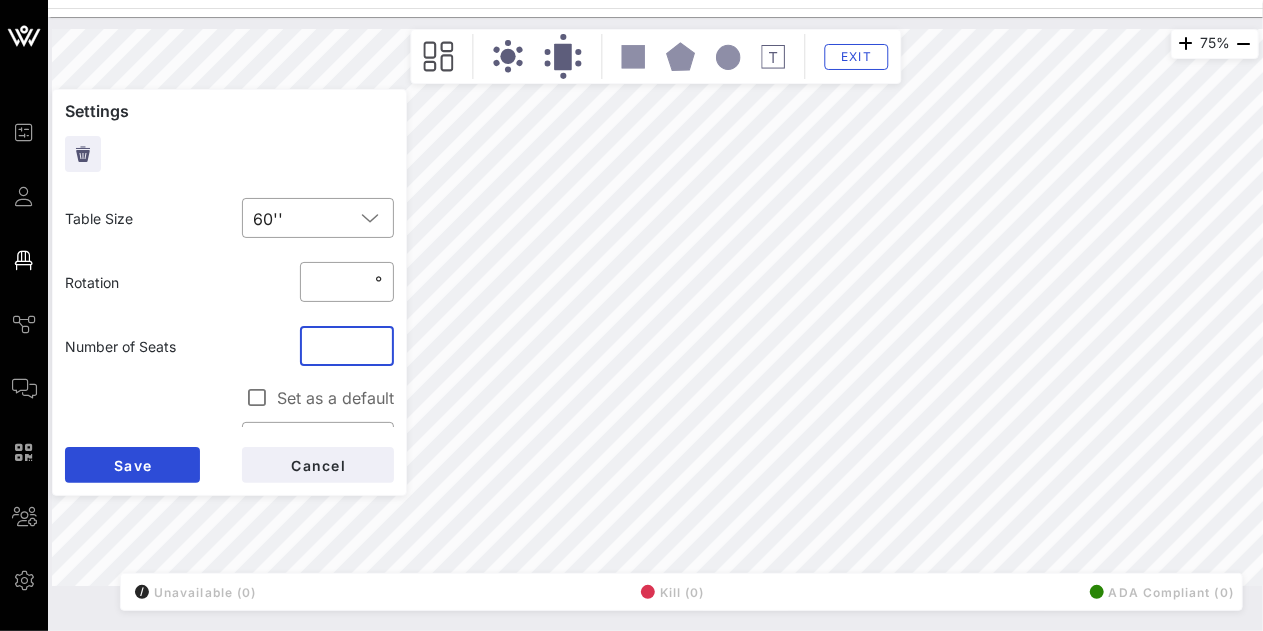 click on "*" at bounding box center (347, 346) 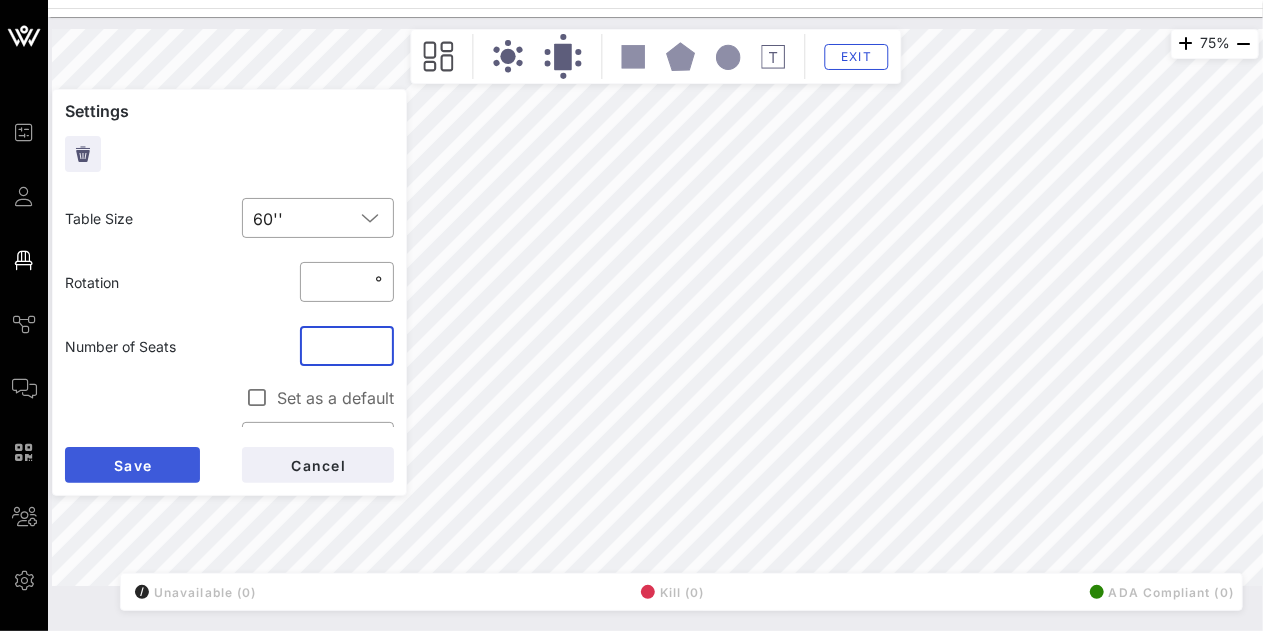 type on "*" 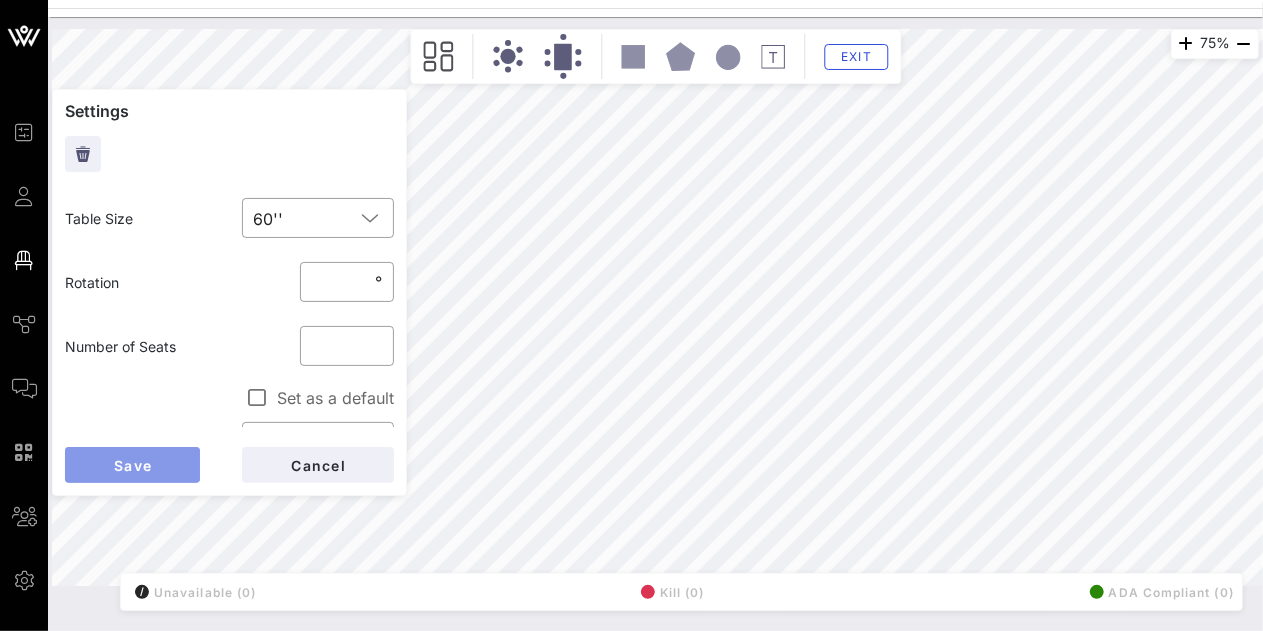 click on "Save" at bounding box center (132, 465) 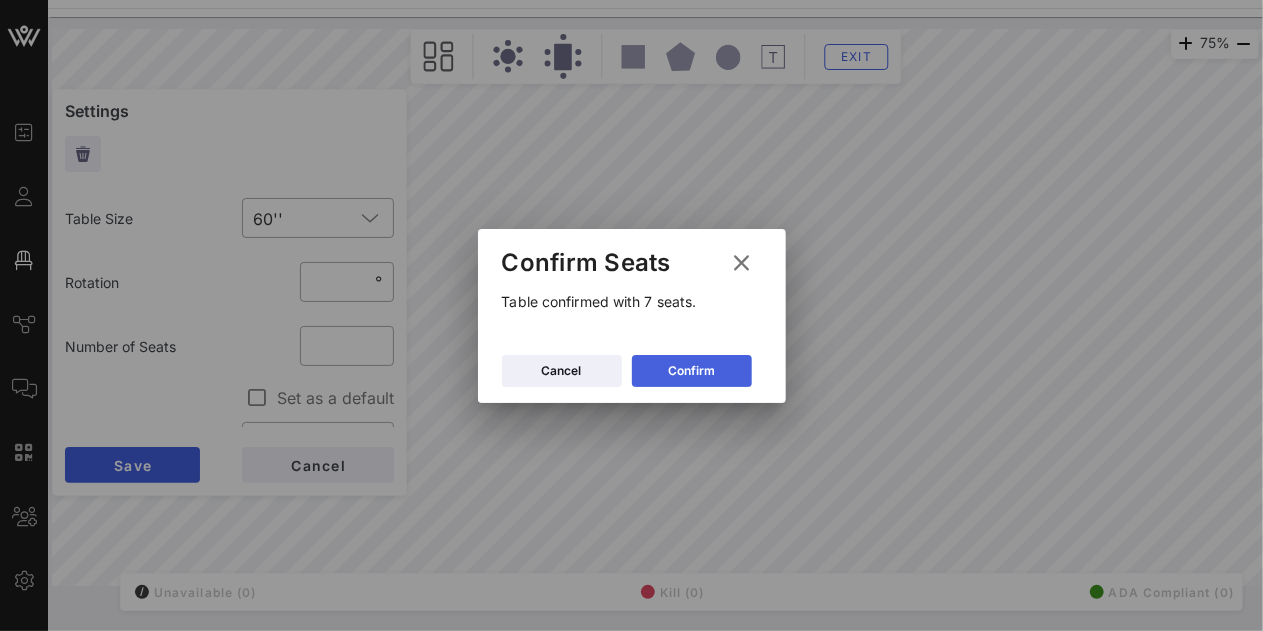 click on "Confirm" at bounding box center (691, 371) 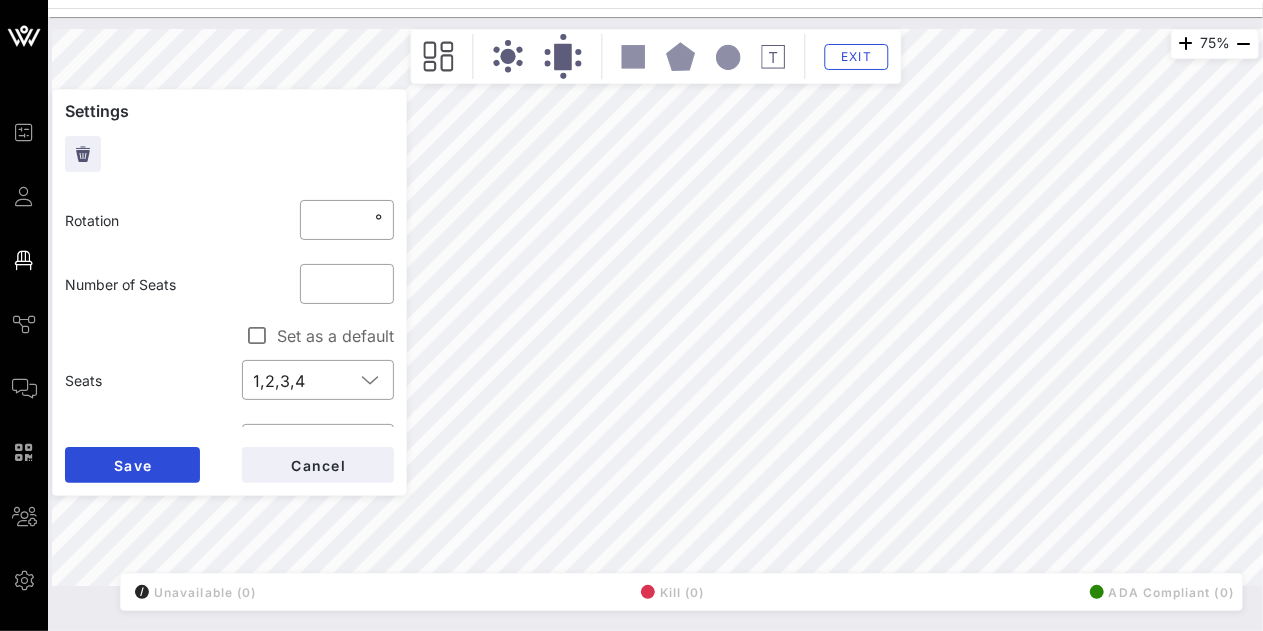 scroll, scrollTop: 186, scrollLeft: 0, axis: vertical 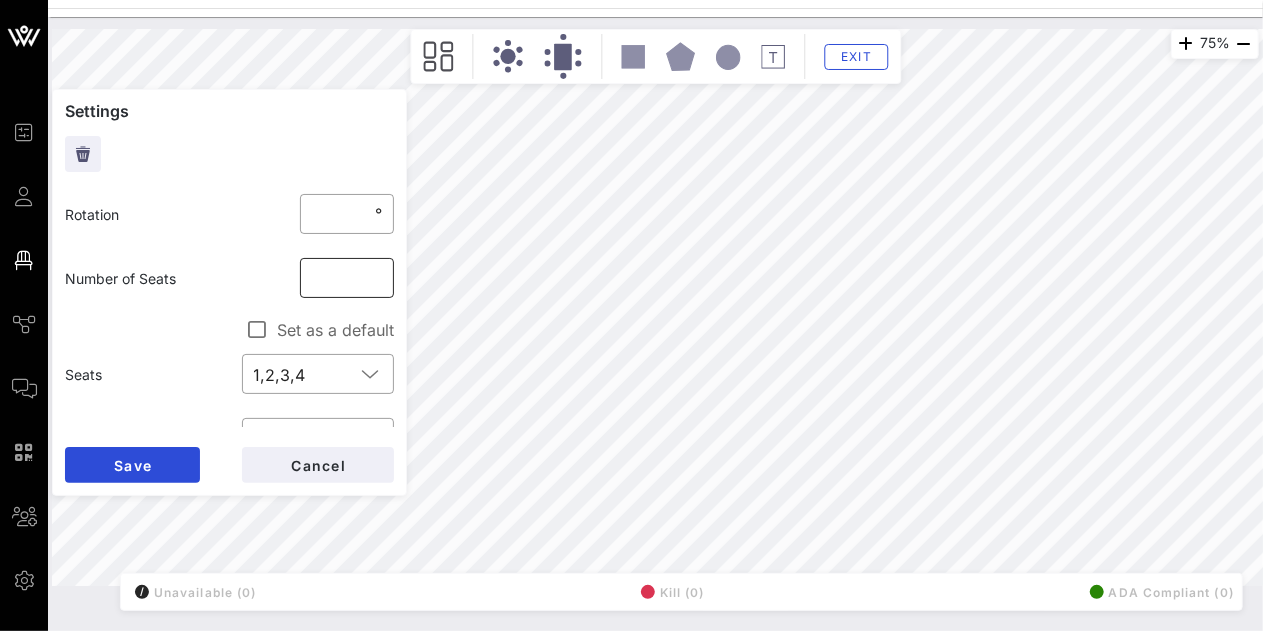 click on "*" at bounding box center [347, 278] 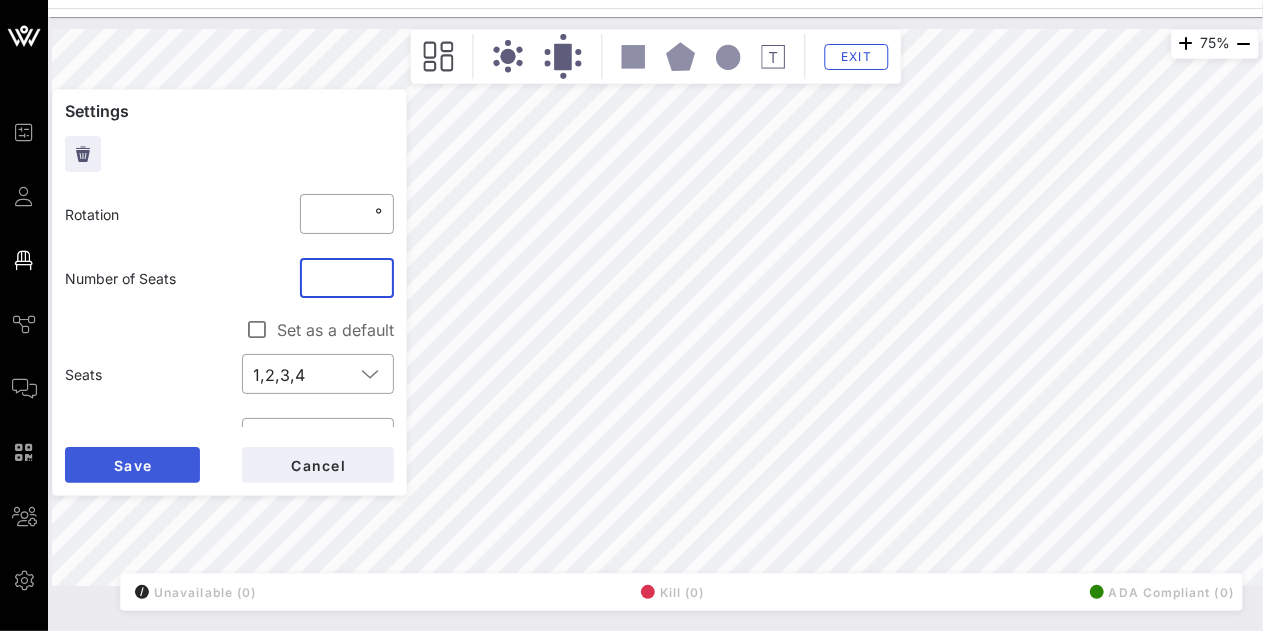 type on "*" 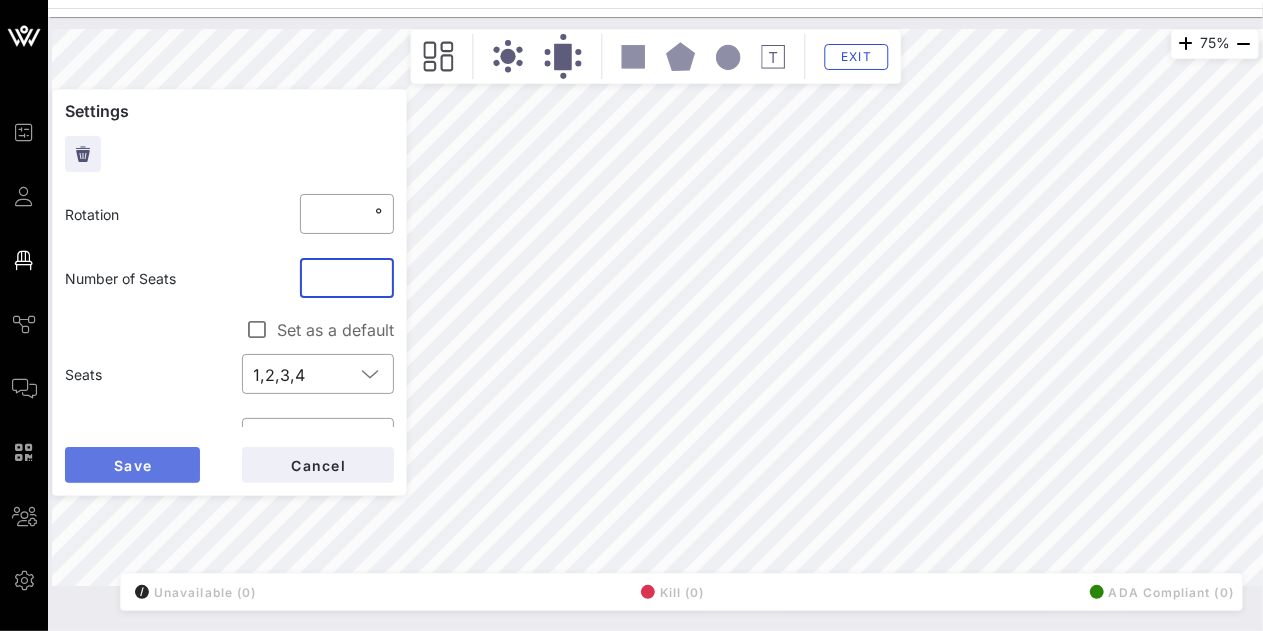 click on "Save" at bounding box center [132, 465] 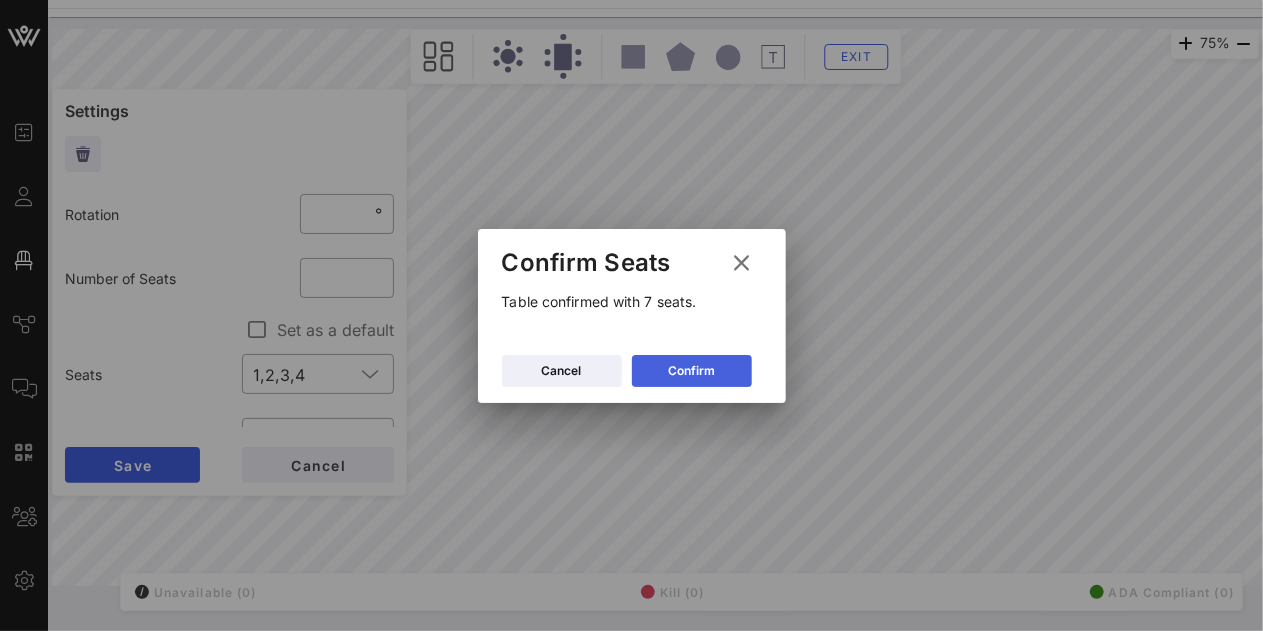 click on "Confirm" at bounding box center [691, 371] 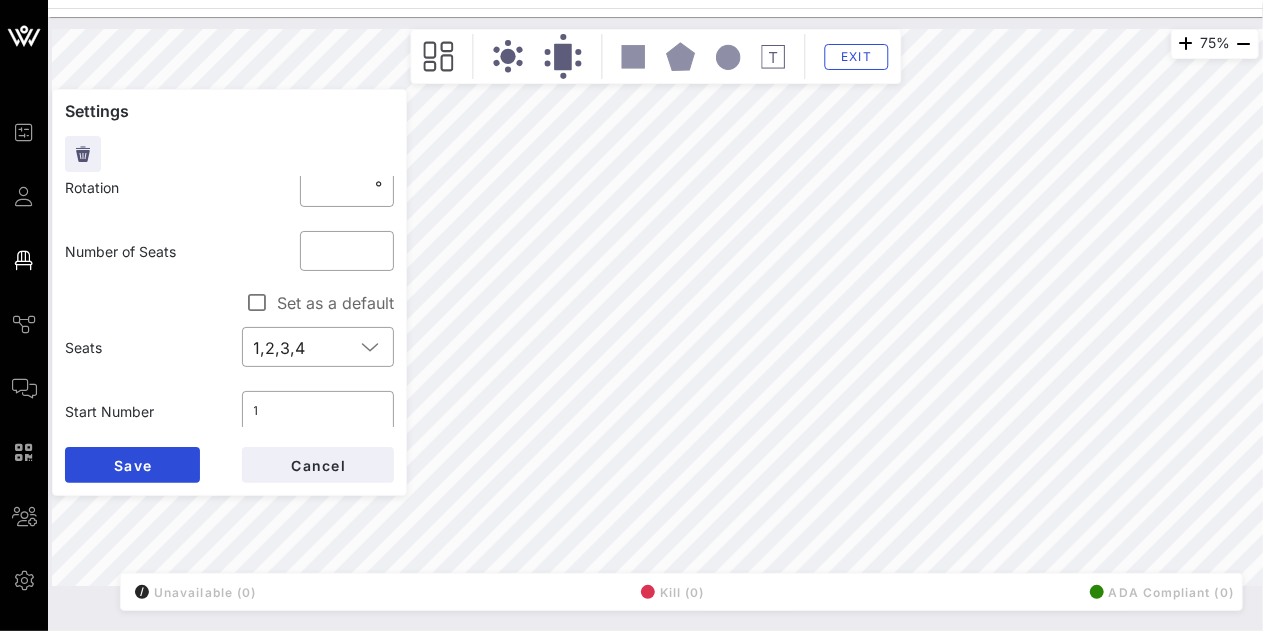 scroll, scrollTop: 214, scrollLeft: 0, axis: vertical 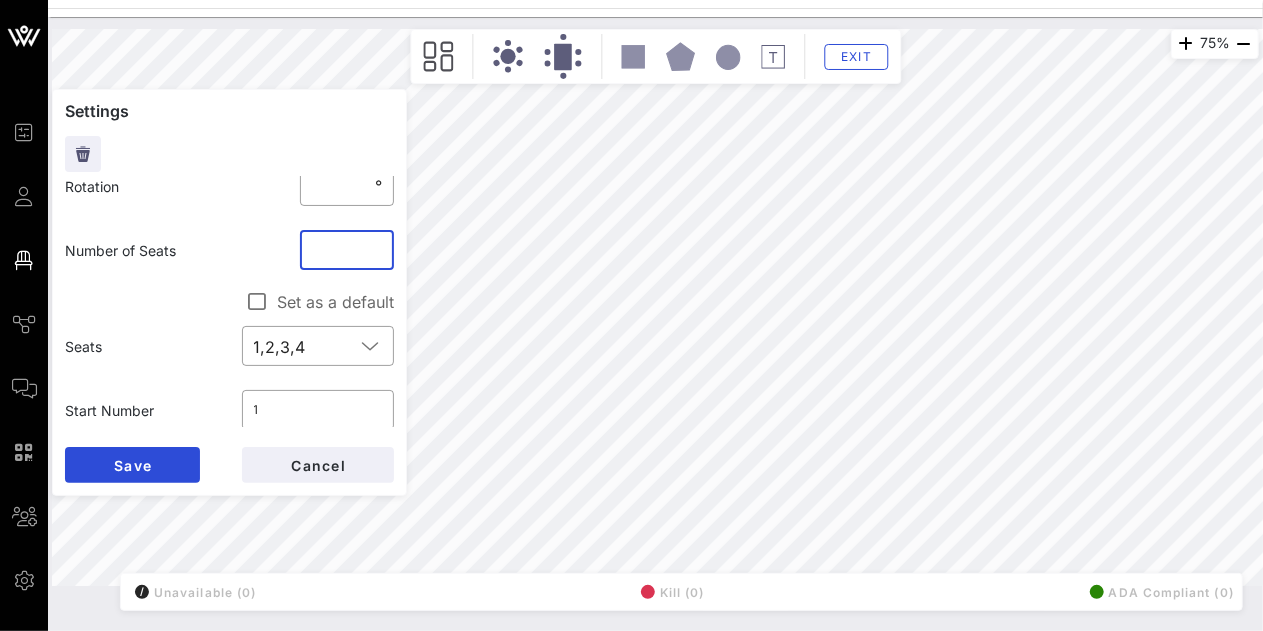 click on "*" at bounding box center [347, 250] 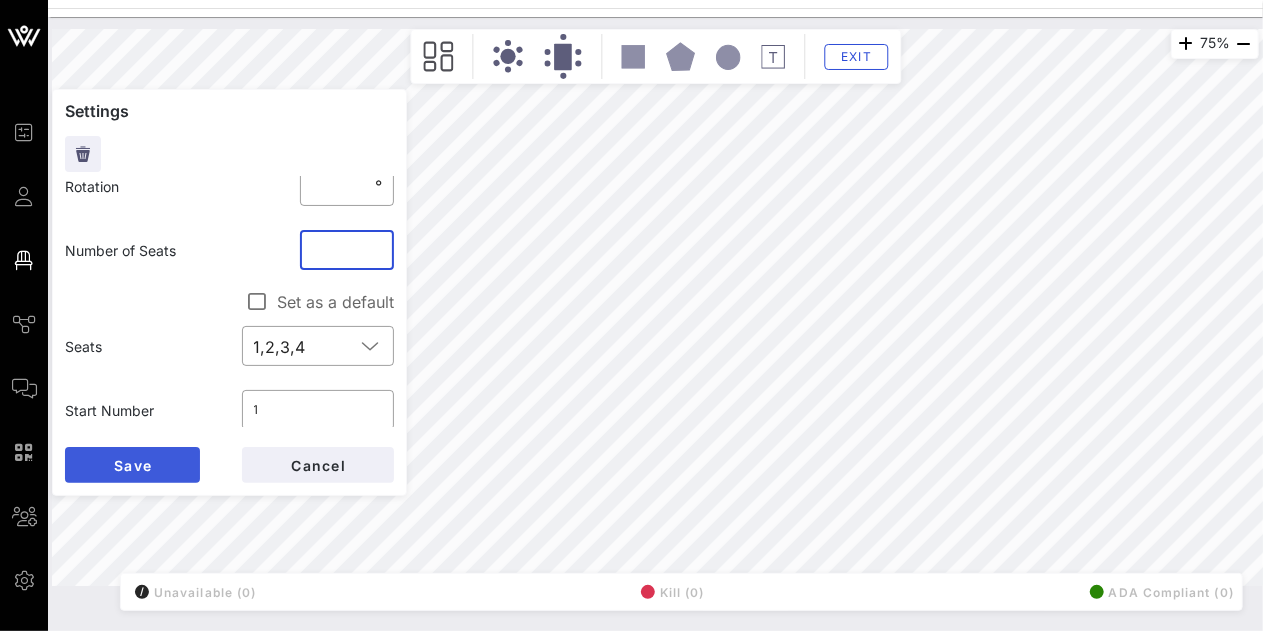 type on "*" 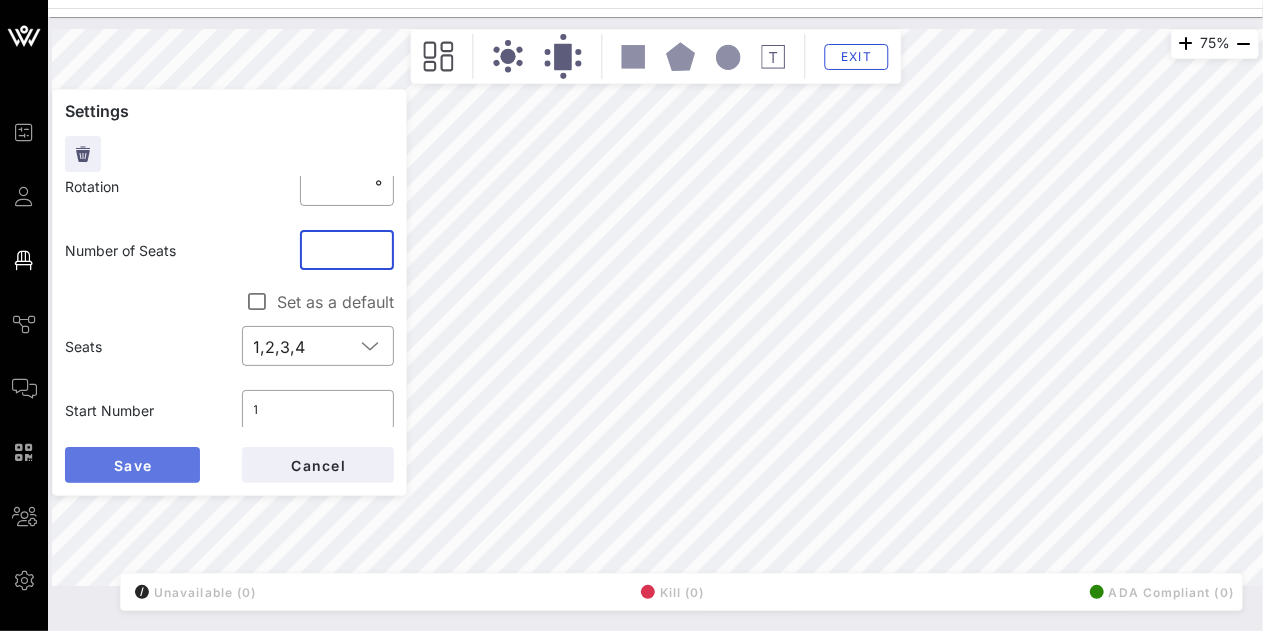 click on "Save" at bounding box center (132, 465) 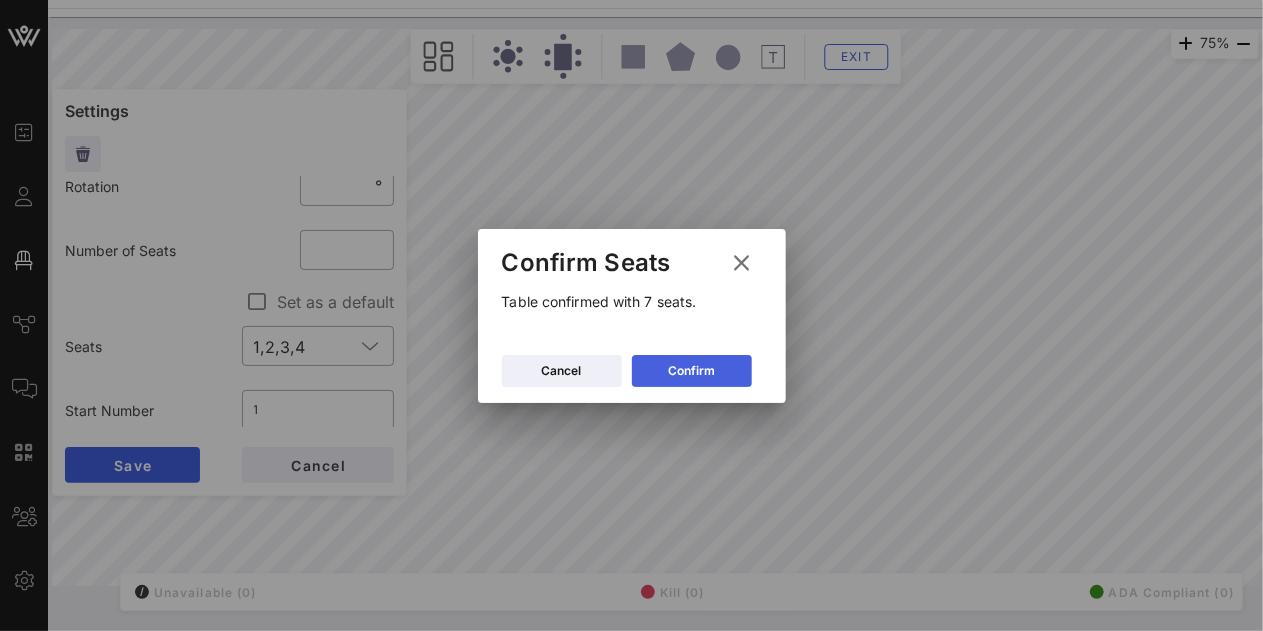 click at bounding box center (692, 371) 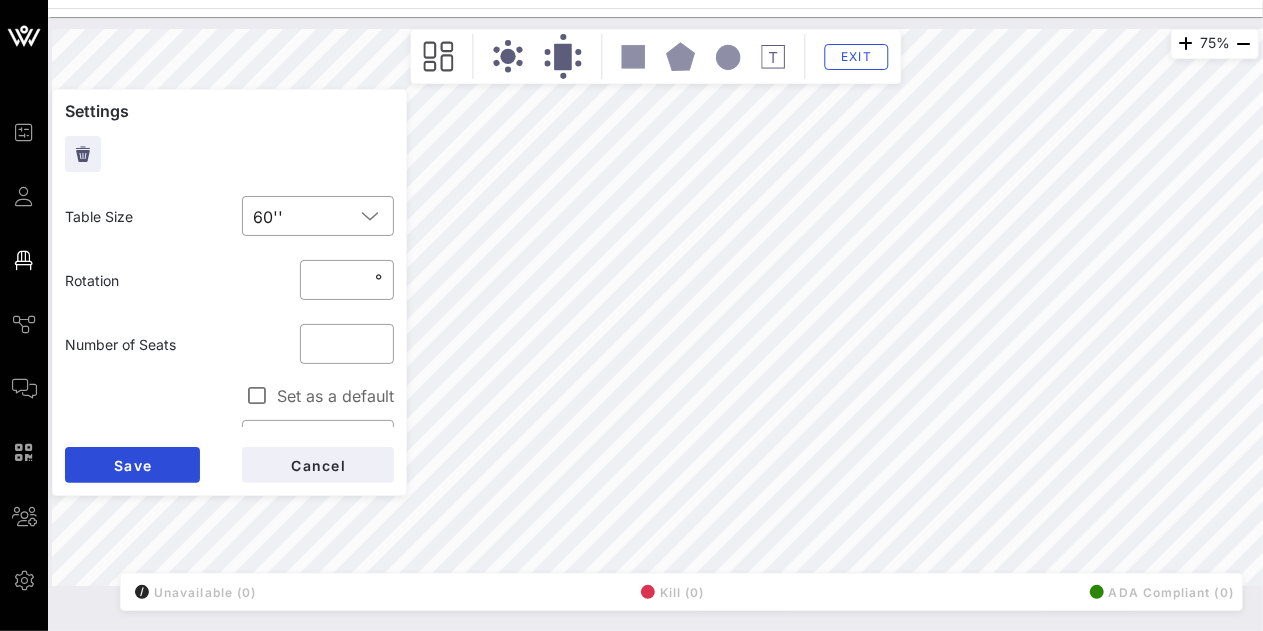 scroll, scrollTop: 154, scrollLeft: 0, axis: vertical 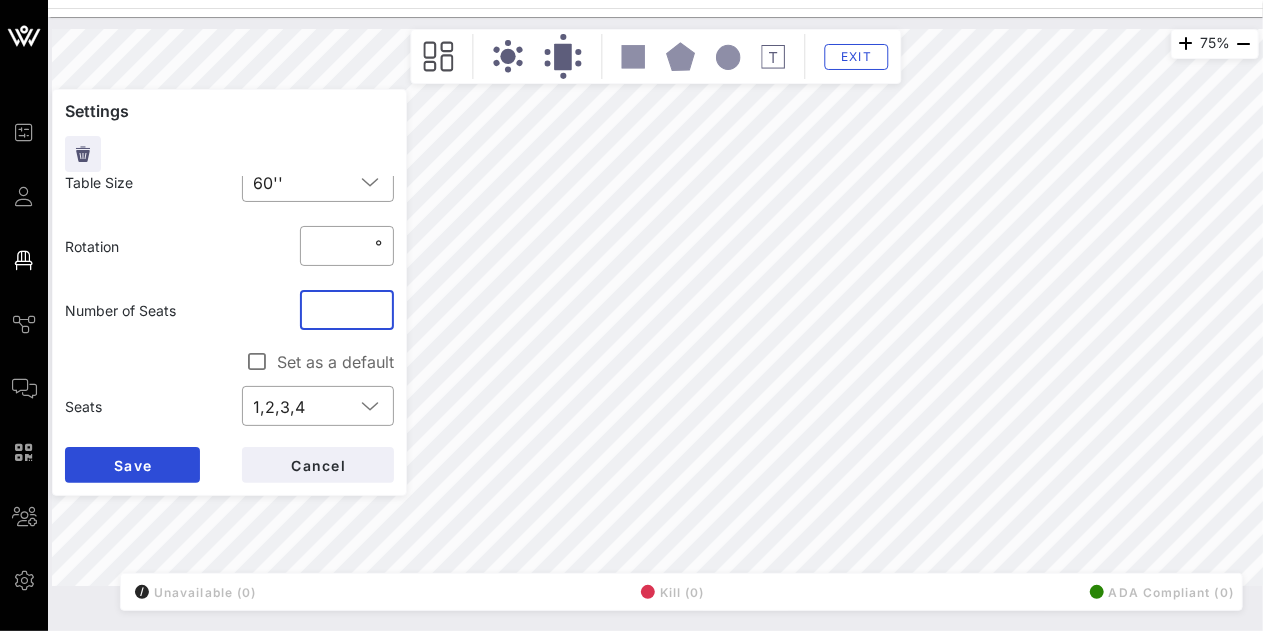 click on "*" at bounding box center (347, 310) 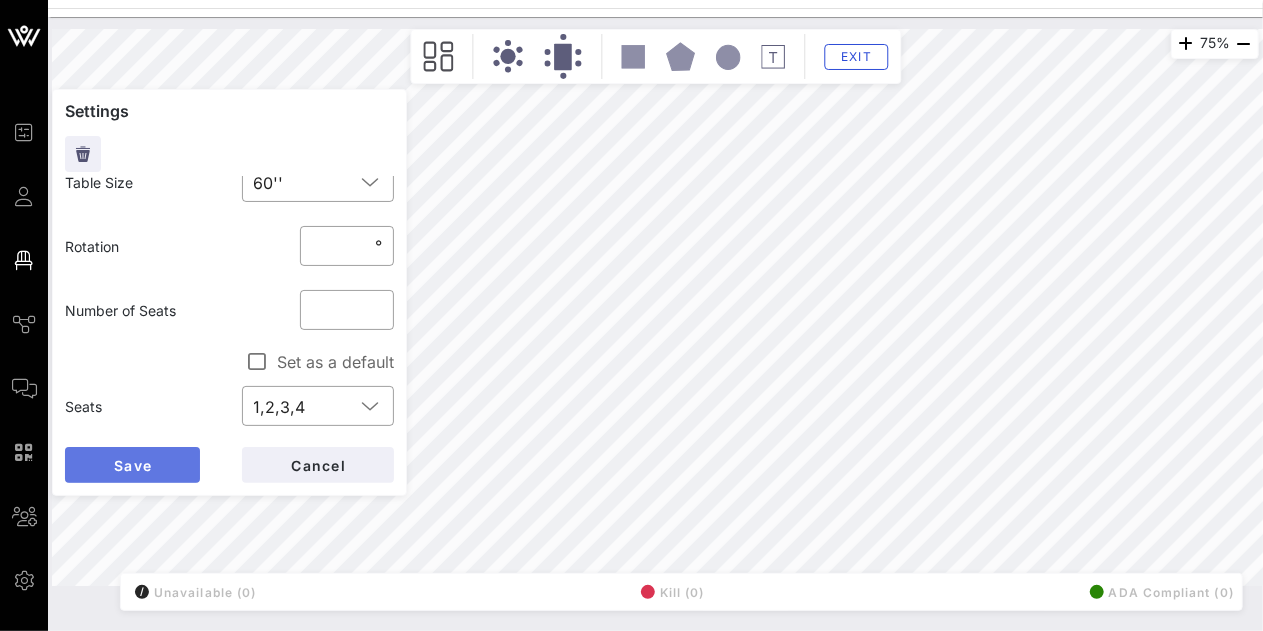 click on "Save" at bounding box center (132, 465) 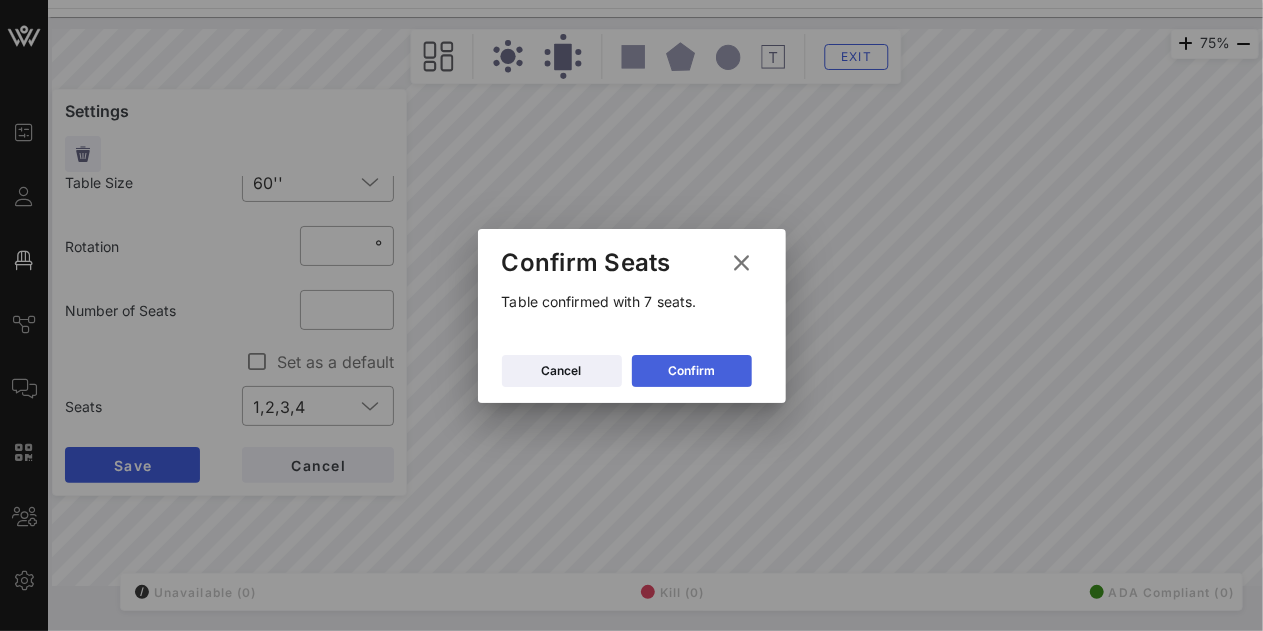 click on "Confirm" at bounding box center [691, 371] 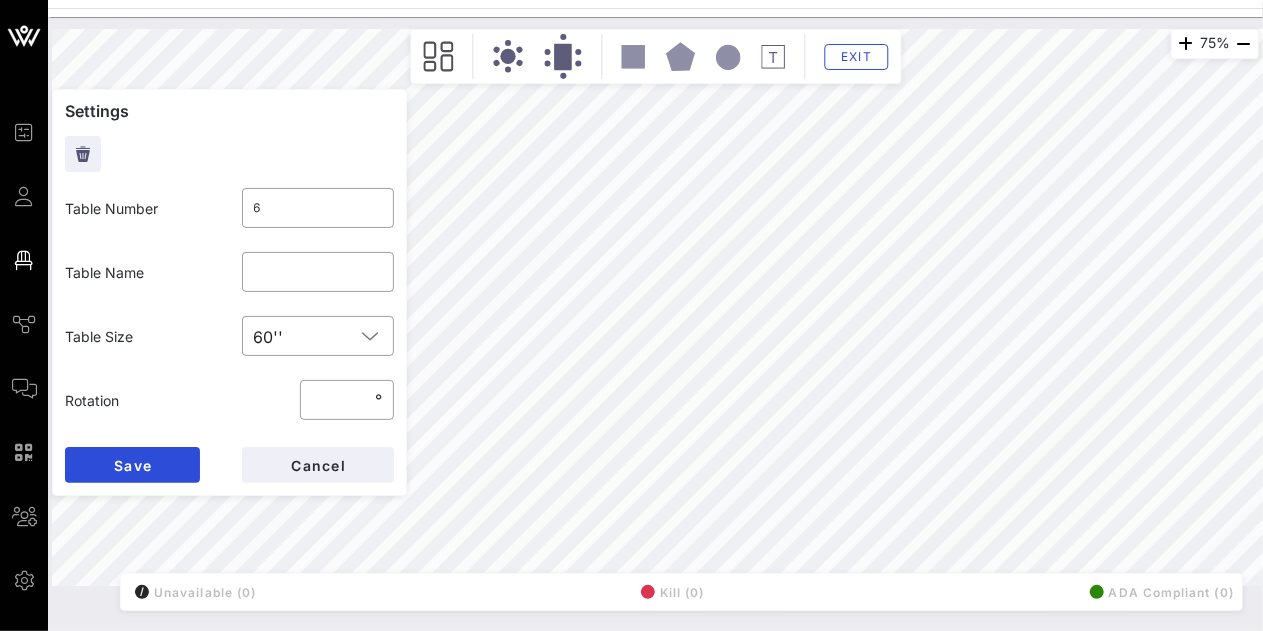 scroll, scrollTop: 132, scrollLeft: 0, axis: vertical 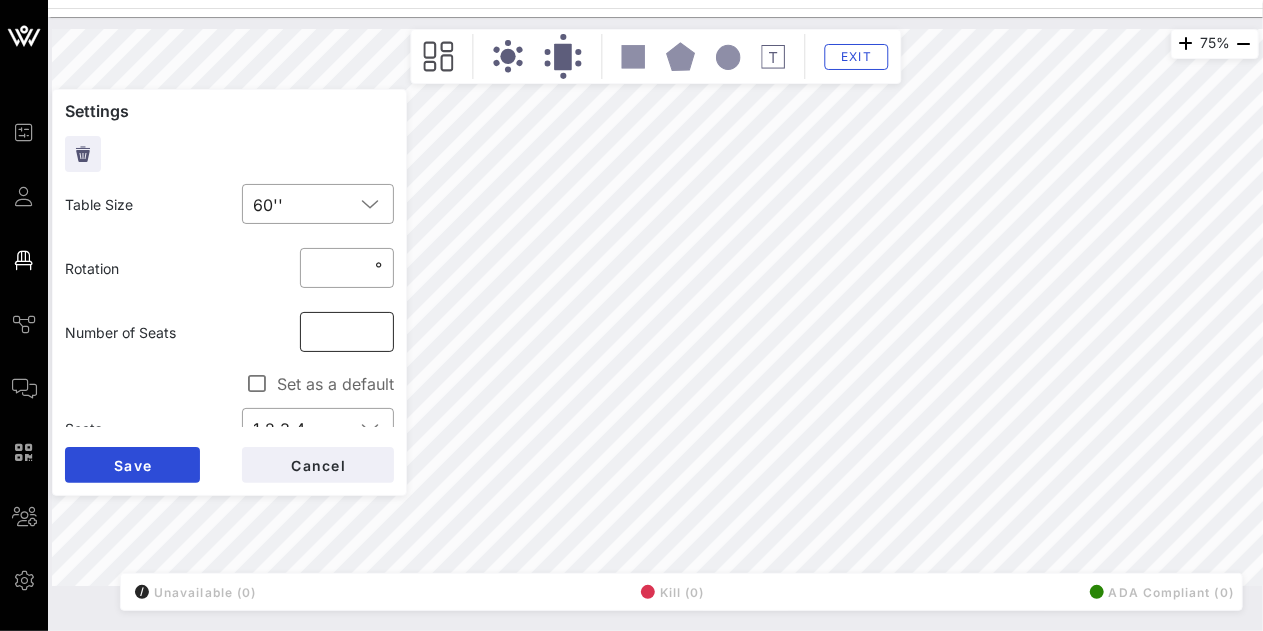 click on "*" at bounding box center [347, 332] 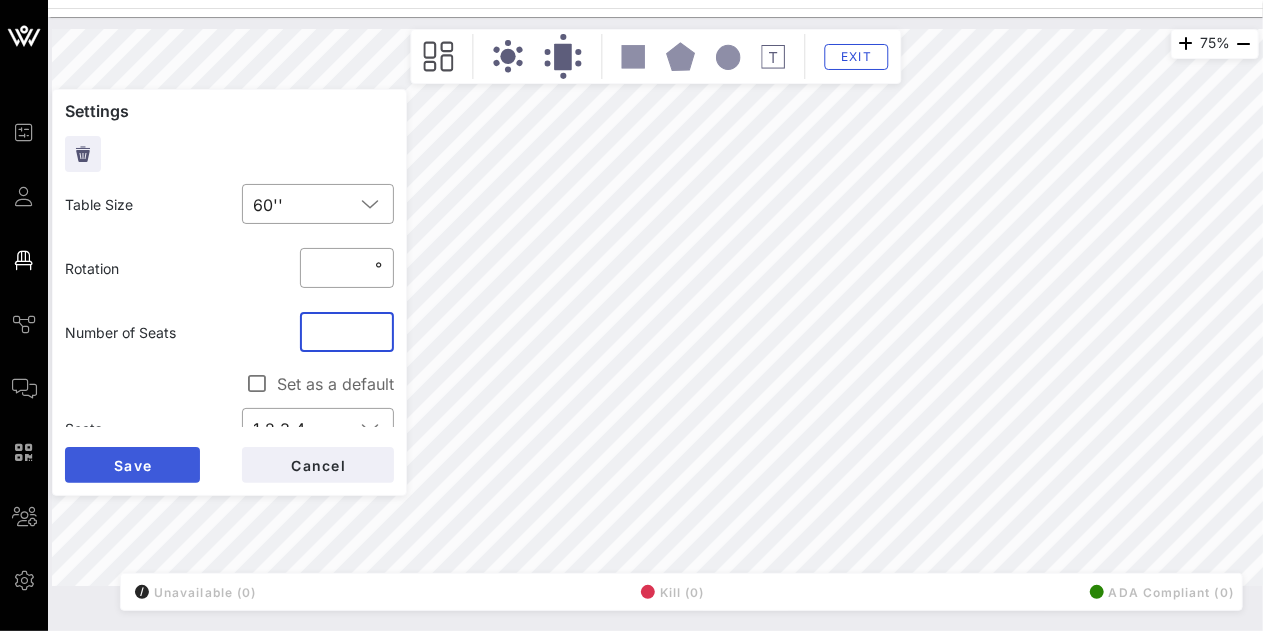 type on "*" 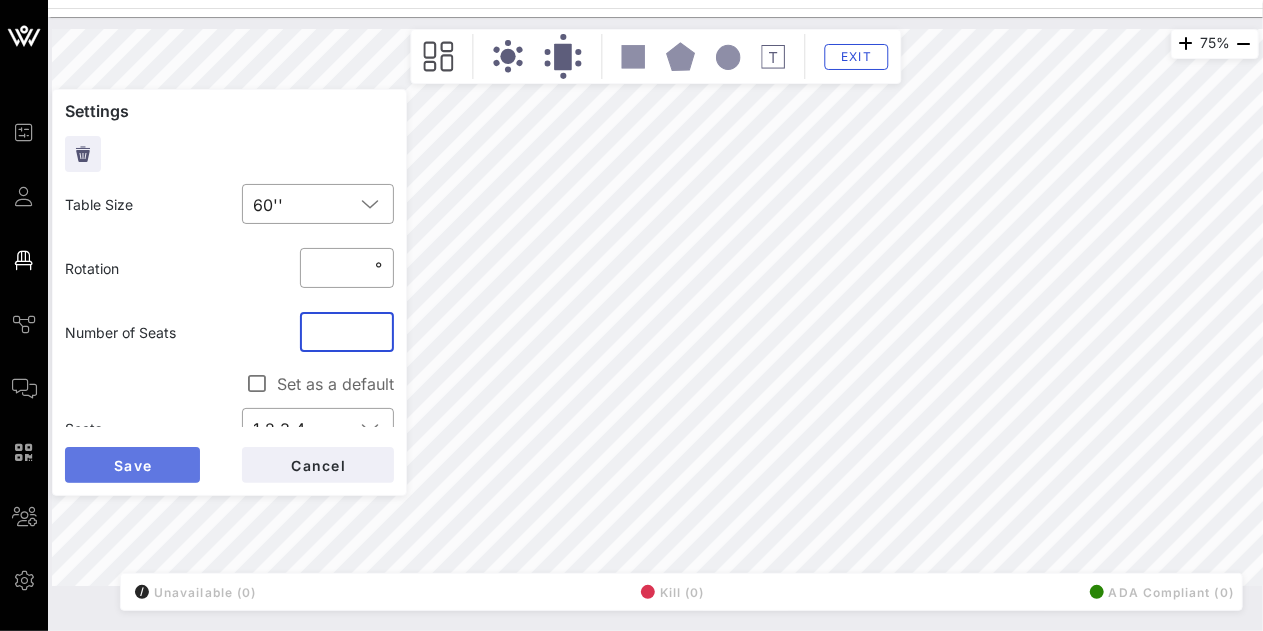 click on "Save" at bounding box center [132, 465] 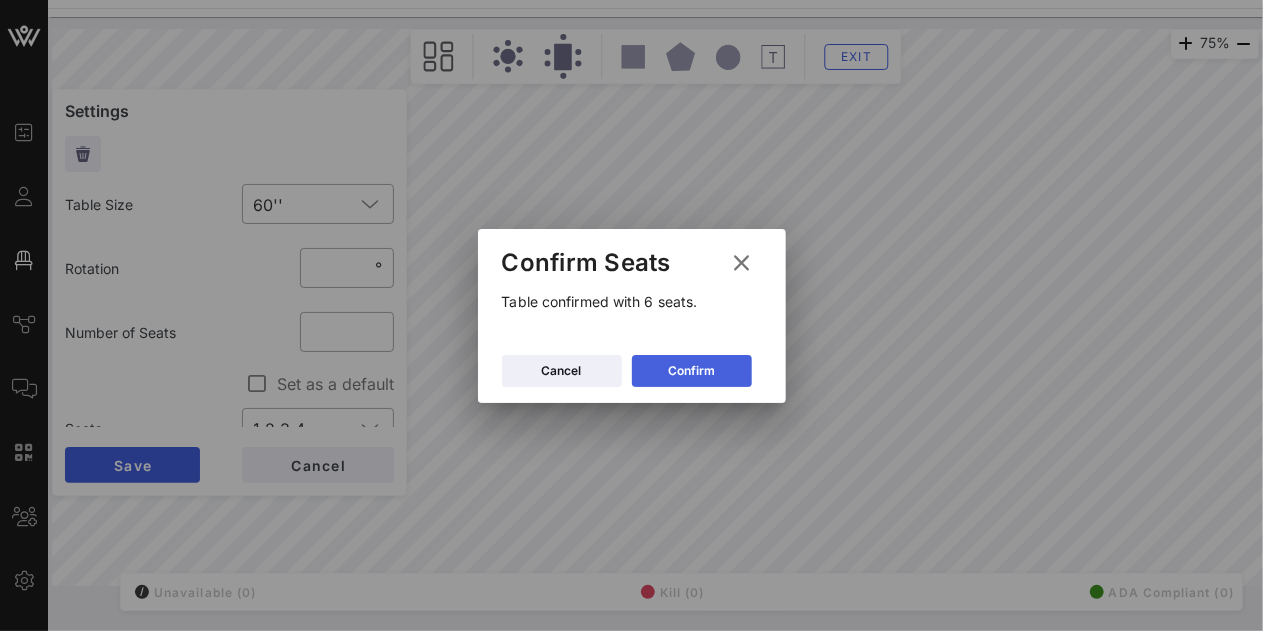 click on "Confirm" at bounding box center [691, 371] 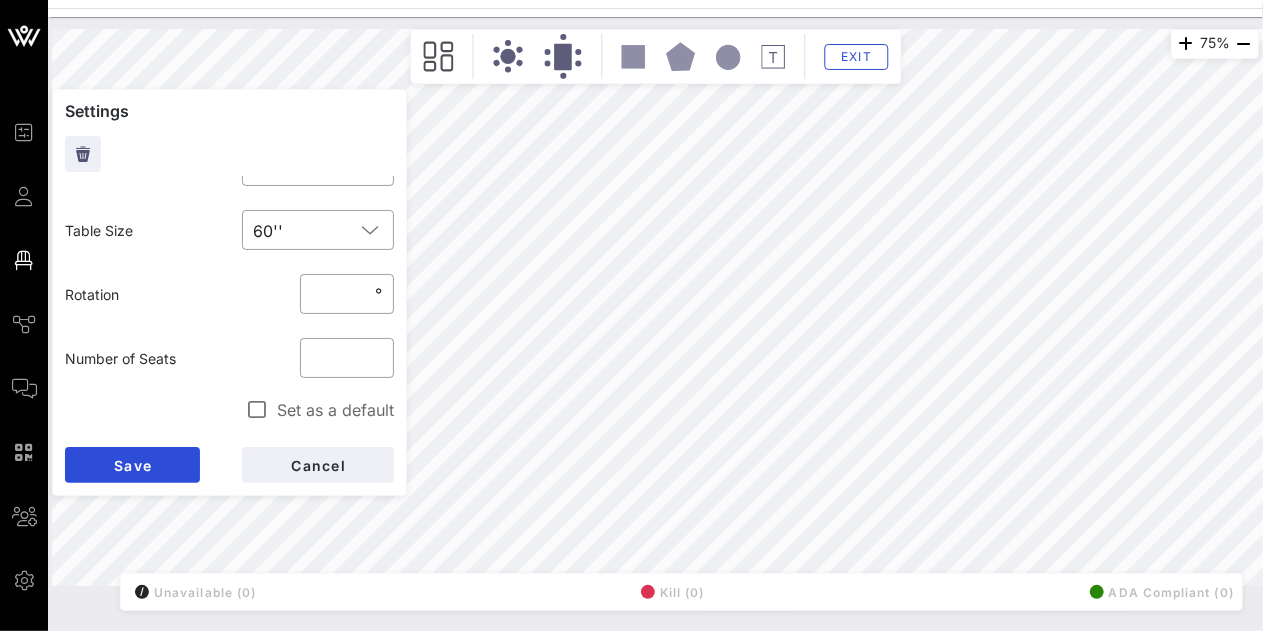 scroll, scrollTop: 129, scrollLeft: 0, axis: vertical 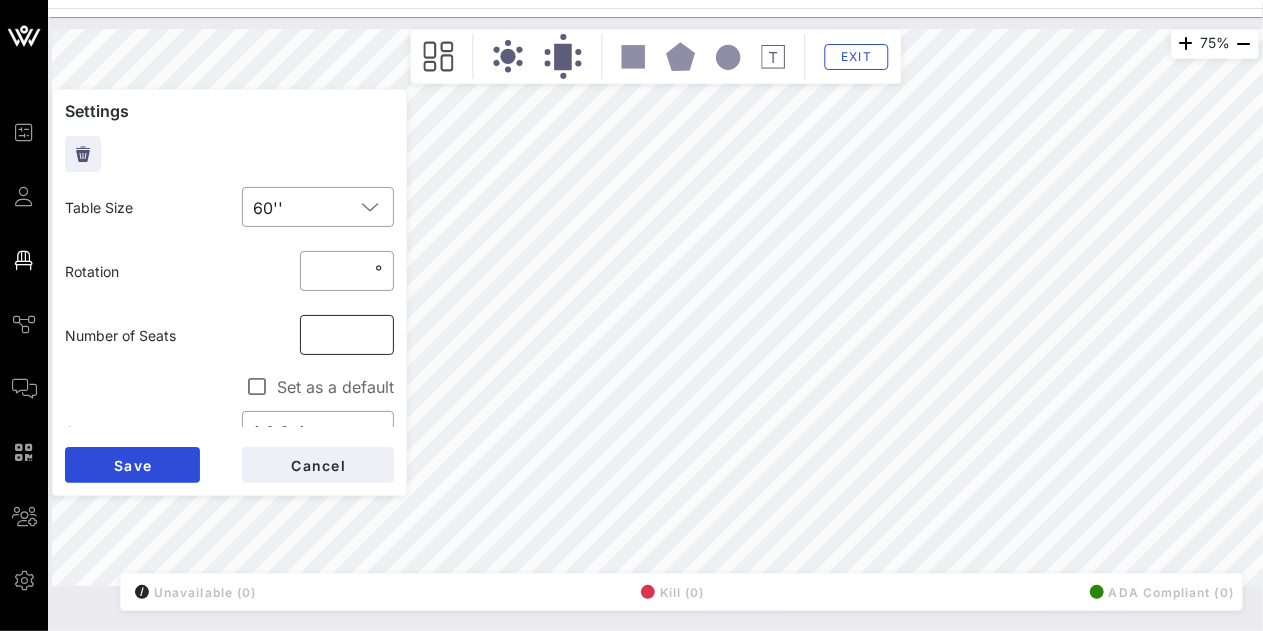 click on "*" at bounding box center [347, 335] 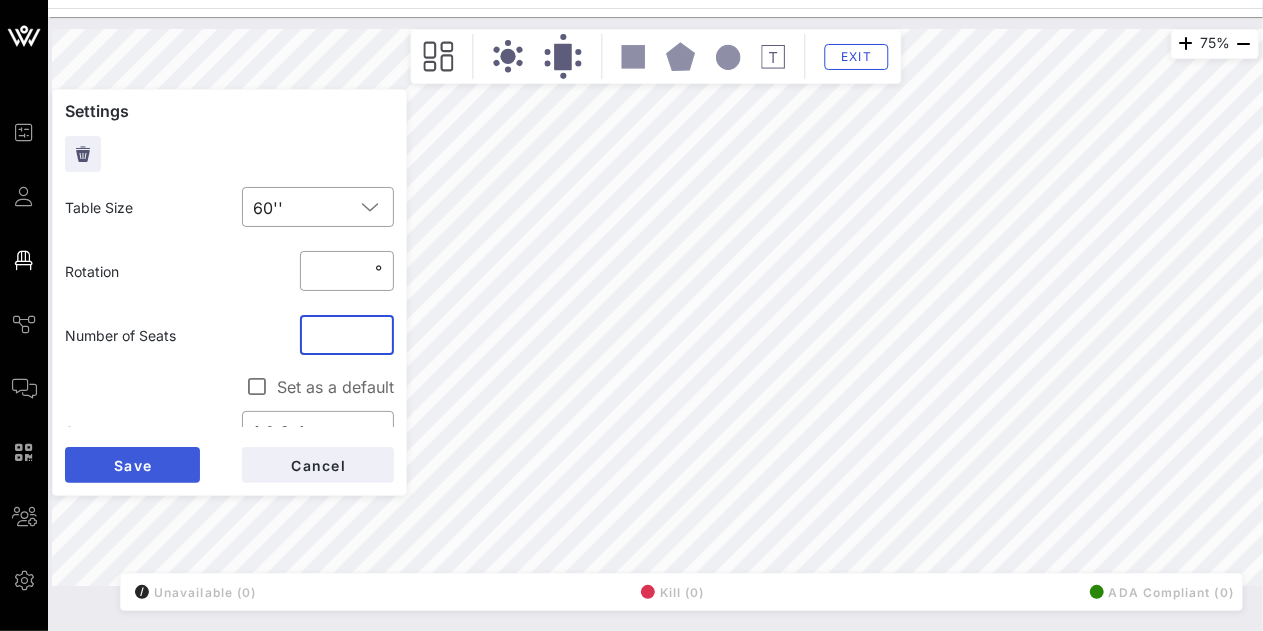 type on "*" 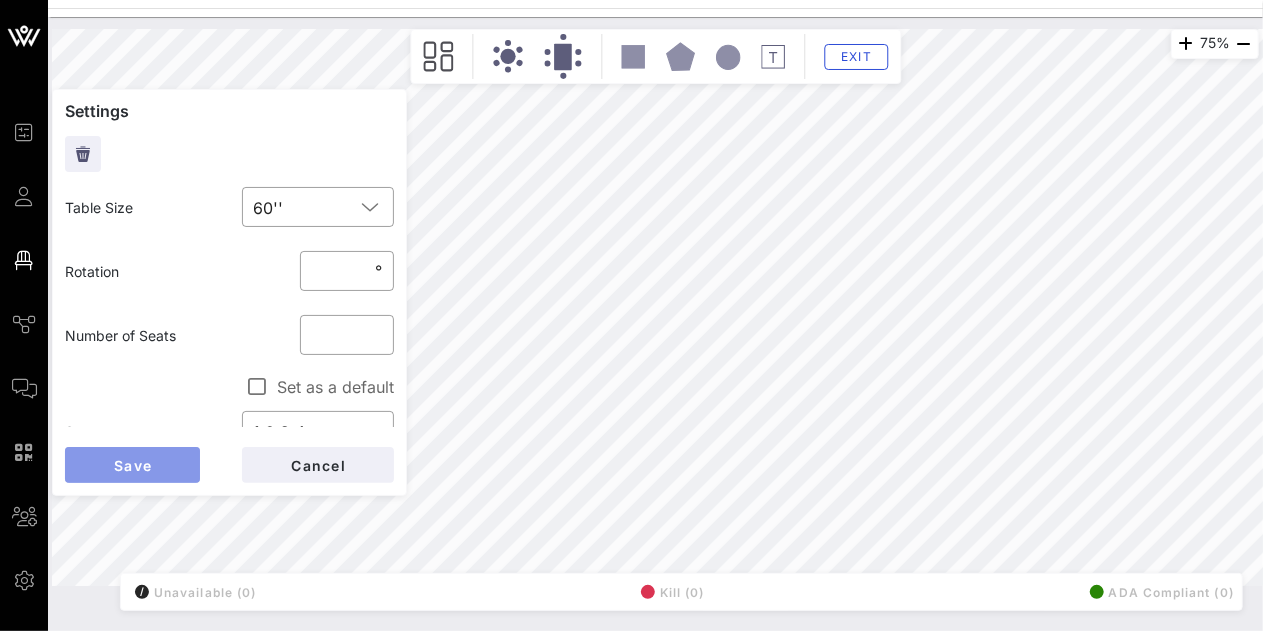 click on "Save" at bounding box center (132, 465) 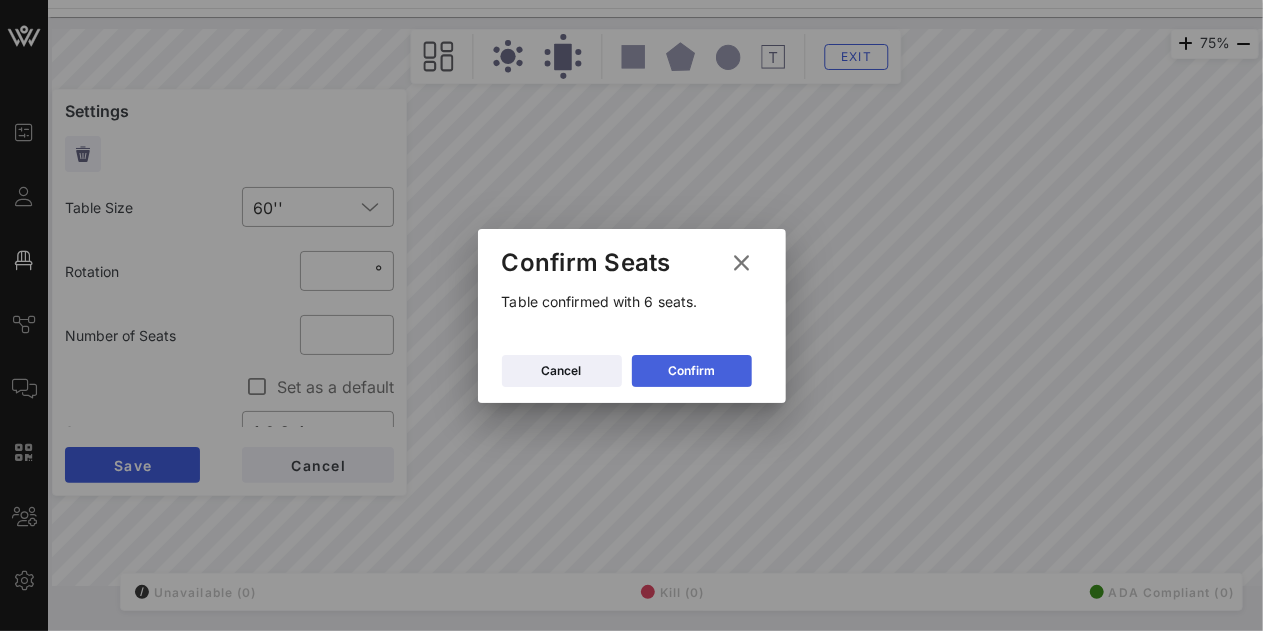 click on "Confirm" at bounding box center (692, 371) 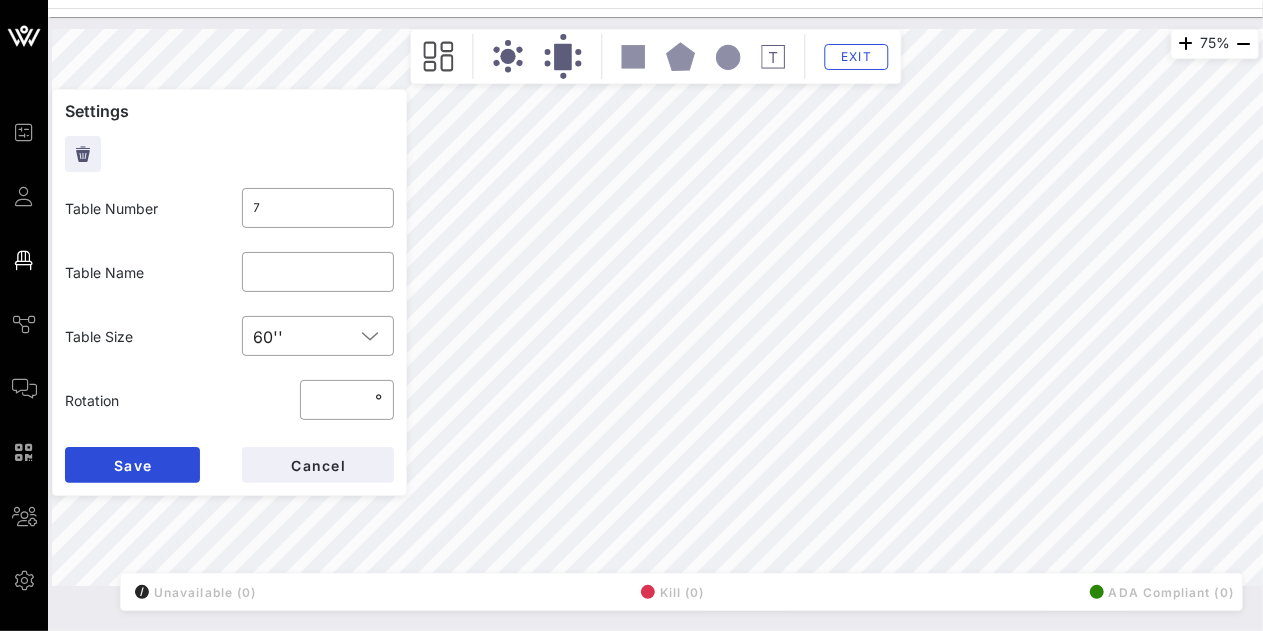scroll, scrollTop: 162, scrollLeft: 0, axis: vertical 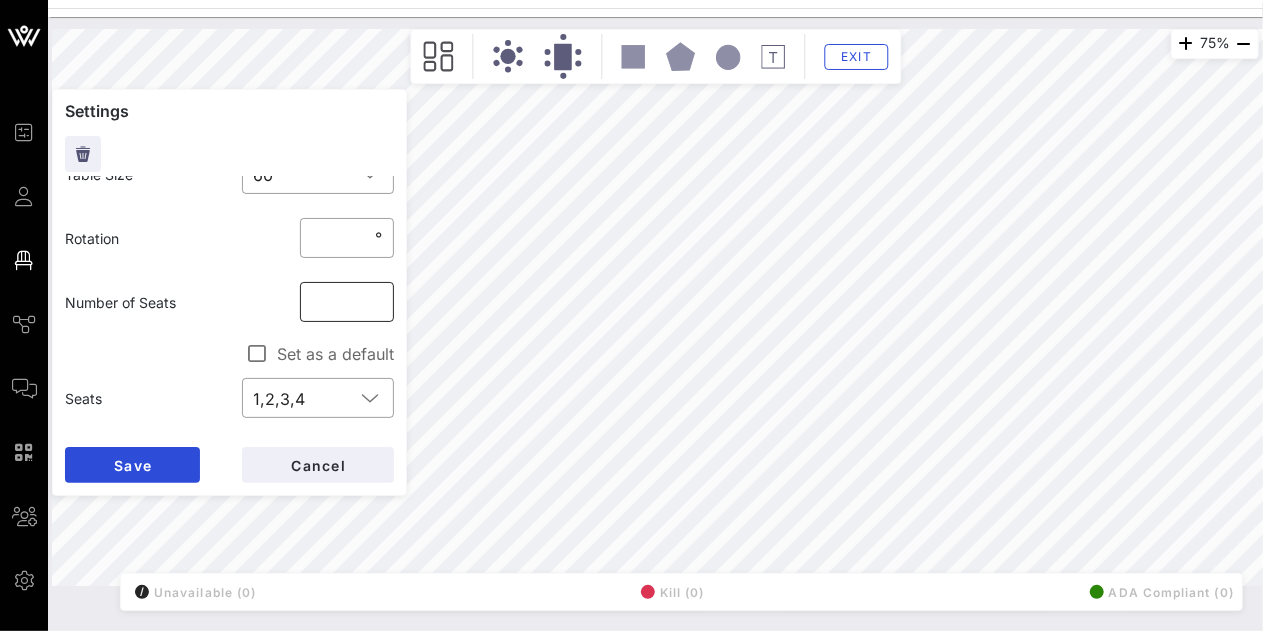 click on "*" at bounding box center (347, 302) 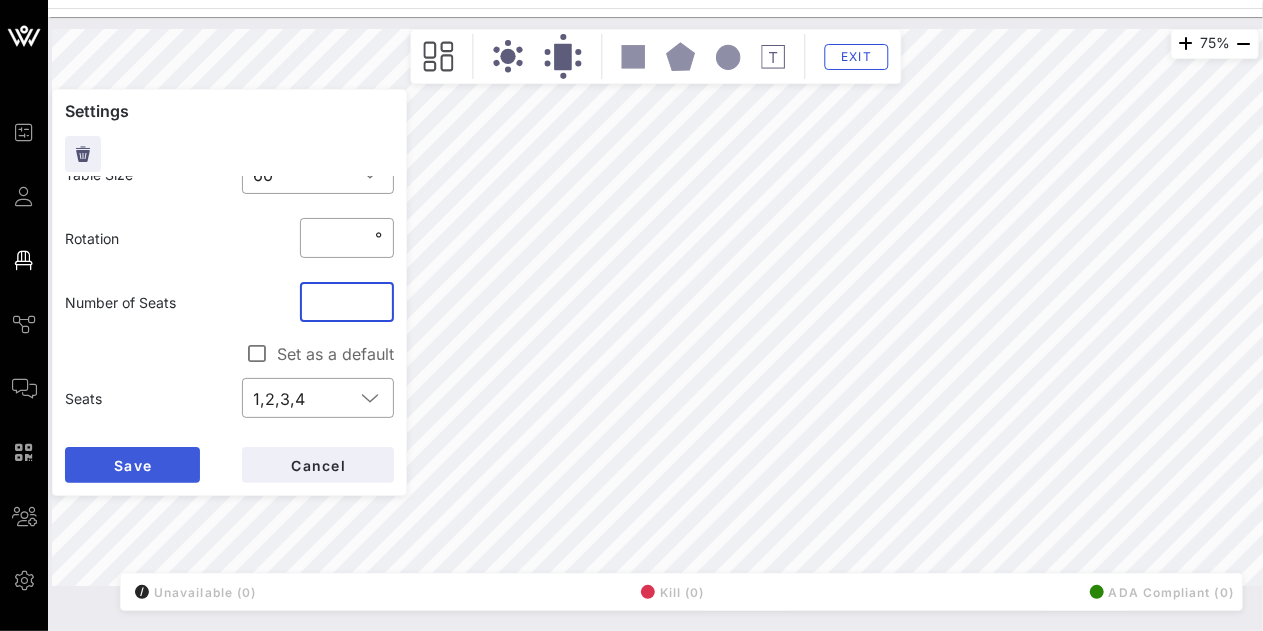 type on "*" 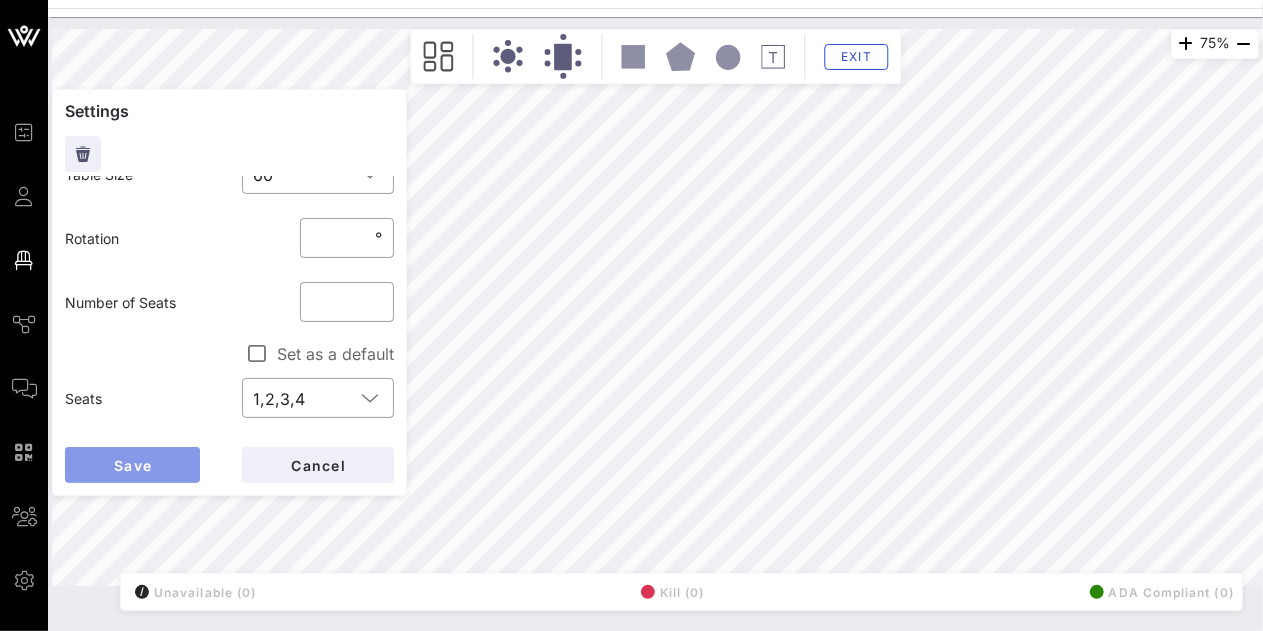 click on "Save" at bounding box center (132, 465) 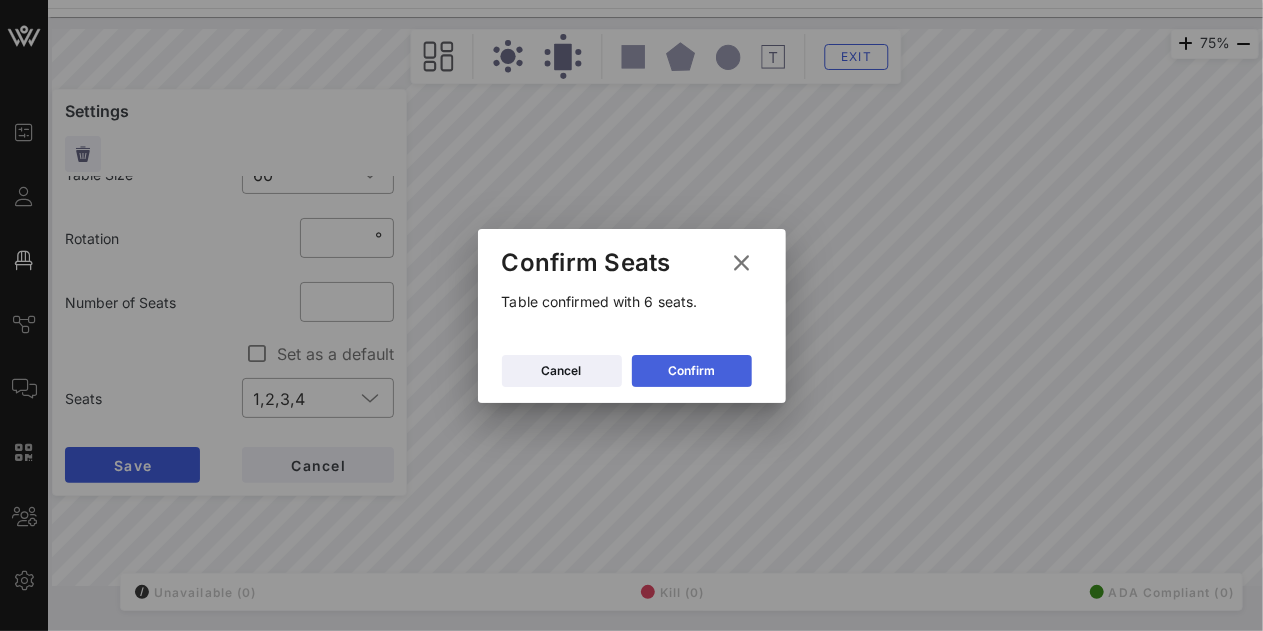 click on "Confirm" at bounding box center [691, 371] 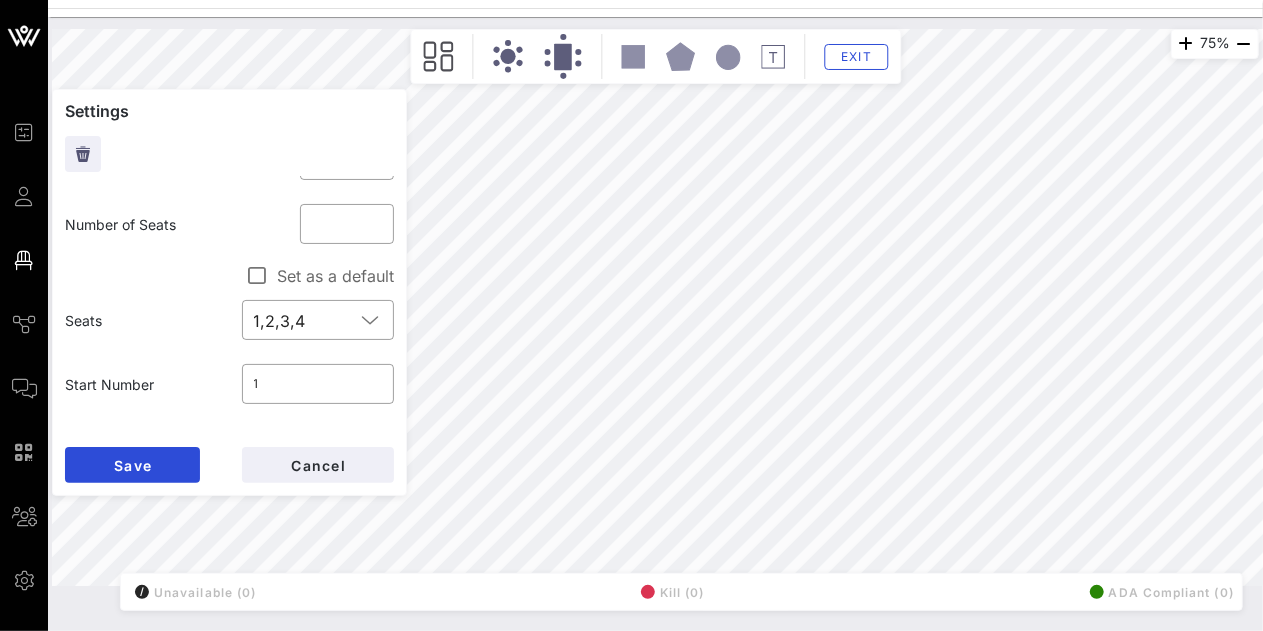 scroll, scrollTop: 241, scrollLeft: 0, axis: vertical 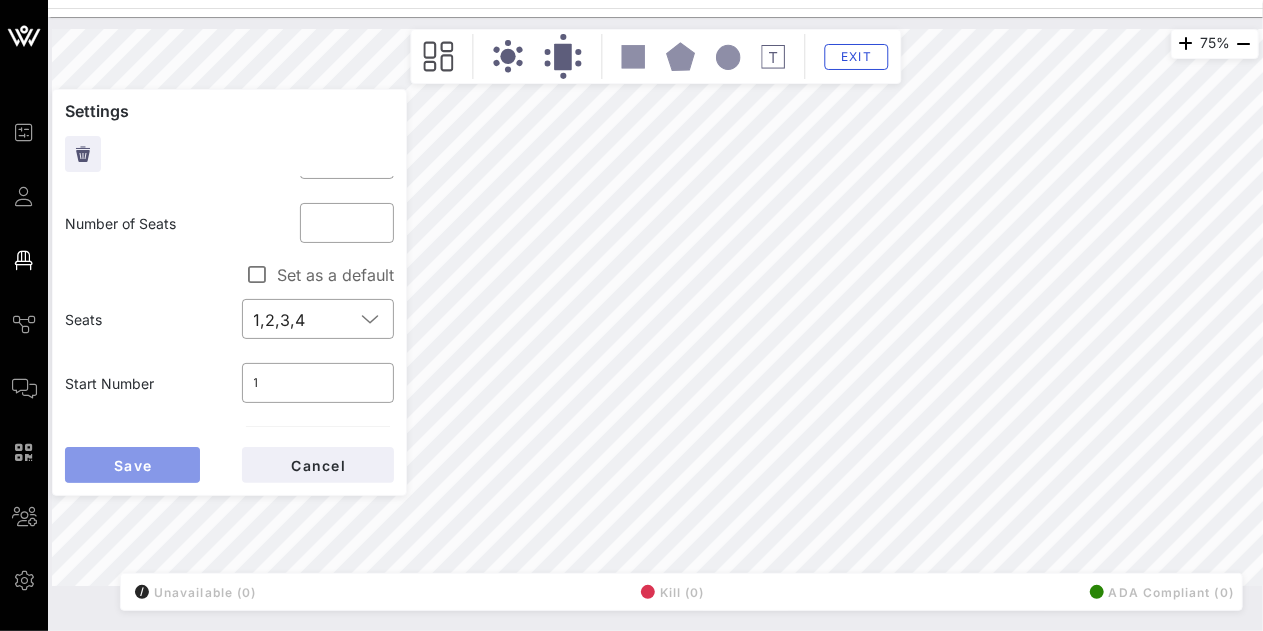 click on "Save" at bounding box center (132, 465) 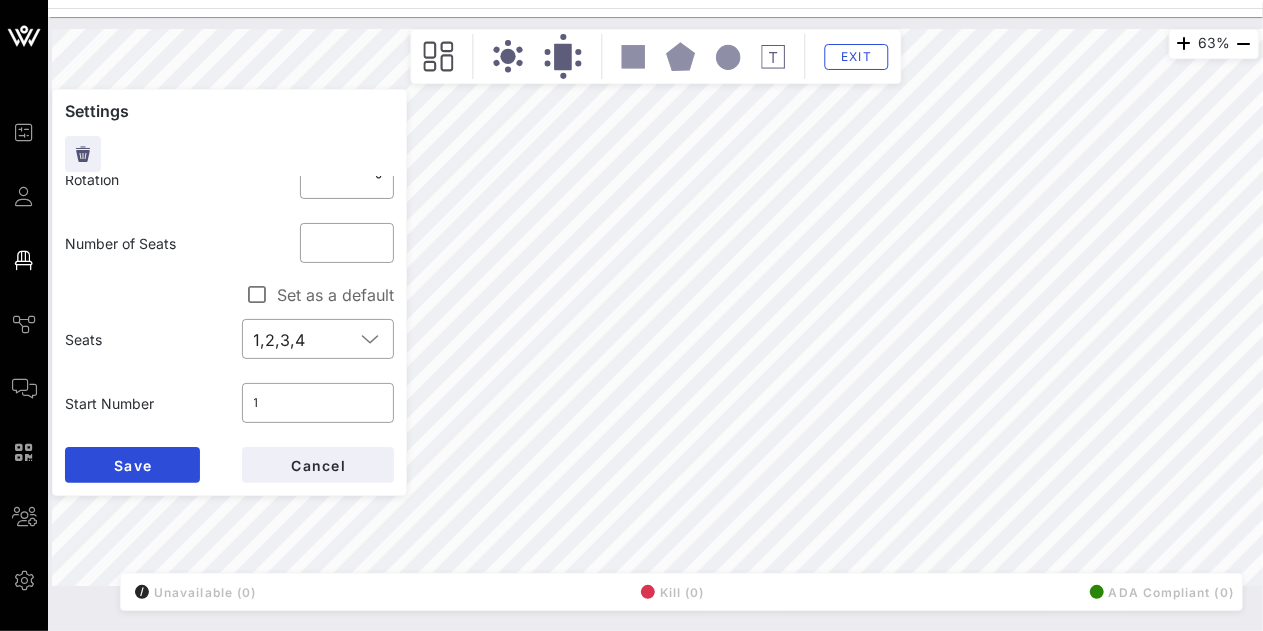 scroll, scrollTop: 292, scrollLeft: 0, axis: vertical 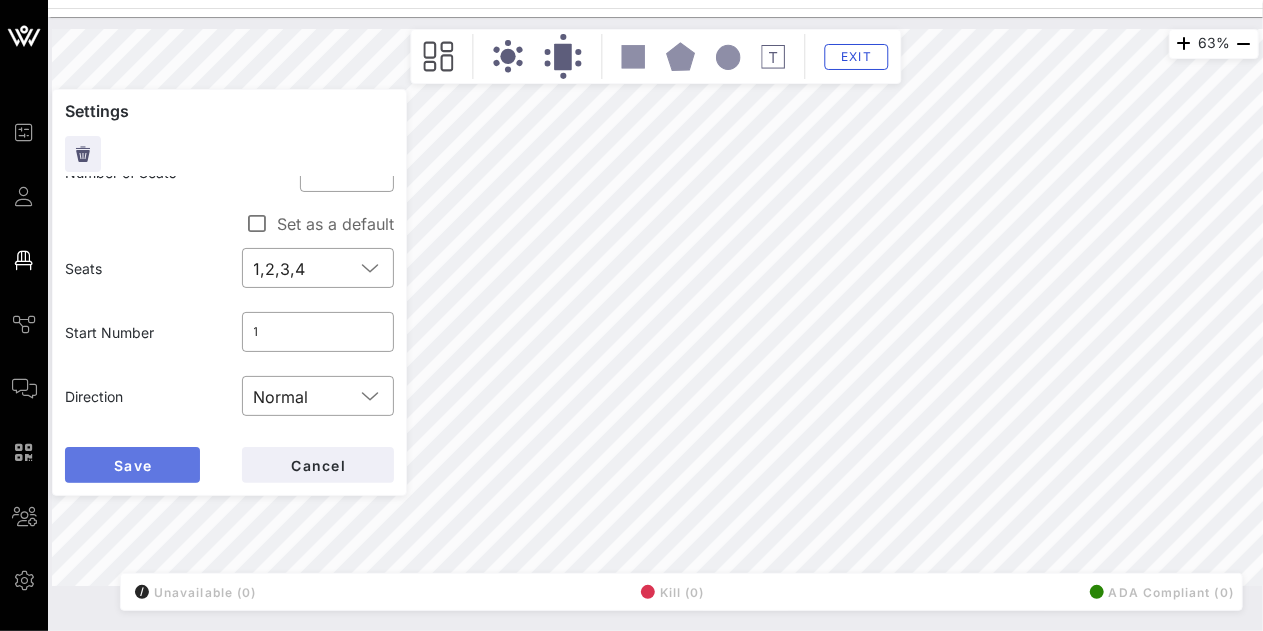 click on "Save" at bounding box center [132, 465] 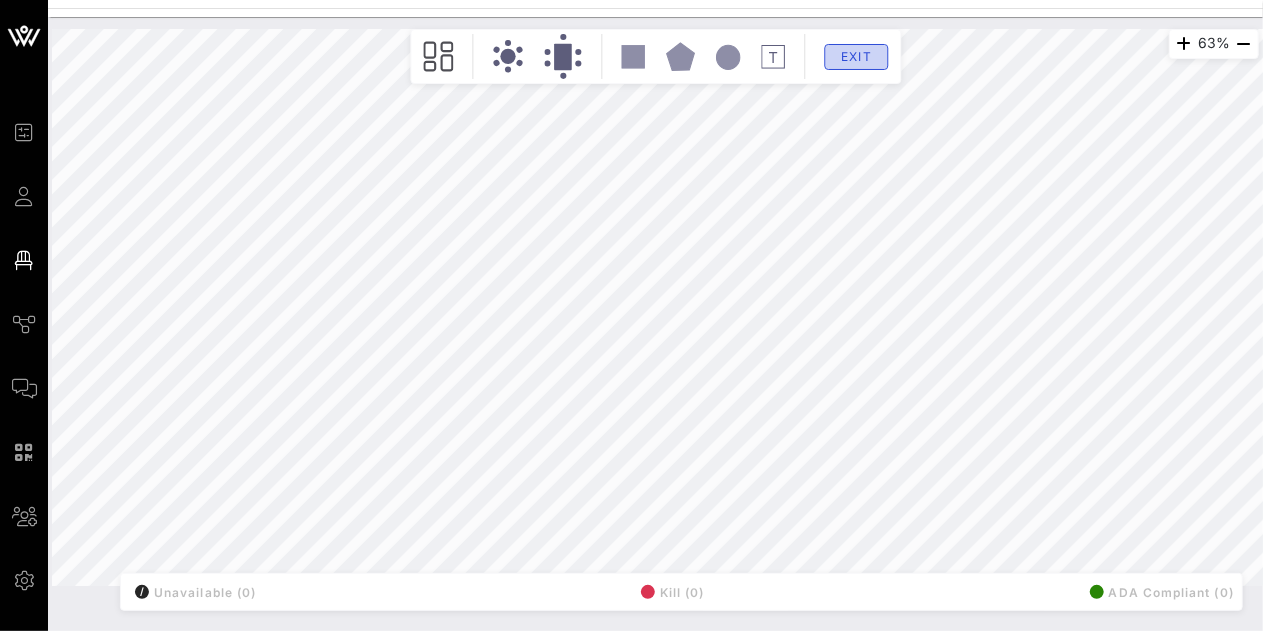 click on "Exit" at bounding box center [856, 56] 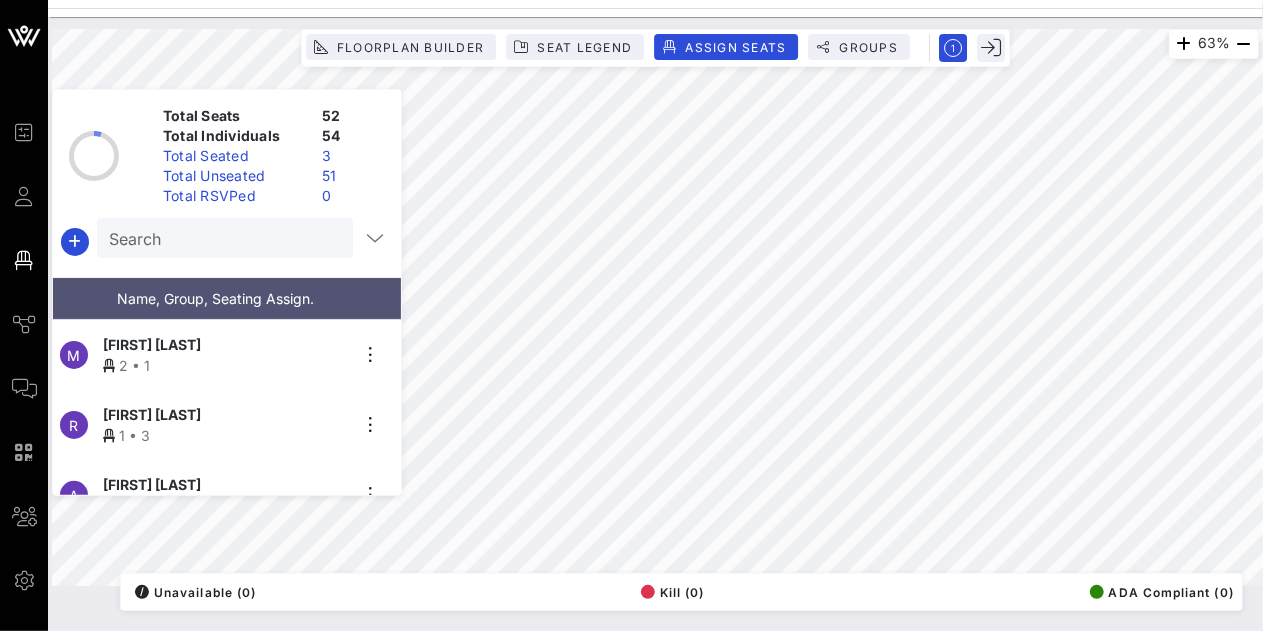 click on "Search" at bounding box center [223, 238] 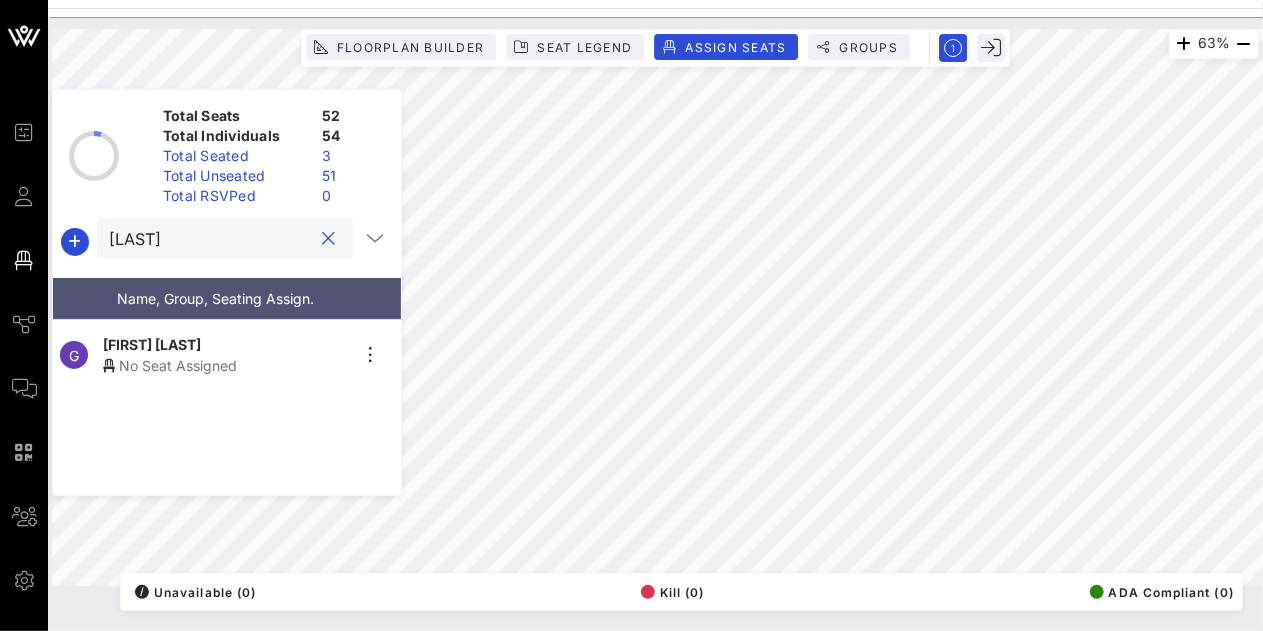 type on "[LAST]" 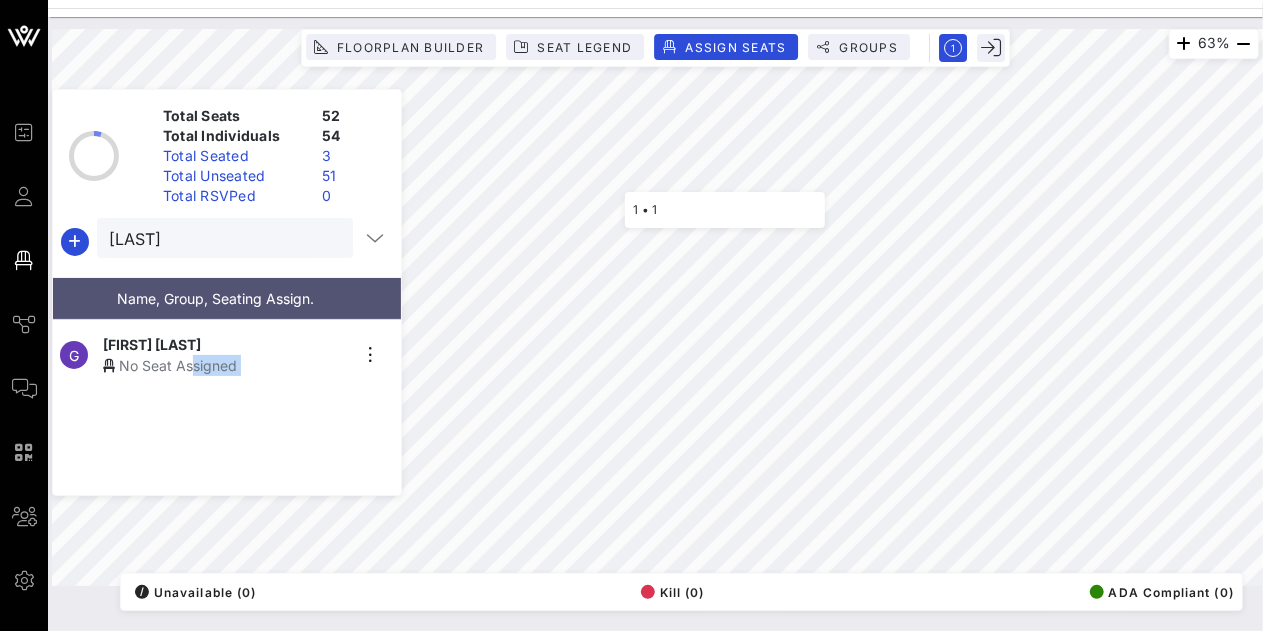 click on "63%
Floorplan Builder   Seat Legend   Assign Seats   Groups                                                               Exit     Total Seats   52   Total Individuals   54   Total Seated   3   Total Unseated   51   Total RSVPed   0       [LAST]           Name, Group, Seating Assign.       G
[FIRST] [LAST]
No Seat Assigned
Reserved   Shared
Total Reserved   0   Total Seated   0   Total Unseated   0     0 result(s)   Search   Company Group Tag
Status
No data available     /
Unavailable
(0)
Kill
(0)
ADA Compliant
(0)
1 • 1" at bounding box center (655, 307) 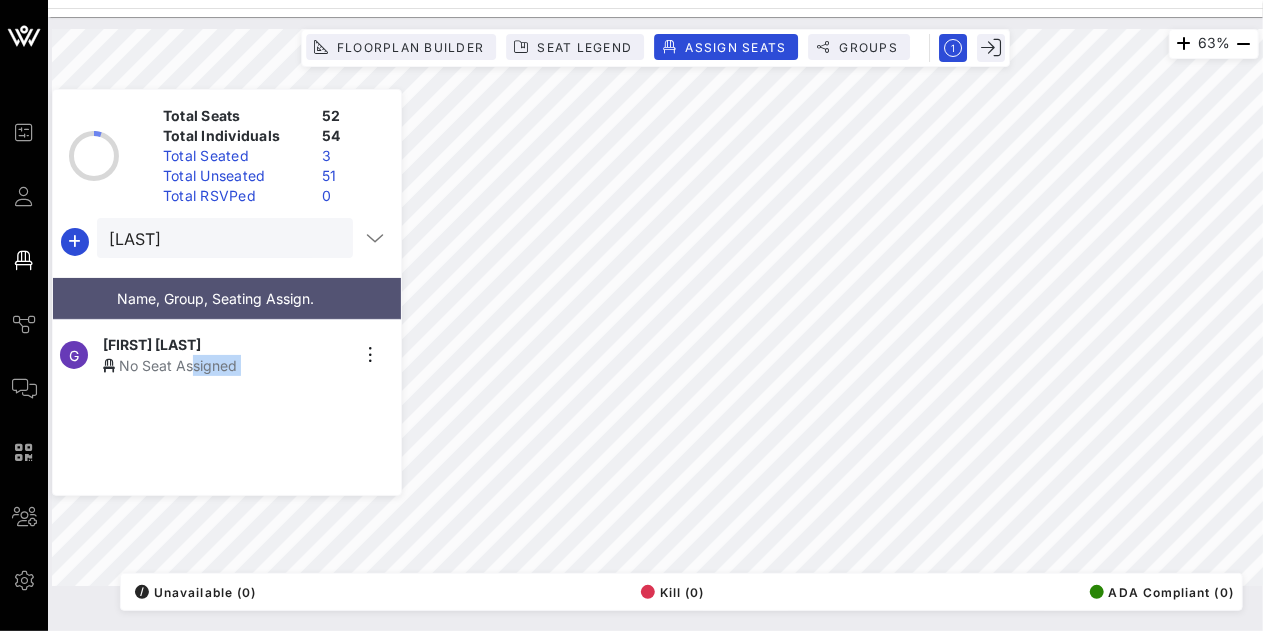 click on "No Seat Assigned" at bounding box center [226, 365] 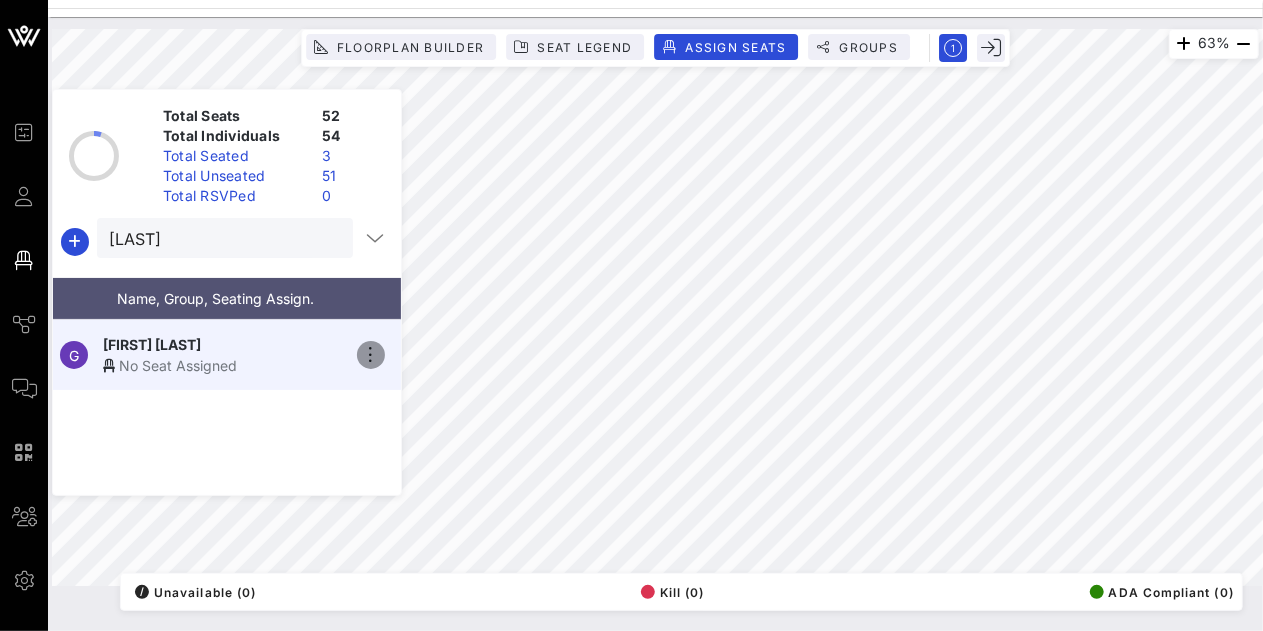 click at bounding box center (371, 355) 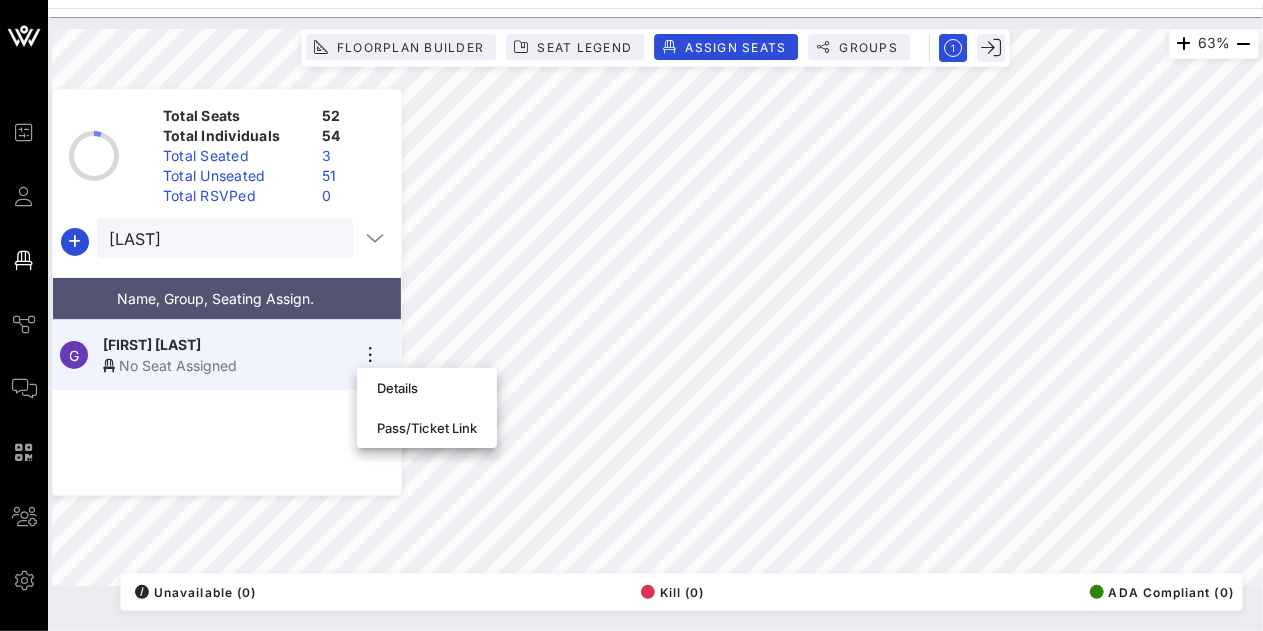click on "No Seat Assigned" at bounding box center (226, 365) 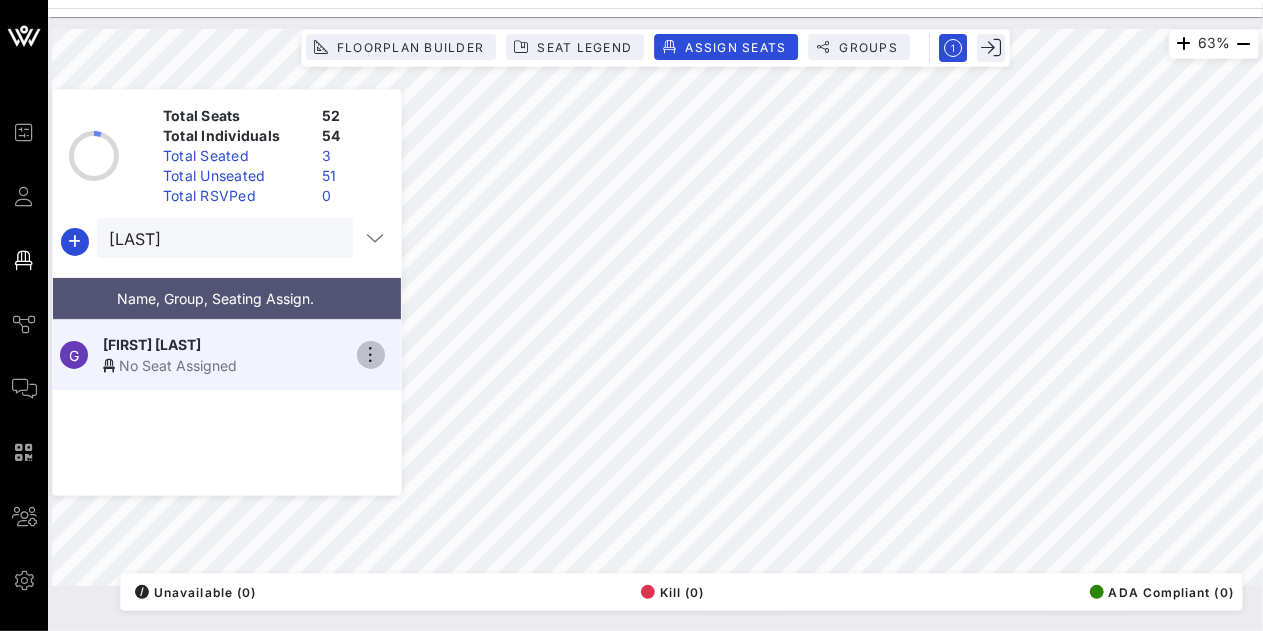 click at bounding box center (371, 355) 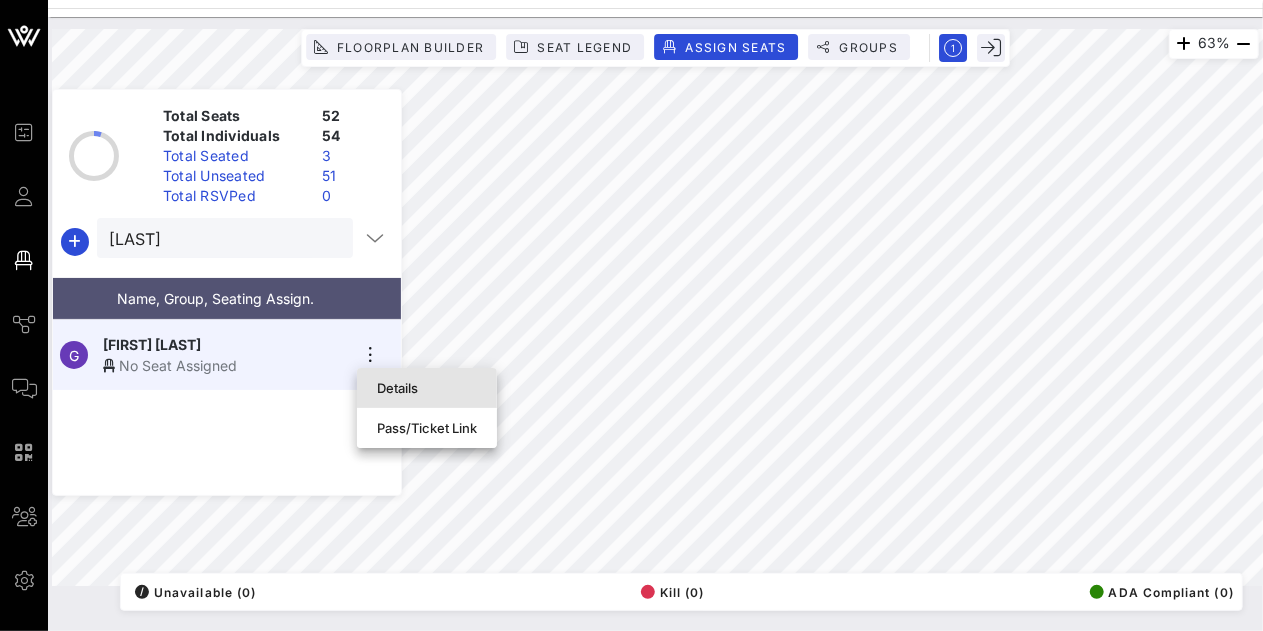 click on "Details" at bounding box center [427, 388] 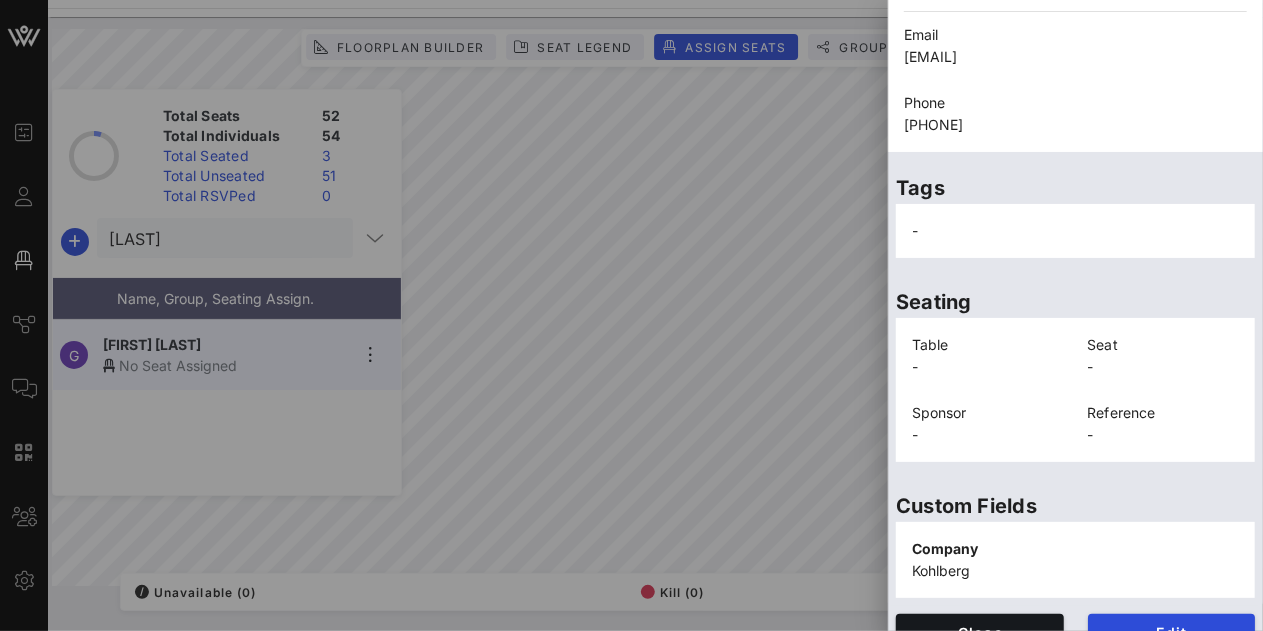 click on "Table   -" at bounding box center (988, 356) 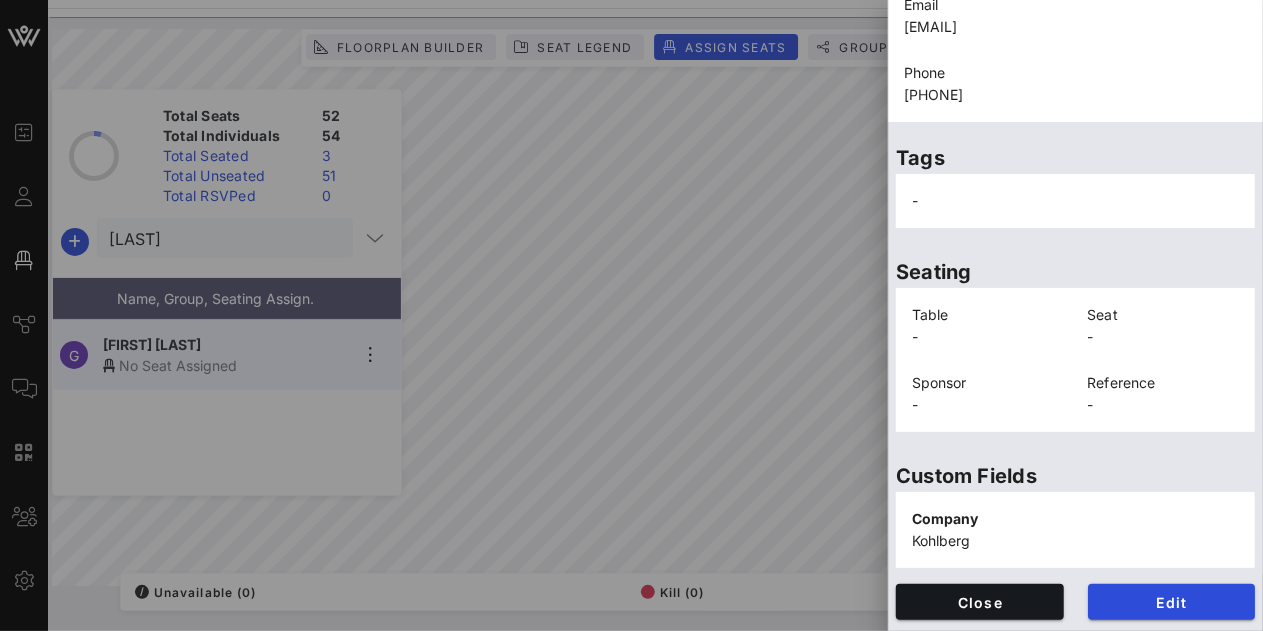 scroll, scrollTop: 0, scrollLeft: 0, axis: both 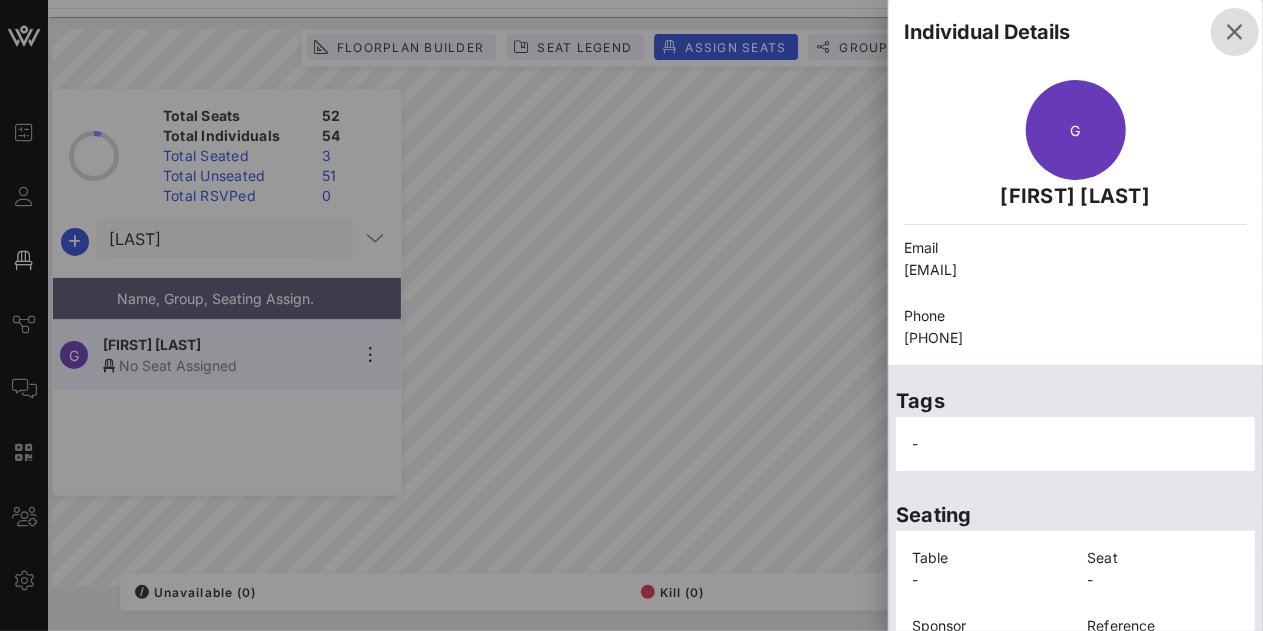 click at bounding box center [1235, 32] 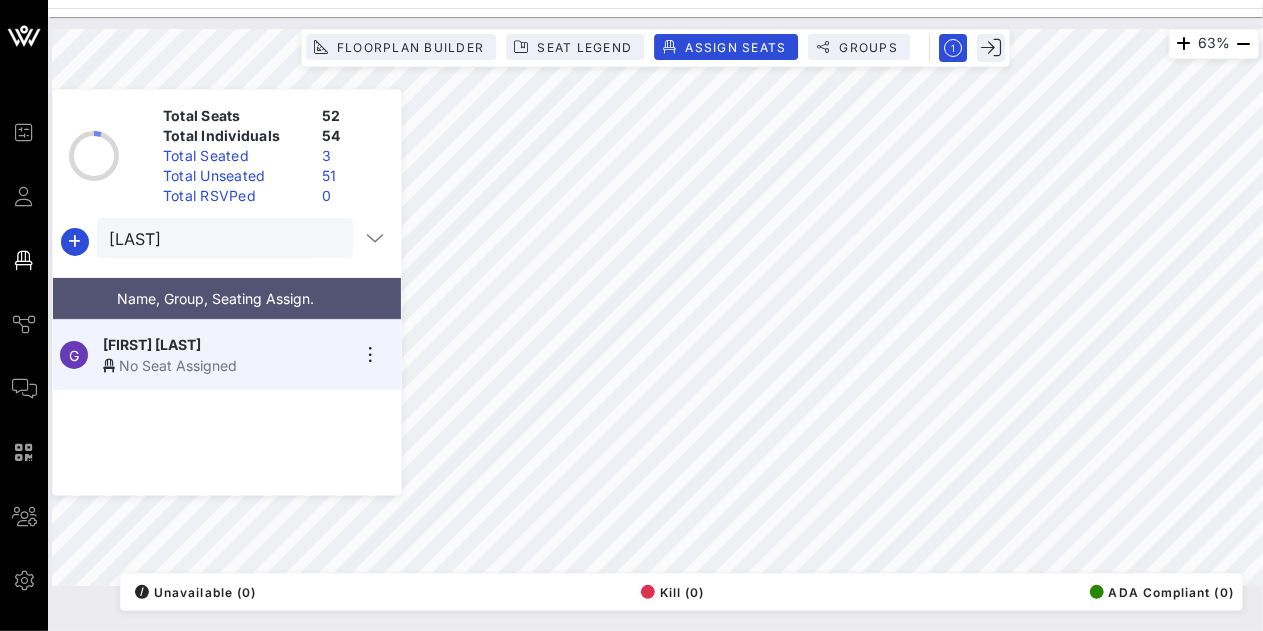 click on "No Seat Assigned" at bounding box center (226, 365) 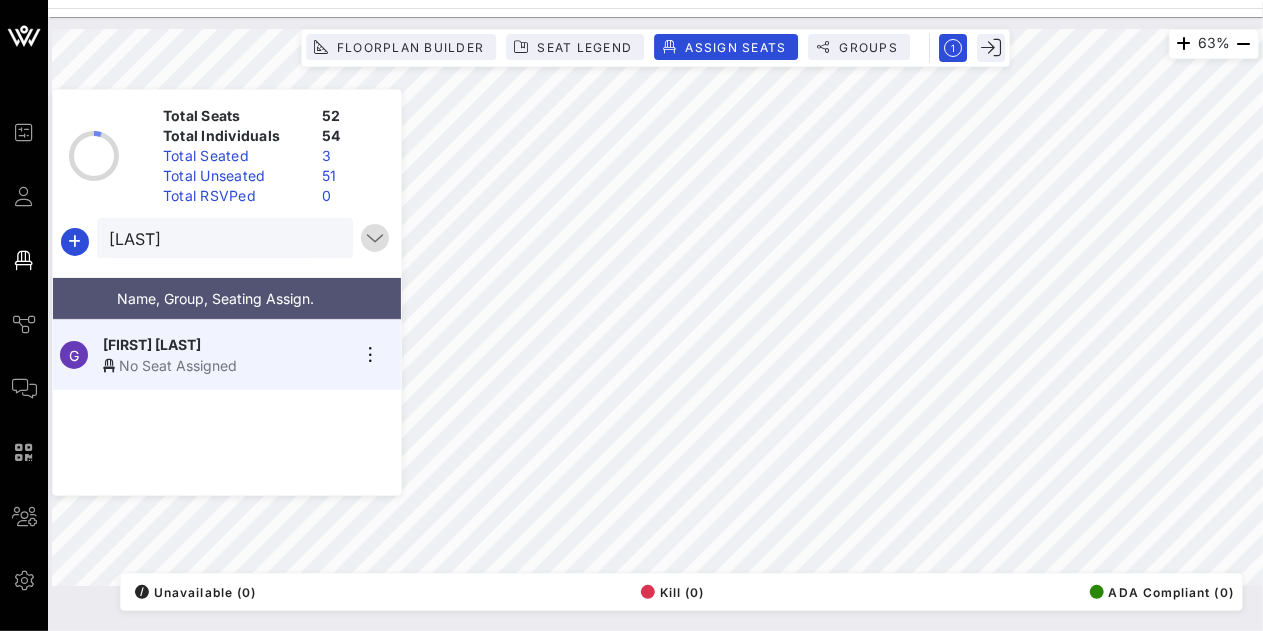 click at bounding box center (375, 238) 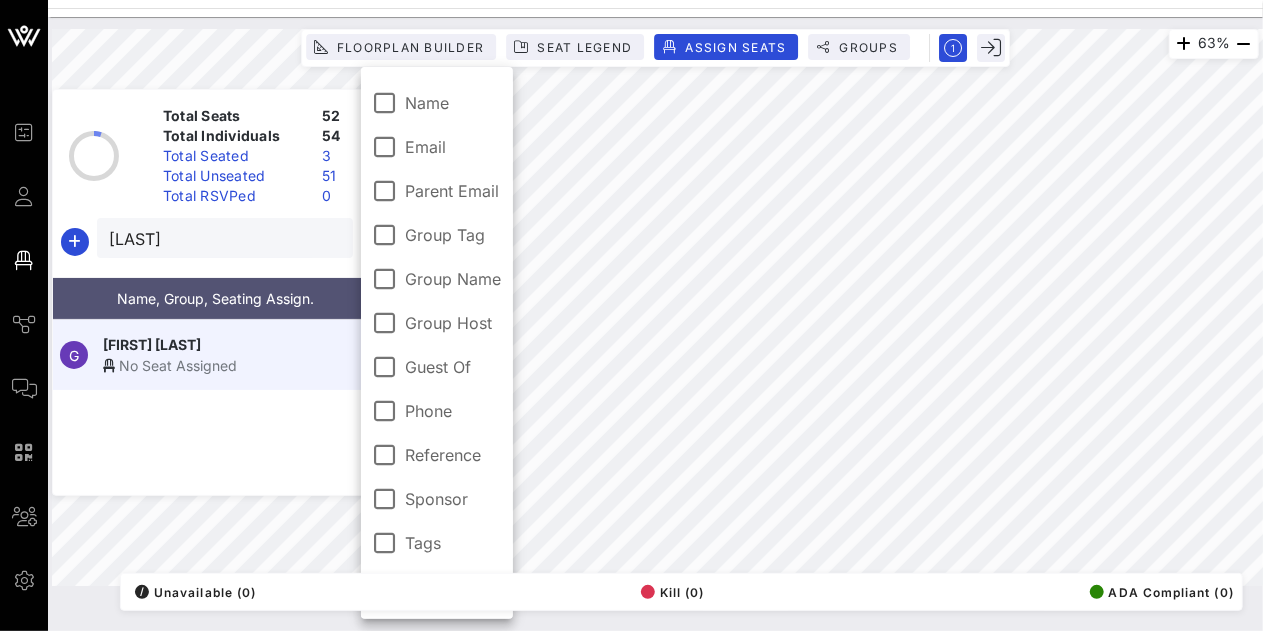 click on "[FIRST] [LAST]" at bounding box center [152, 344] 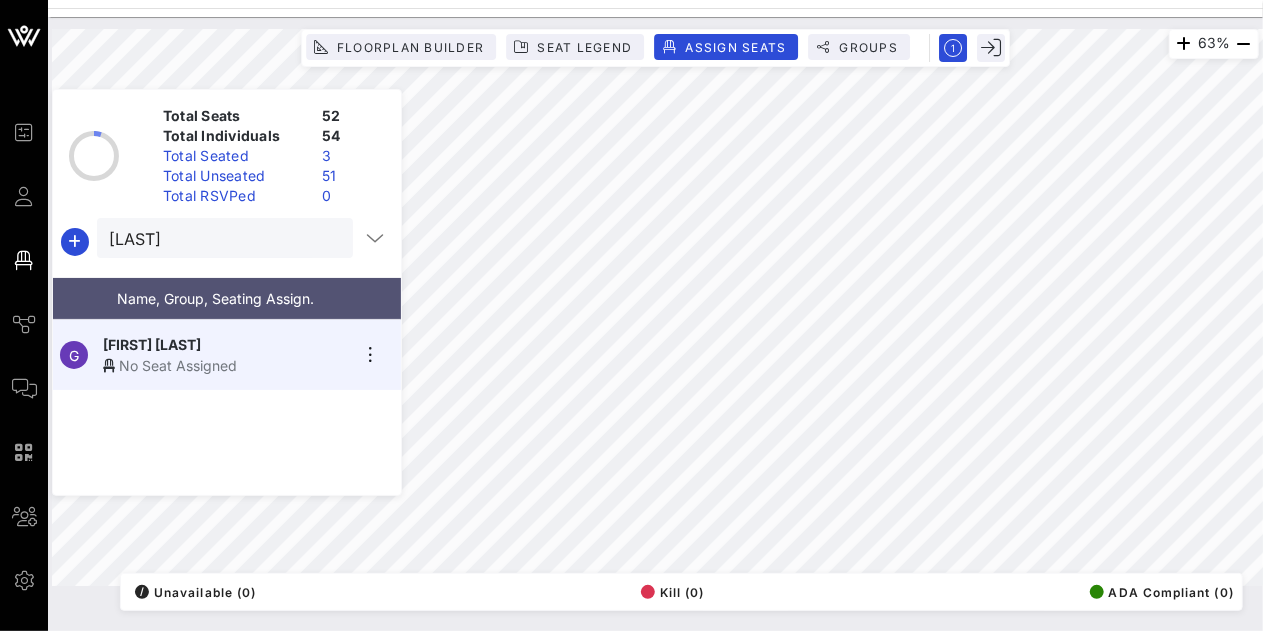 click on "No Seat Assigned" at bounding box center [226, 365] 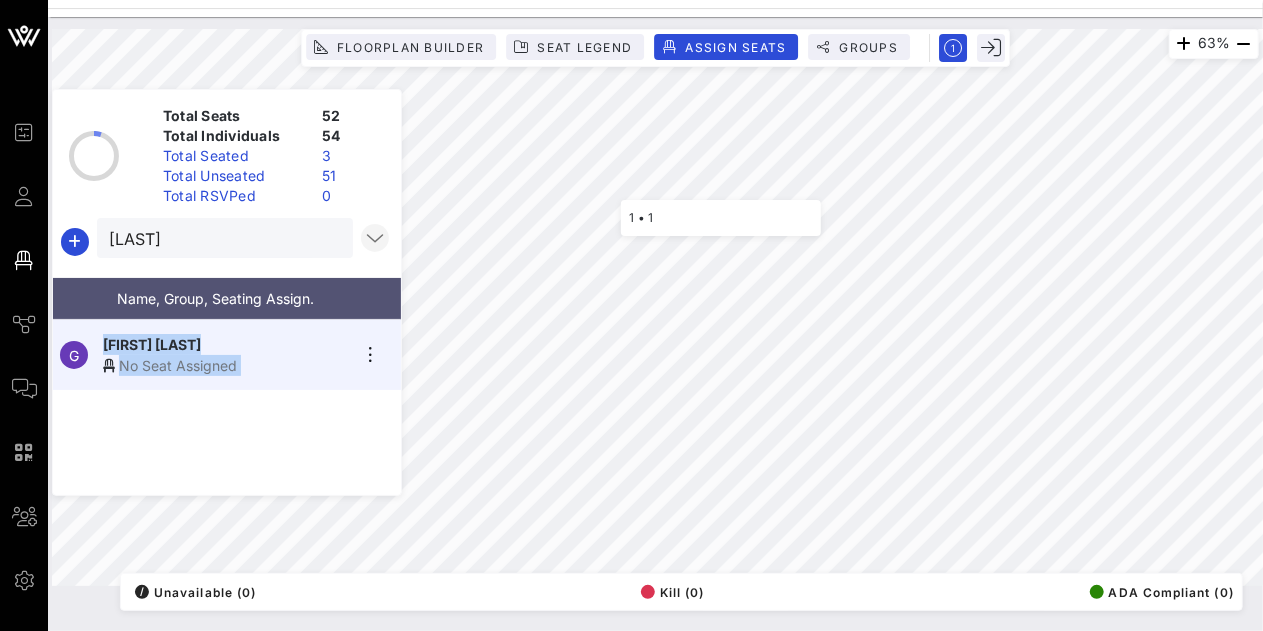 click on "63%
Floorplan Builder   Seat Legend   Assign Seats   Groups                                                               Exit     Total Seats   52   Total Individuals   54   Total Seated   3   Total Unseated   51   Total RSVPed   0       [LAST]           Name, Group, Seating Assign.       G
[FIRST] [LAST]
No Seat Assigned
Reserved   Shared
Total Reserved   0   Total Seated   0   Total Unseated   0     0 result(s)   Search   Company Group Tag
Status
No data available     /
Unavailable
(0)
Kill
(0)
ADA Compliant
(0)
1 • 1" at bounding box center [655, 307] 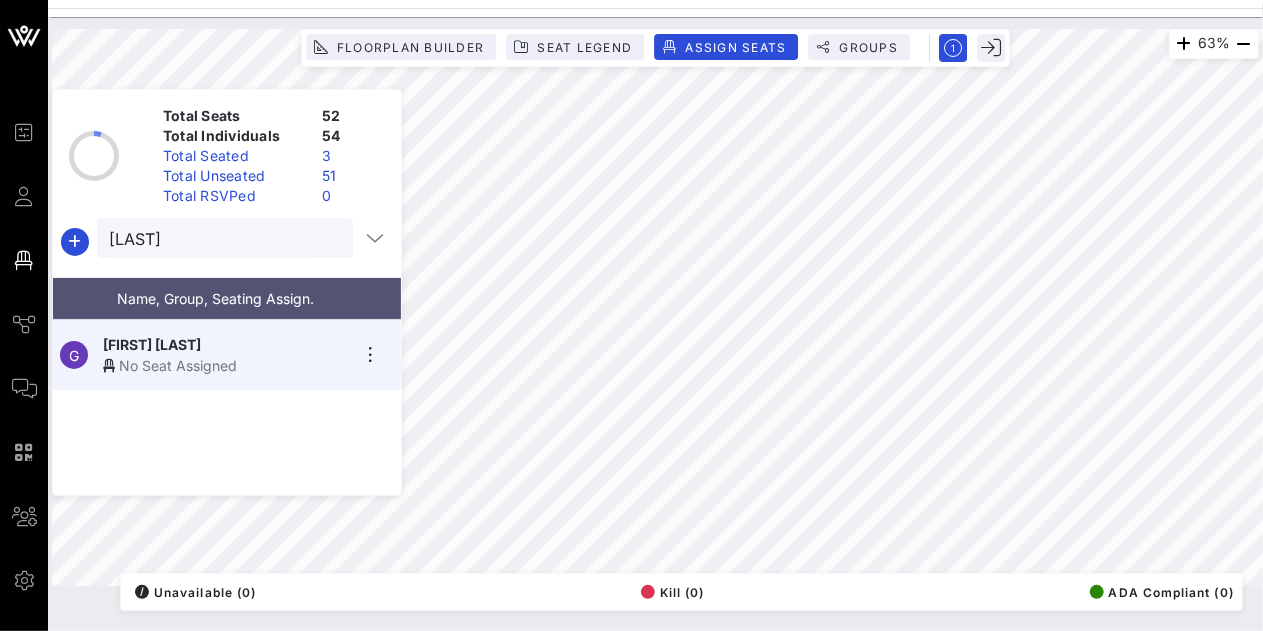 click on "[FIRST] [LAST]
No Seat Assigned" at bounding box center [227, 407] 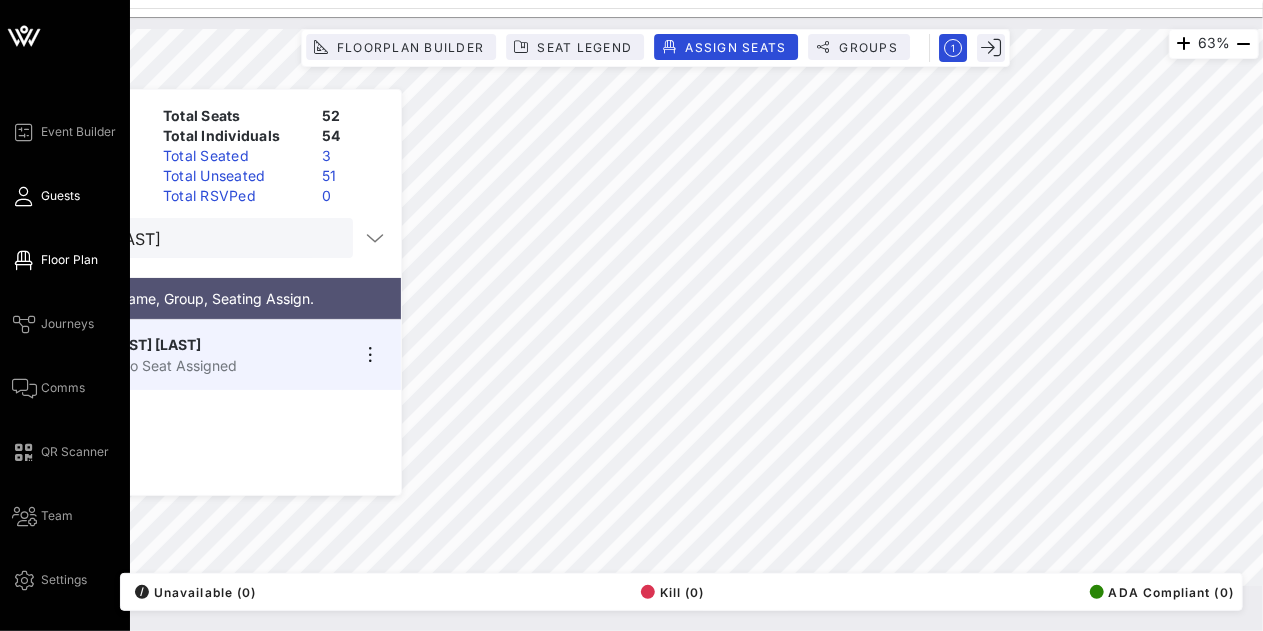 click at bounding box center (24, 196) 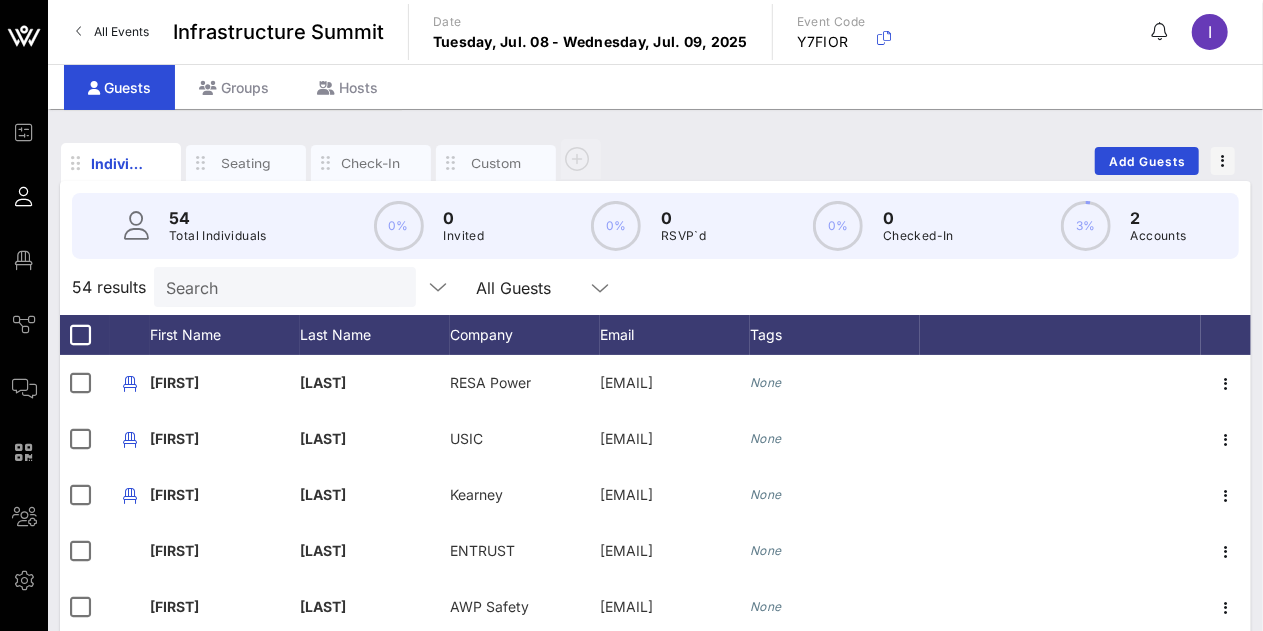click on "Search" at bounding box center [283, 287] 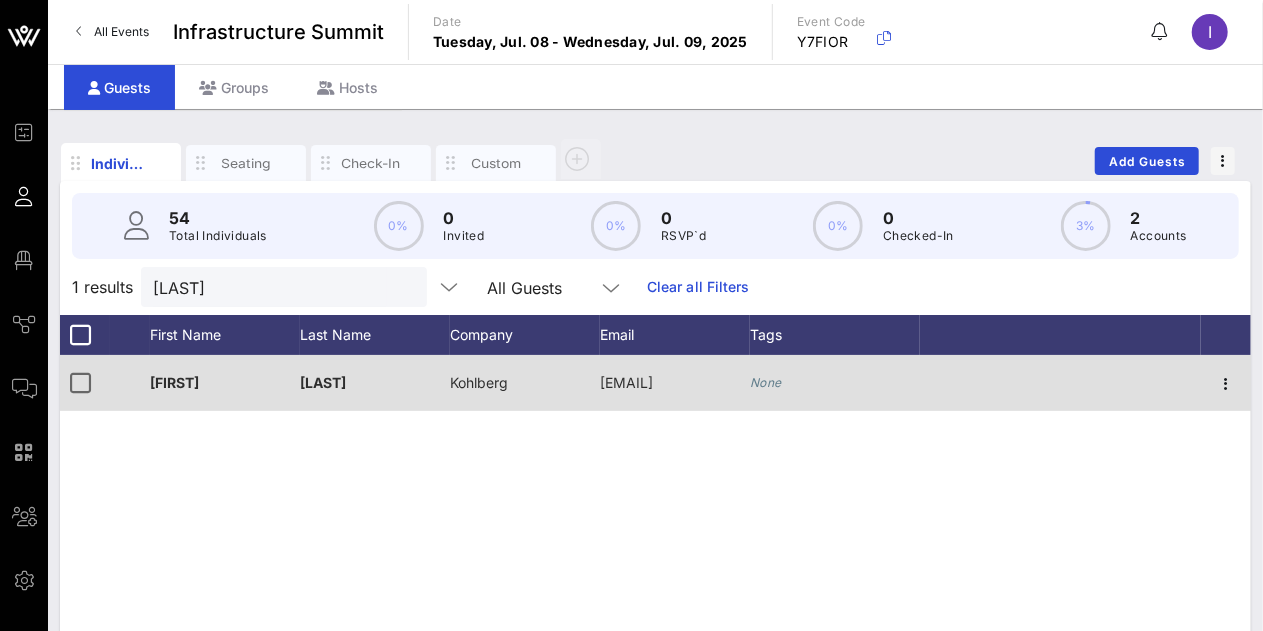 click on "[LAST]" at bounding box center [375, 383] 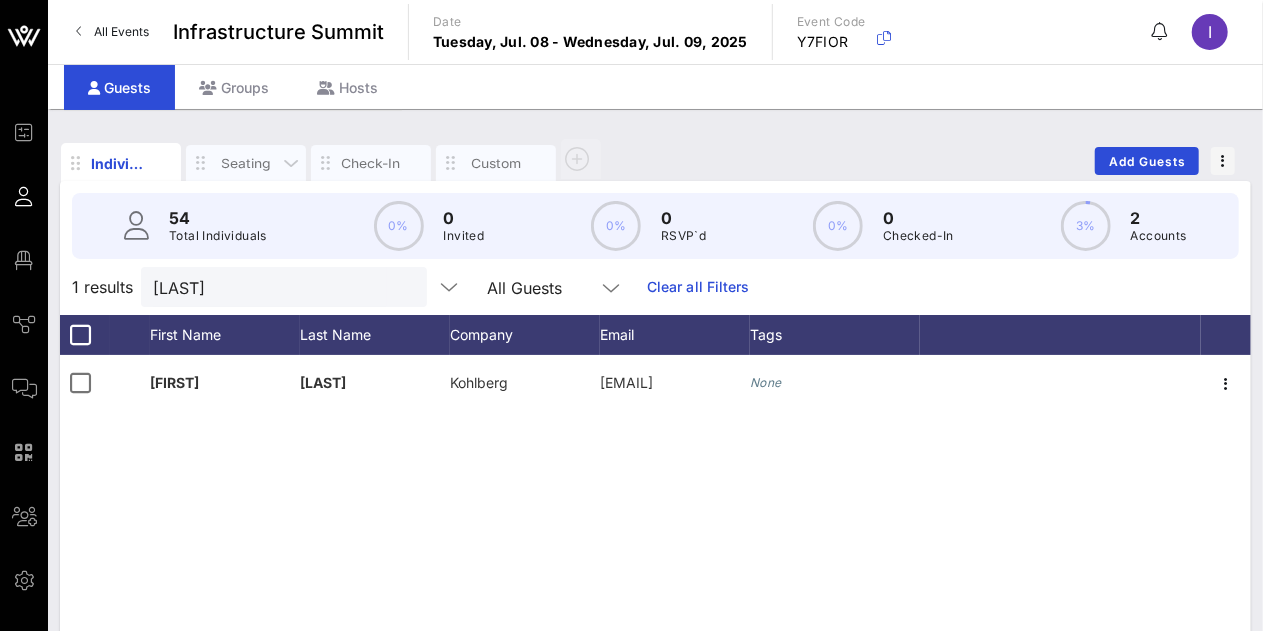 click on "Seating" at bounding box center [246, 163] 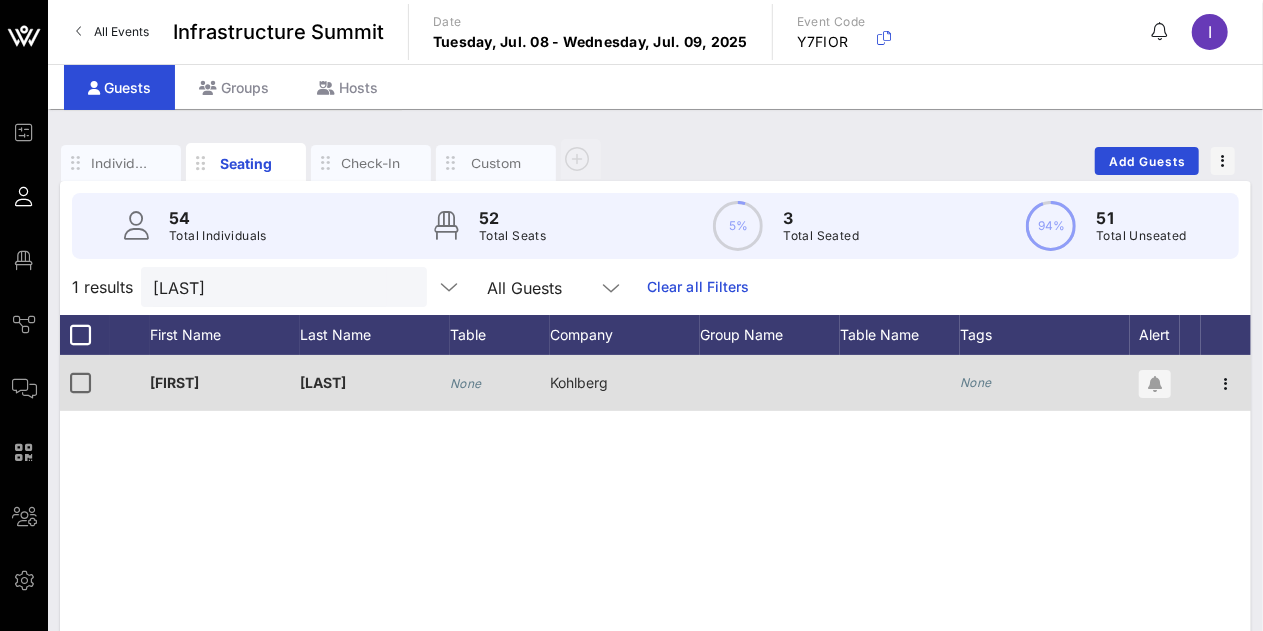 click at bounding box center [770, 383] 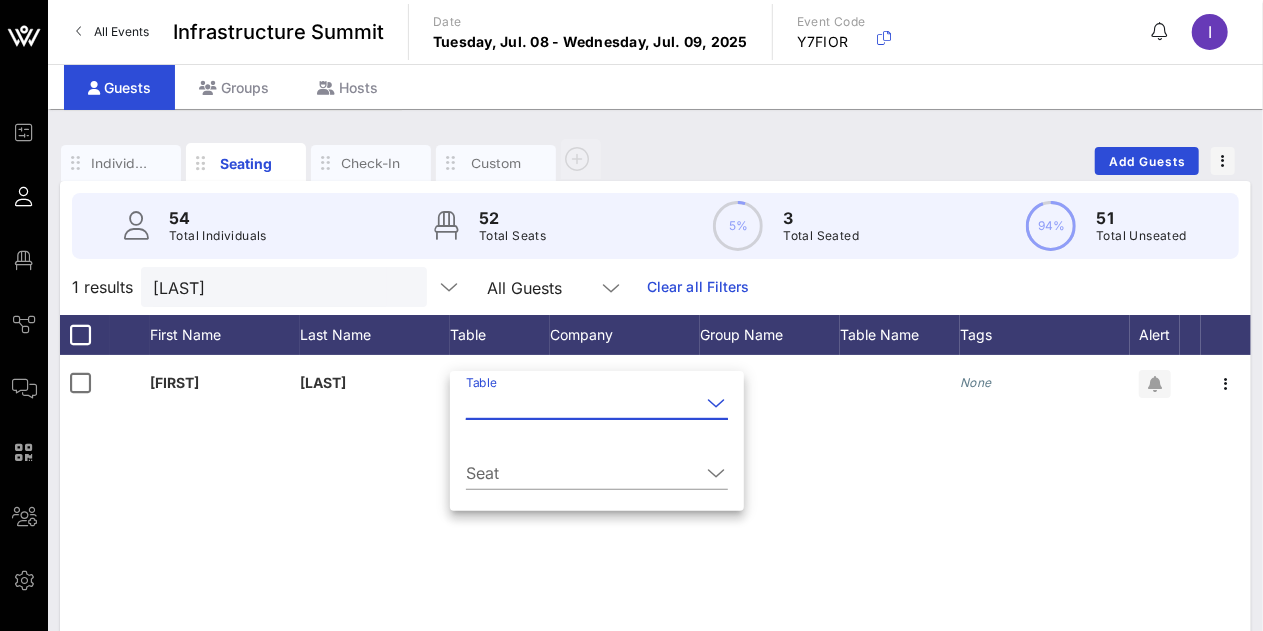 click on "Table" at bounding box center [583, 403] 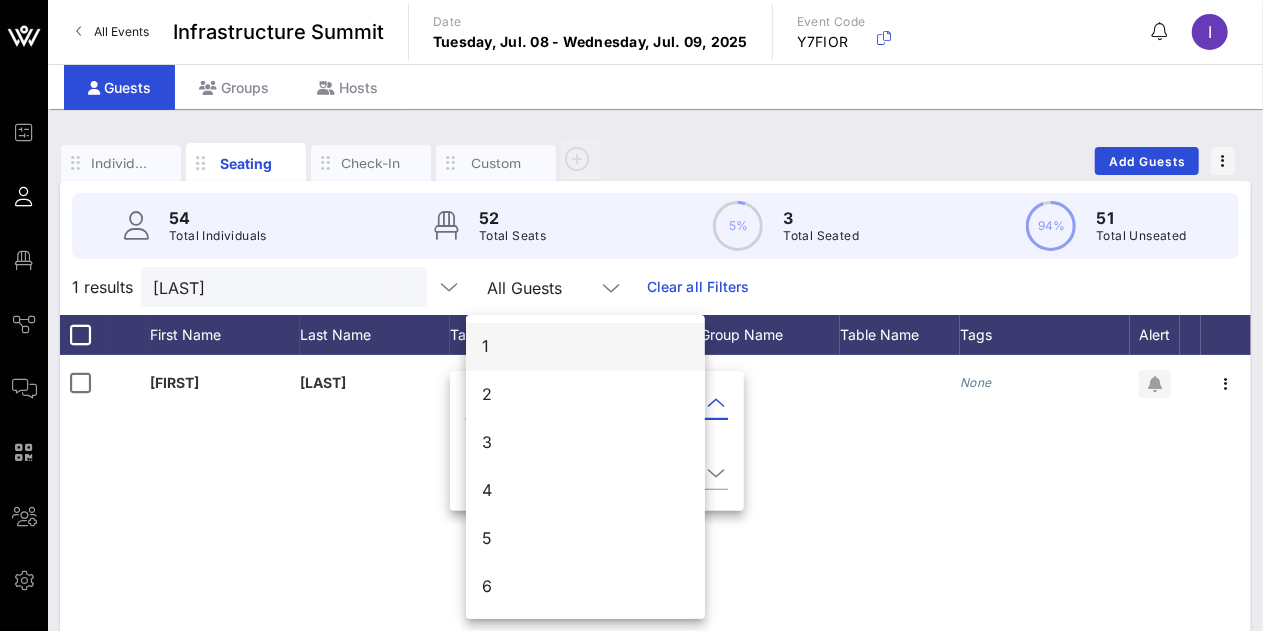 click on "1" at bounding box center (585, 346) 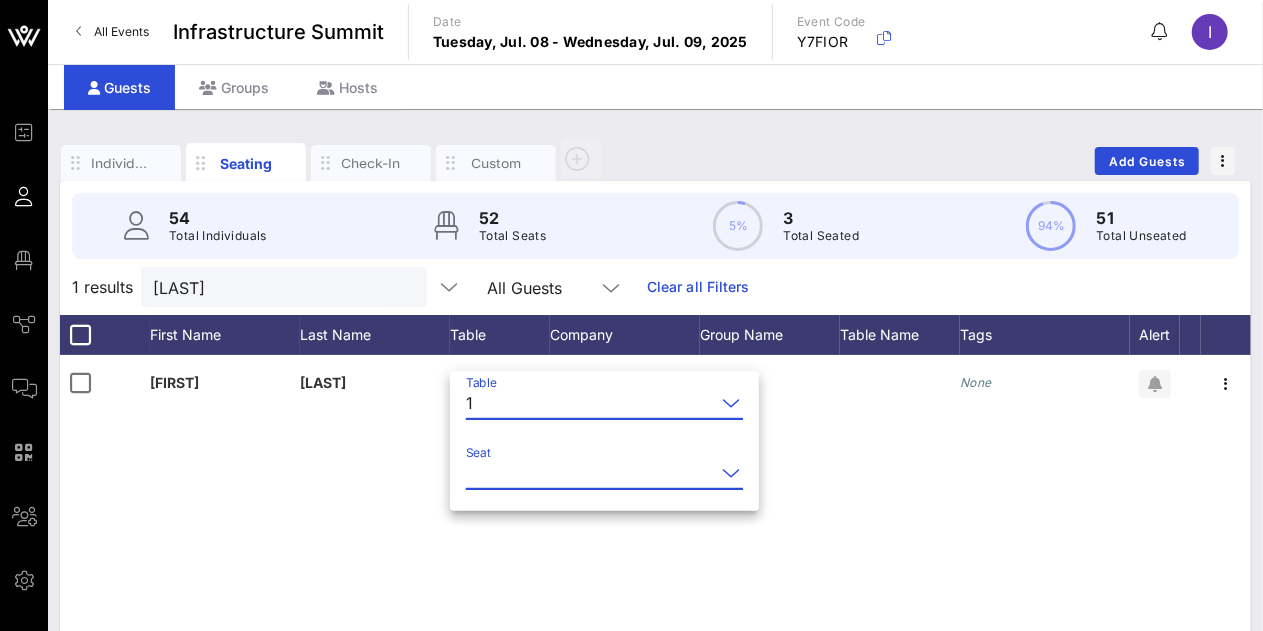 click on "Seat" at bounding box center [590, 473] 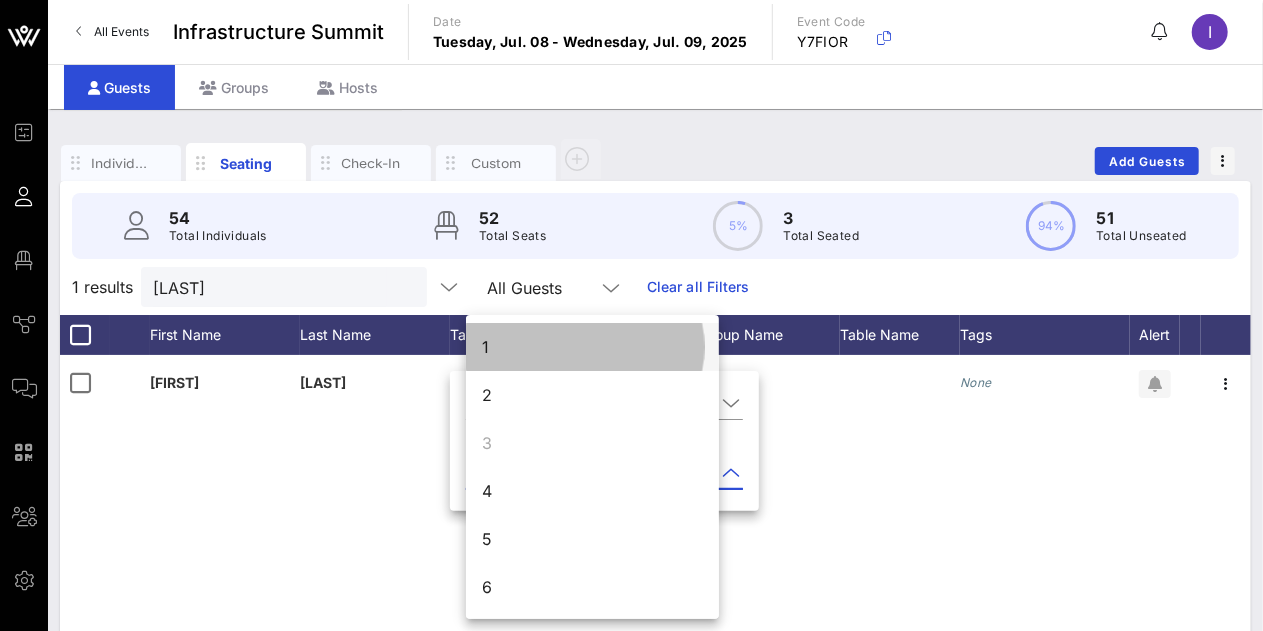 click on "1" at bounding box center (592, 347) 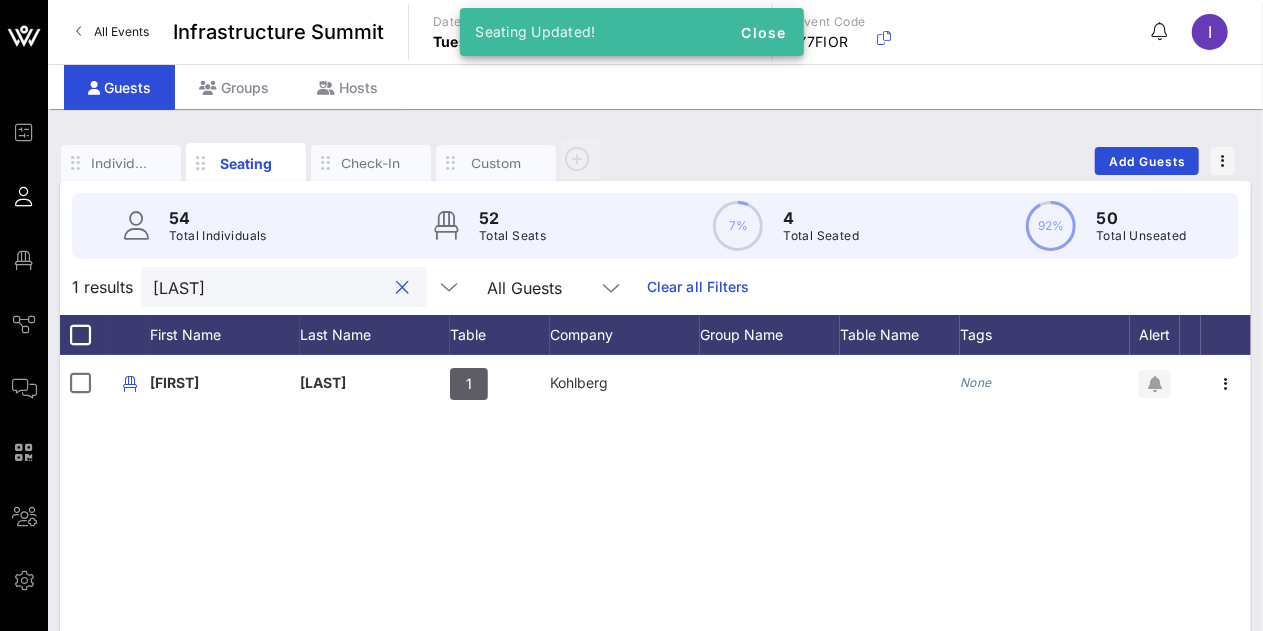 drag, startPoint x: 242, startPoint y: 297, endPoint x: 100, endPoint y: 297, distance: 142 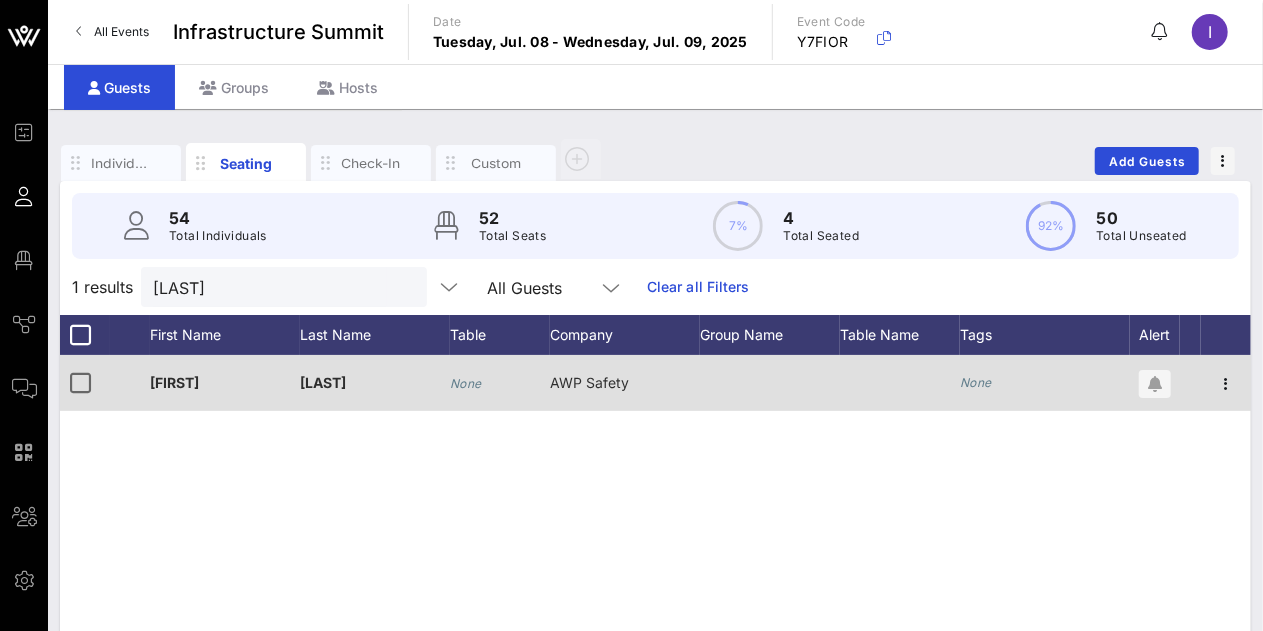 click on "None" at bounding box center (174, 383) 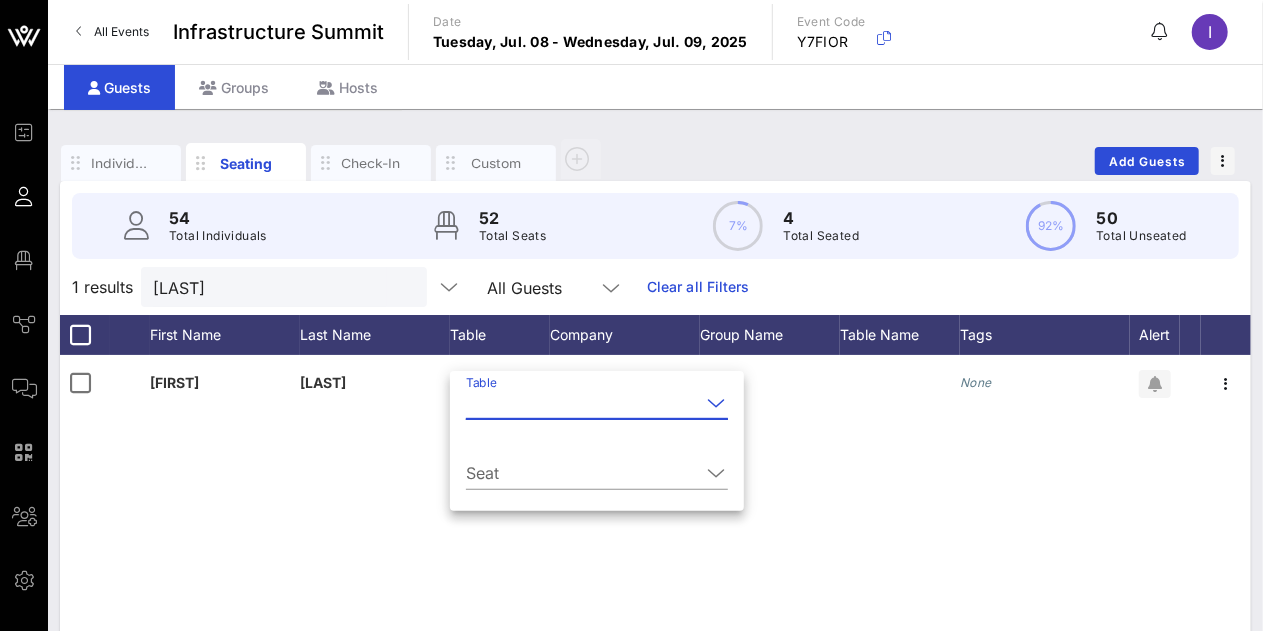 click on "Table" at bounding box center (583, 403) 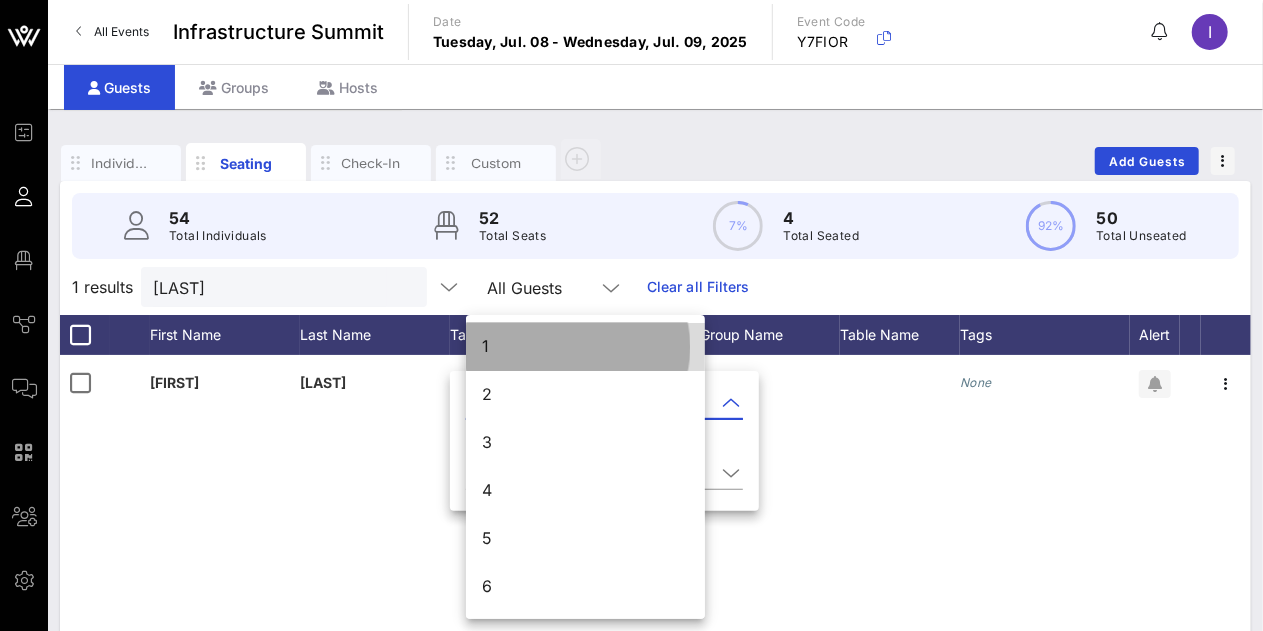 click on "1" at bounding box center [585, 346] 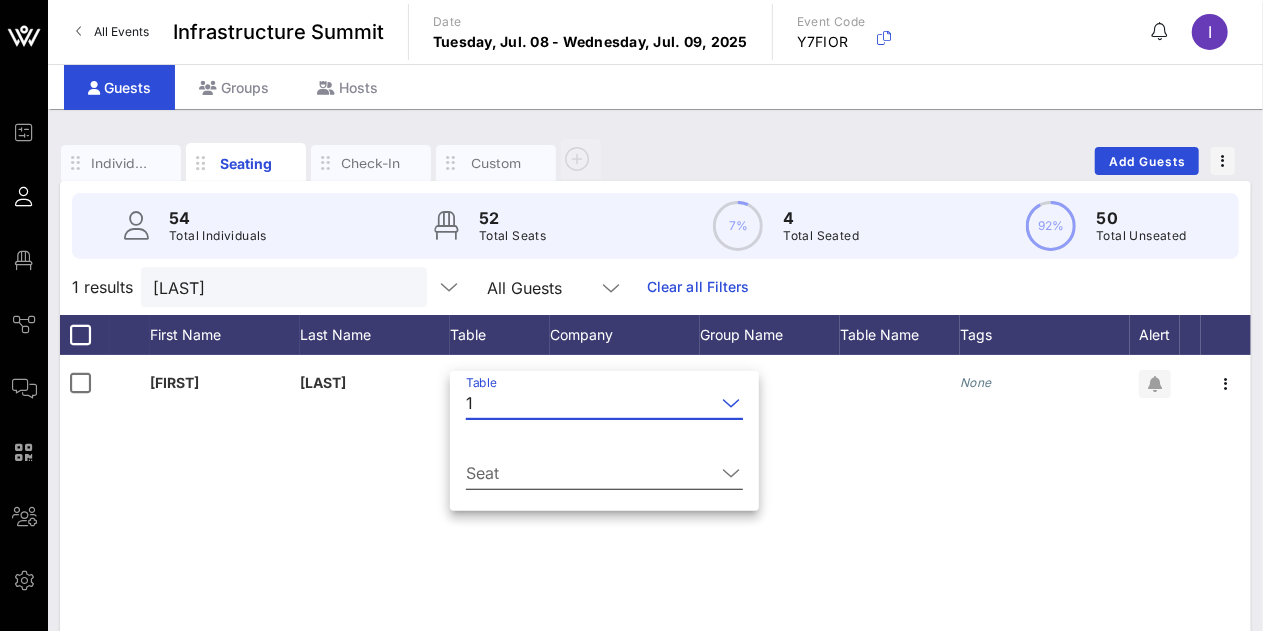 click on "Seat" at bounding box center (590, 473) 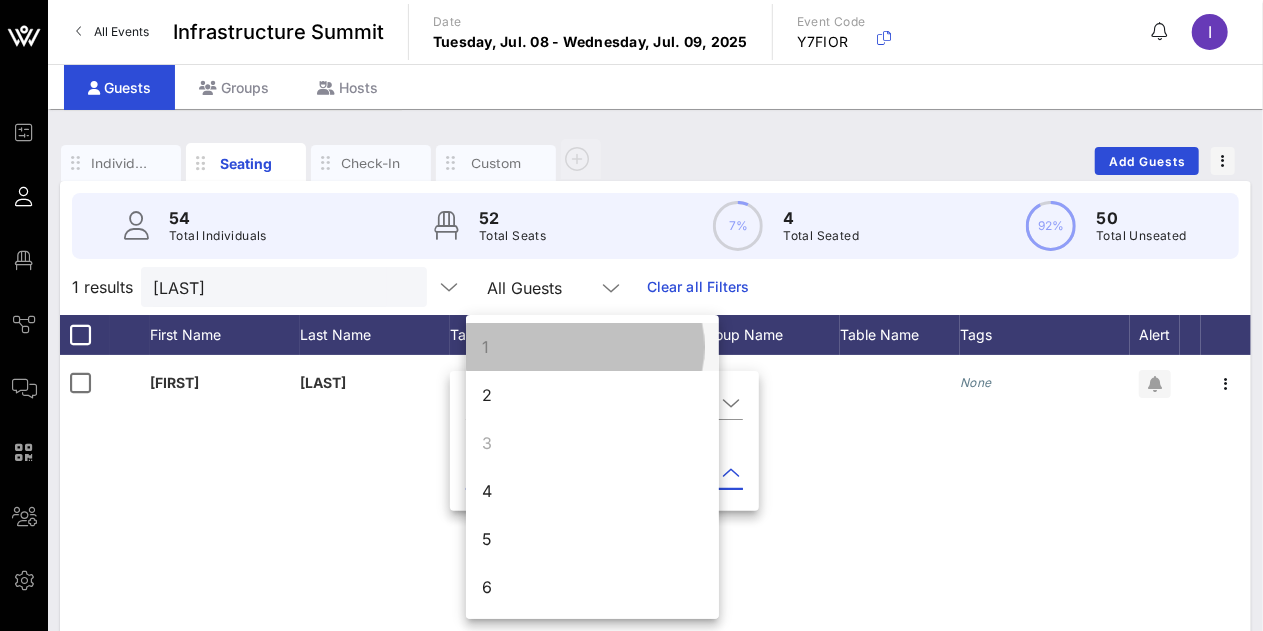 click on "1" at bounding box center [592, 347] 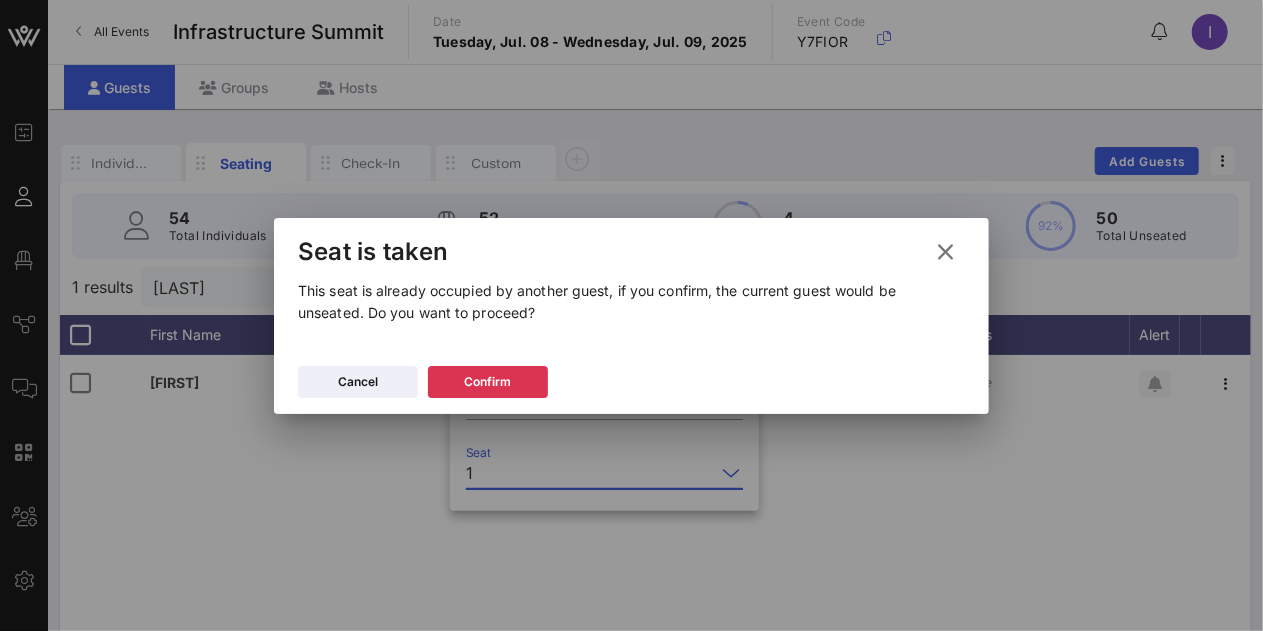 click at bounding box center [945, 252] 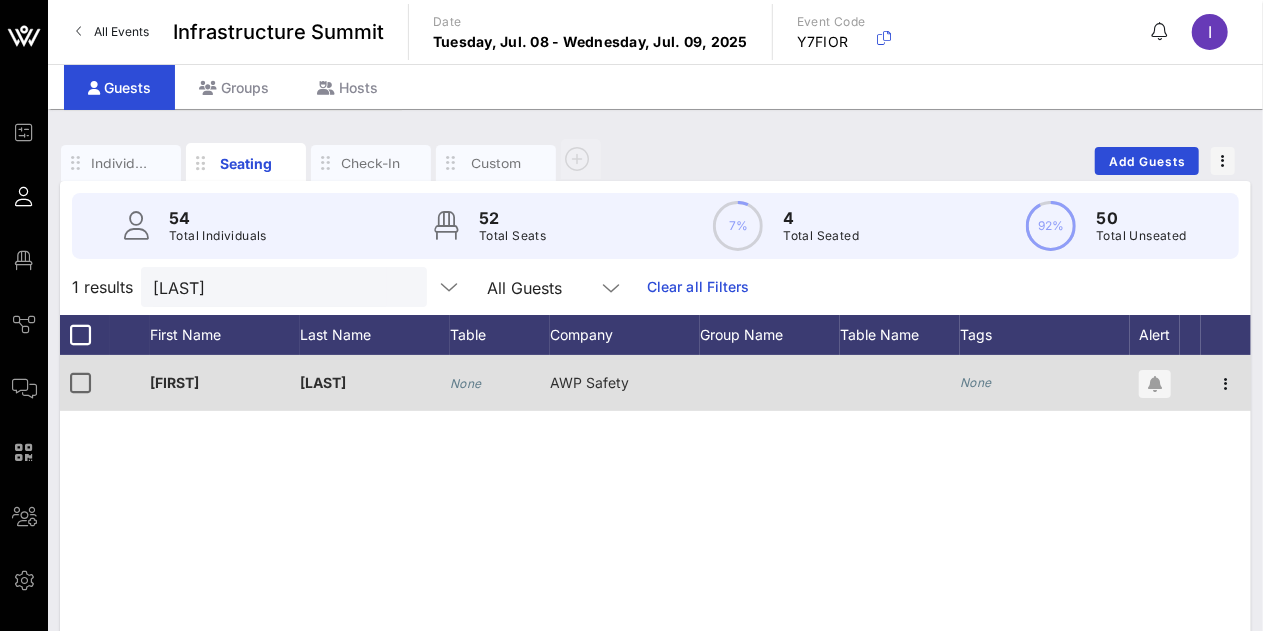 click on "None" at bounding box center (466, 383) 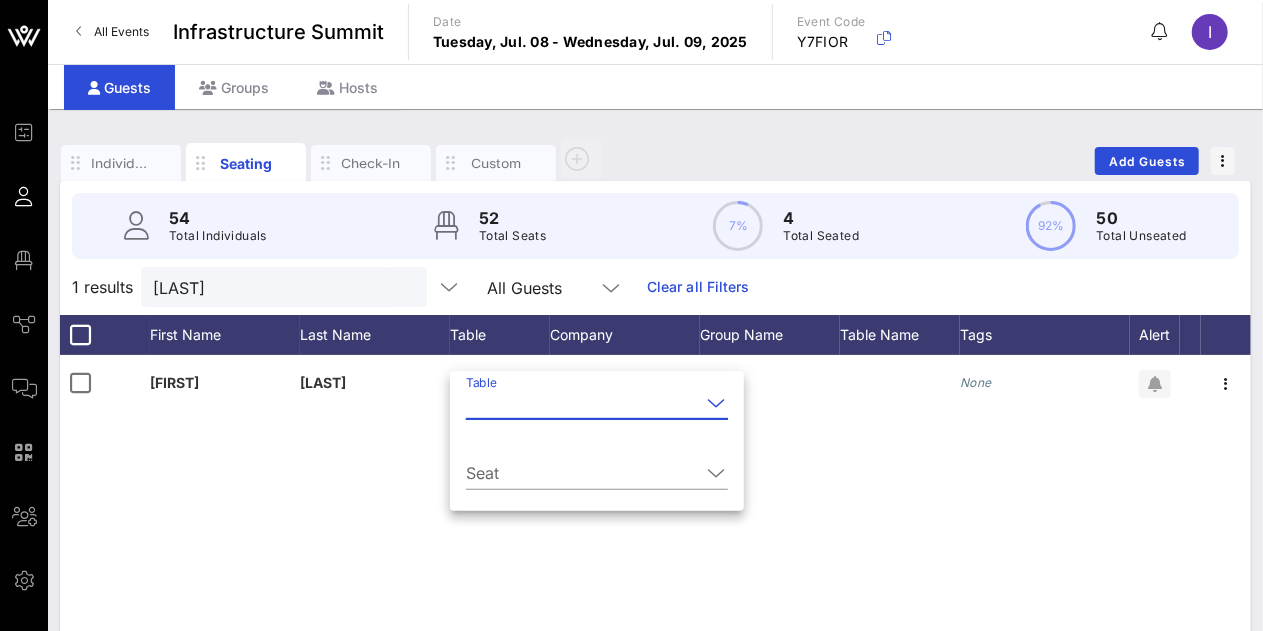 click on "Table" at bounding box center [583, 403] 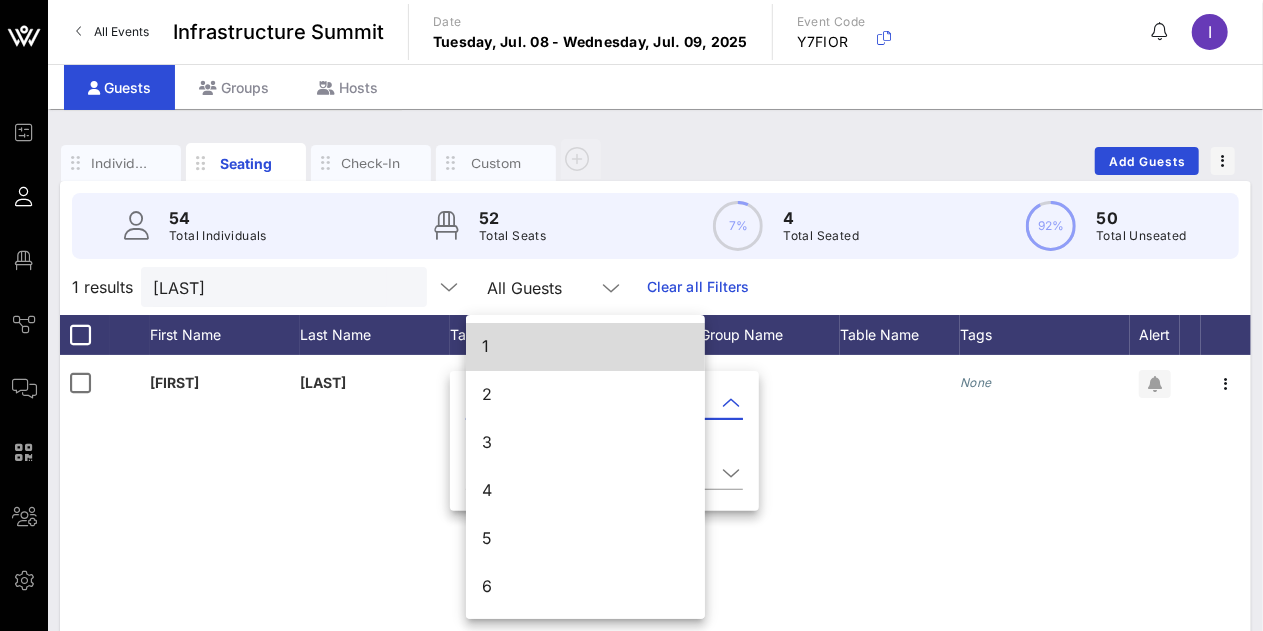 click on "1" at bounding box center [585, 346] 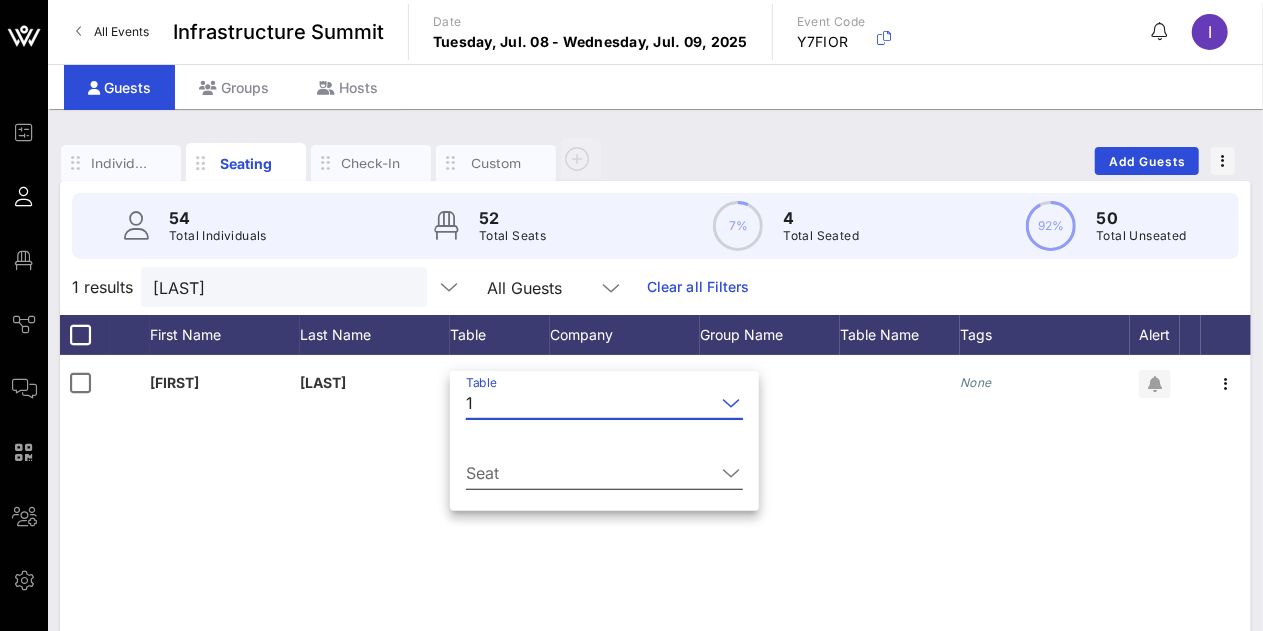 click on "Seat" at bounding box center [590, 473] 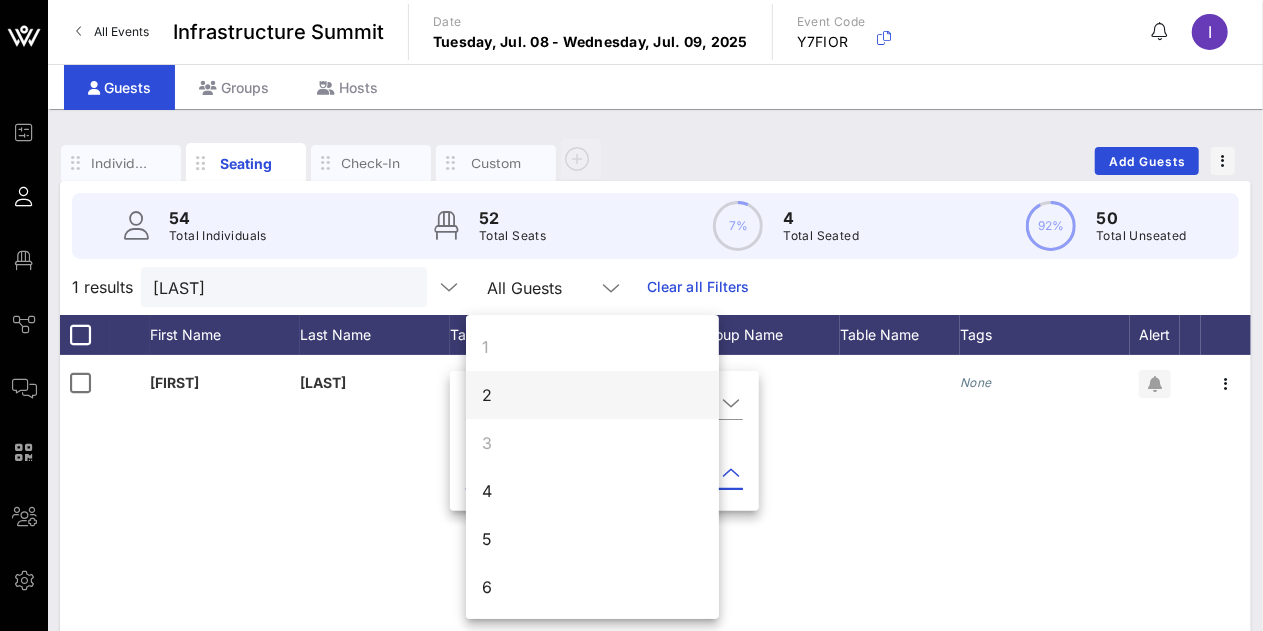 click on "2" at bounding box center (592, 395) 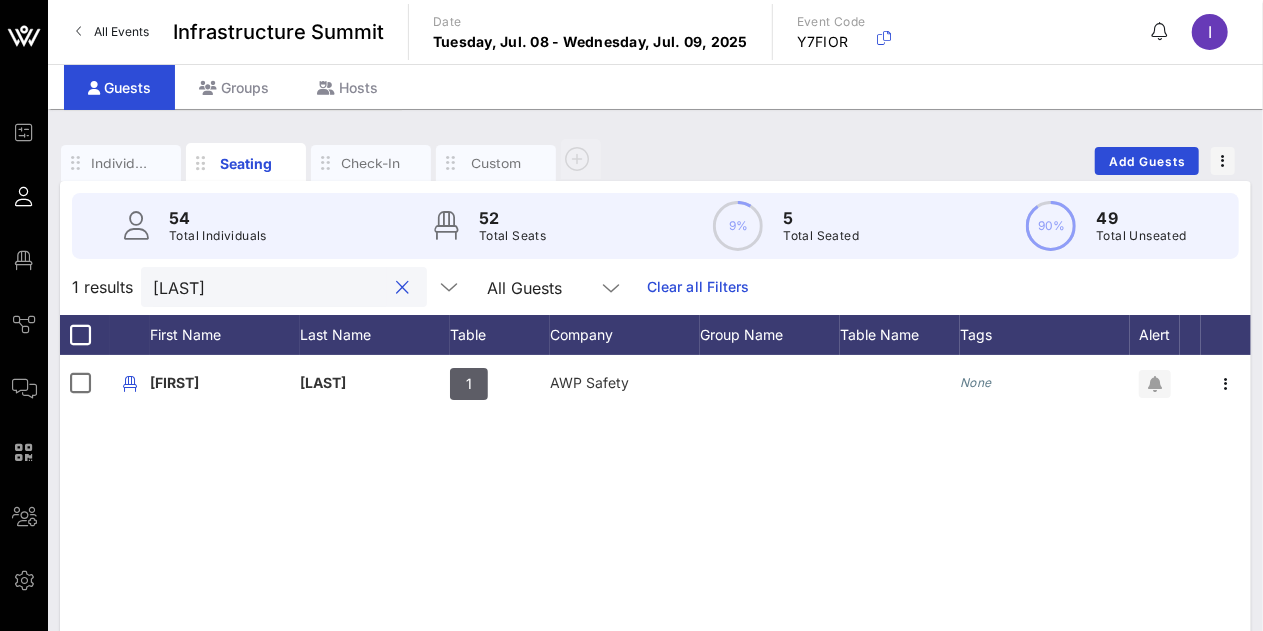 drag, startPoint x: 233, startPoint y: 299, endPoint x: 98, endPoint y: 306, distance: 135.18137 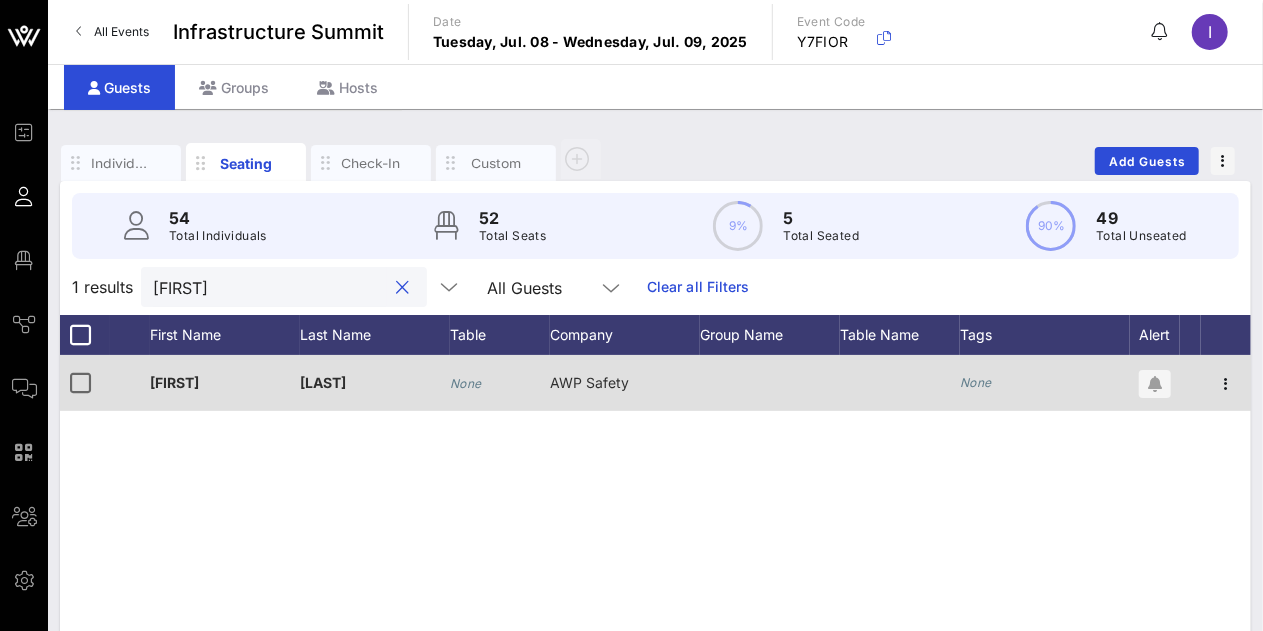 type on "[FIRST]" 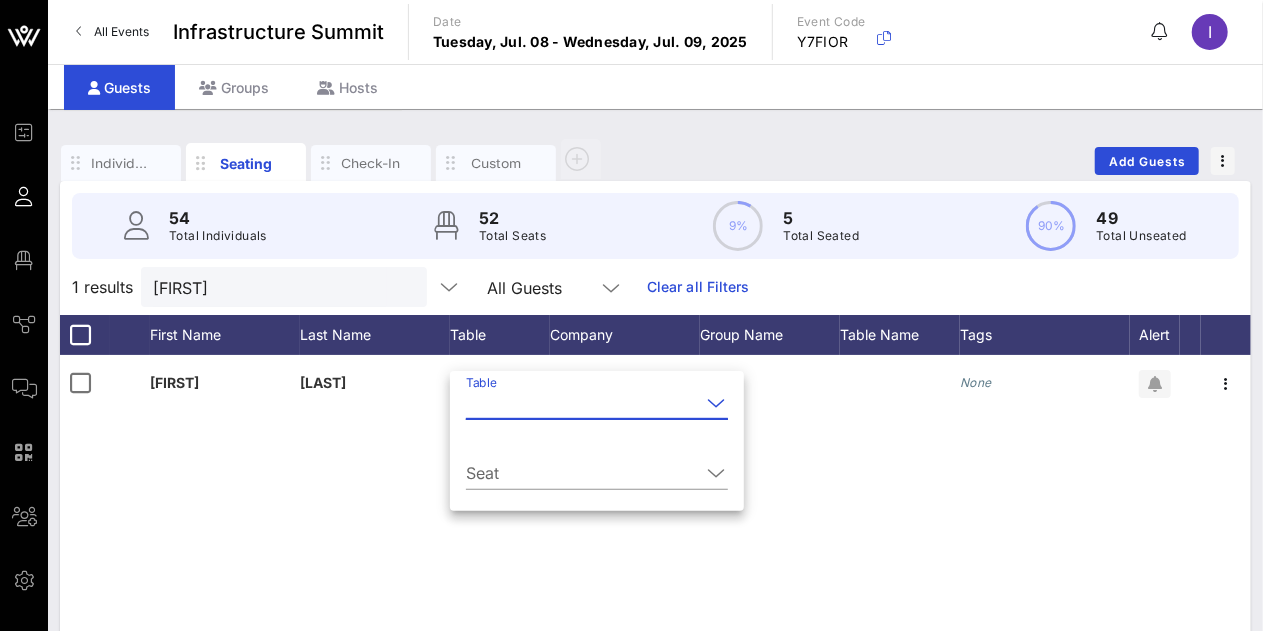 click on "Table" at bounding box center (583, 403) 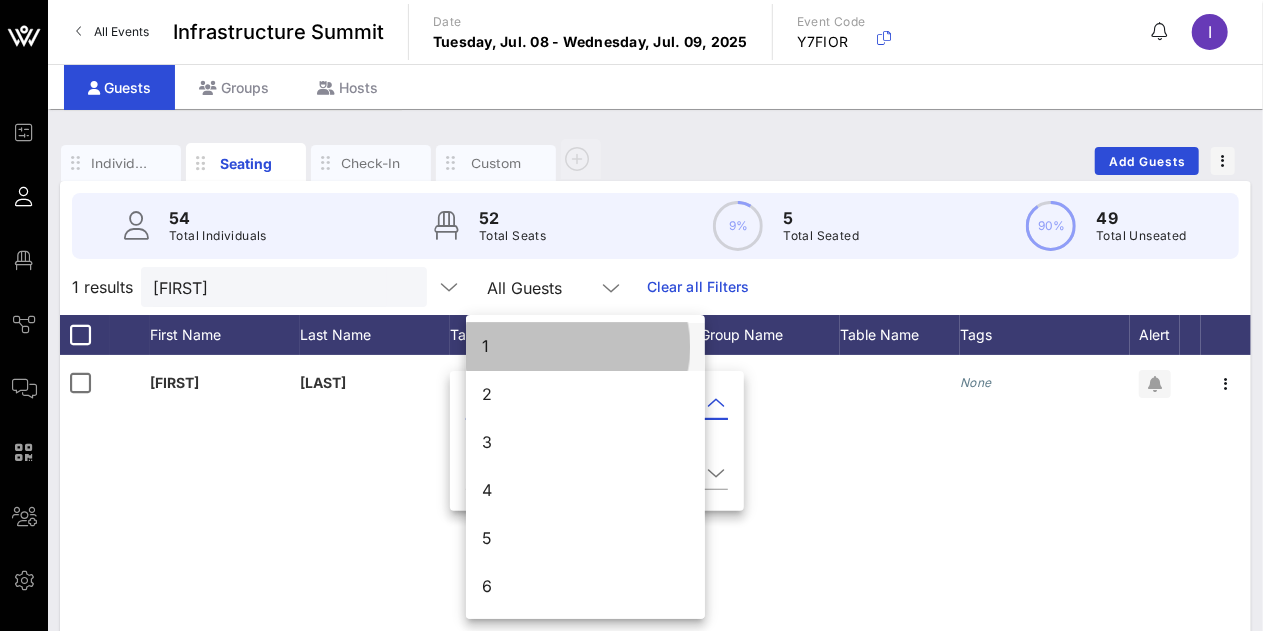 click on "1" at bounding box center [585, 346] 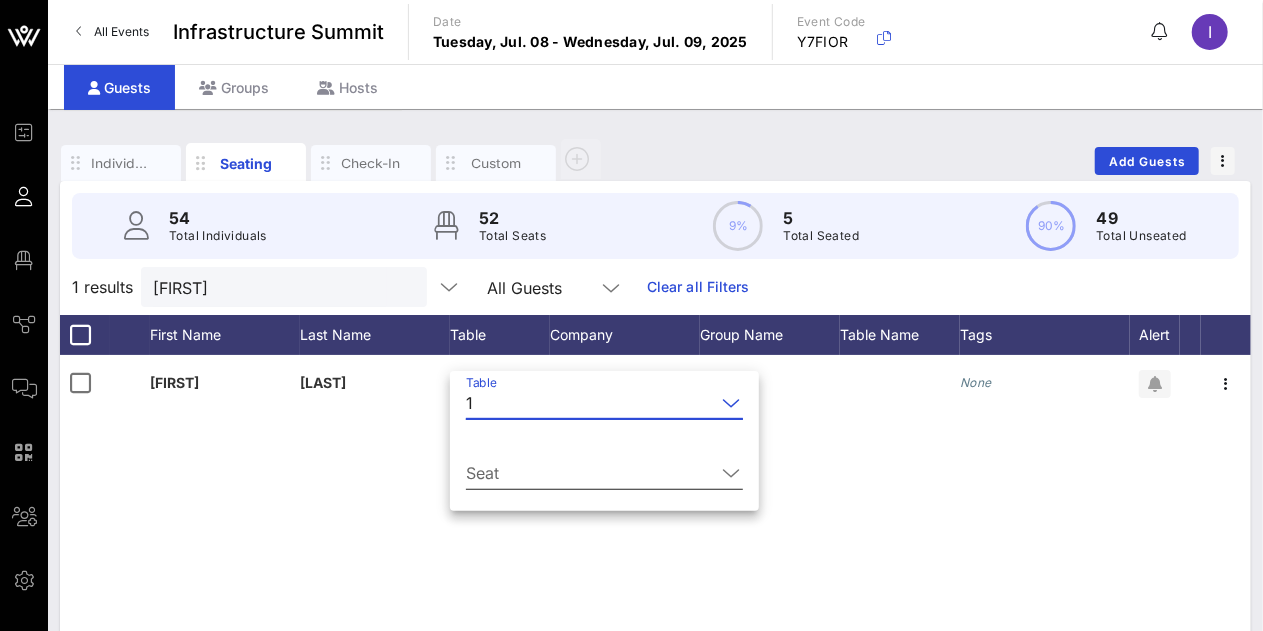 click on "Seat" at bounding box center (590, 473) 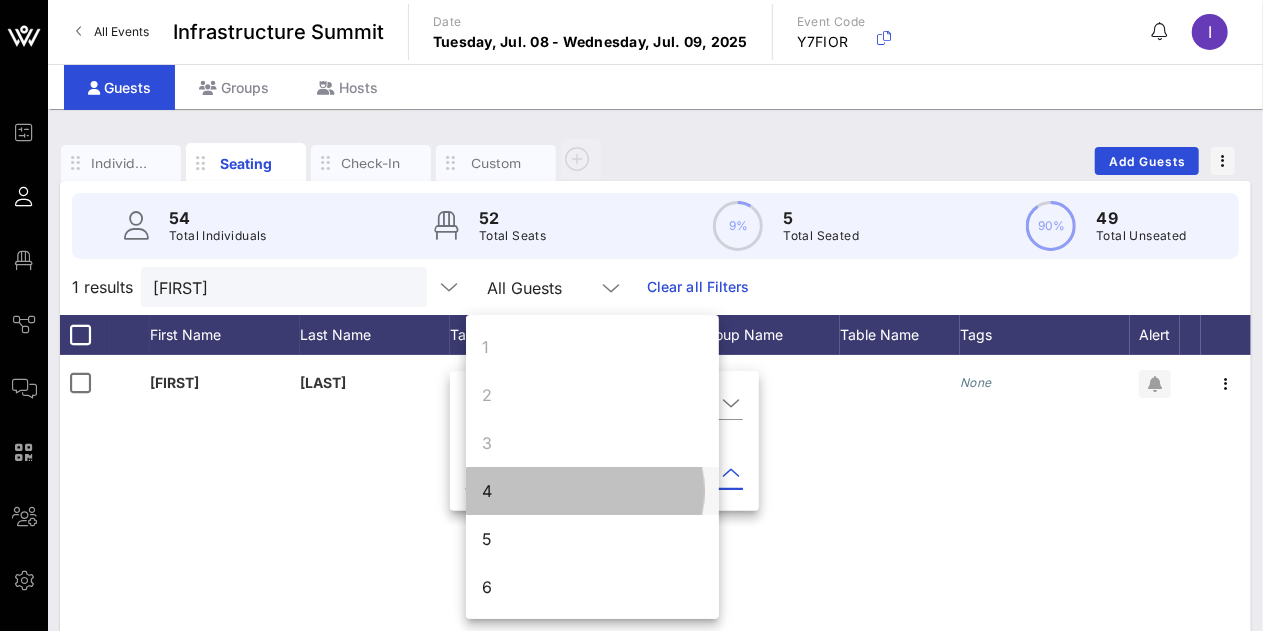 click on "4" at bounding box center [592, 491] 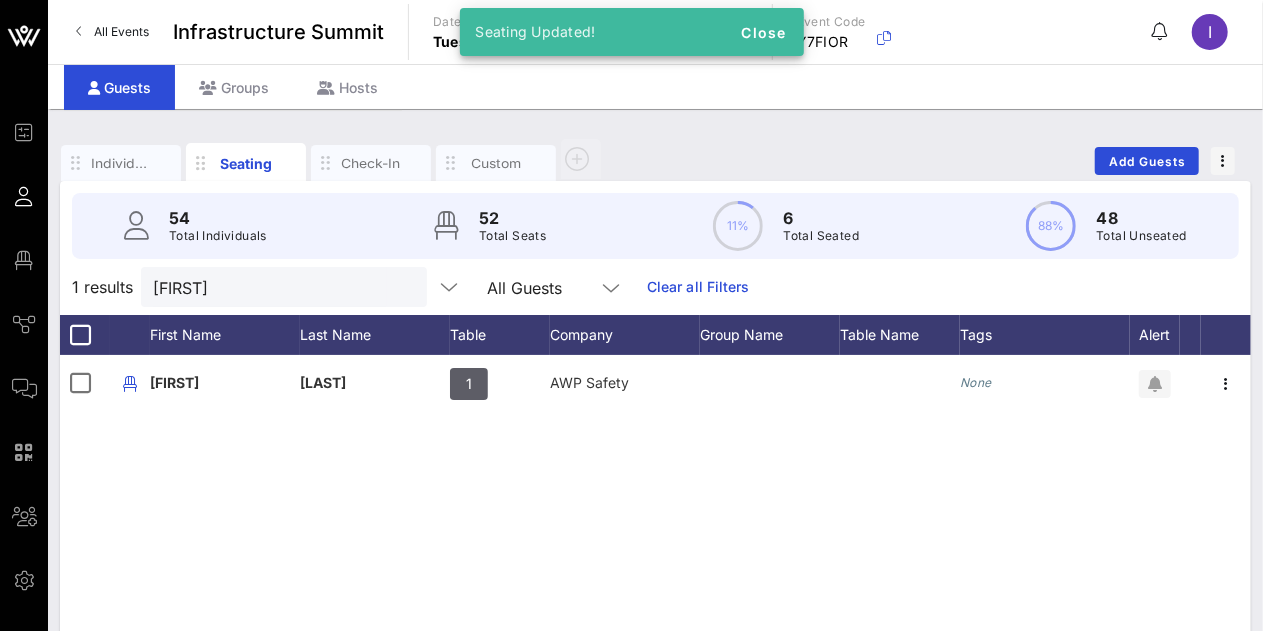 click on "[FIRST] [LAST]   1   AWP Safety None" at bounding box center (655, 655) 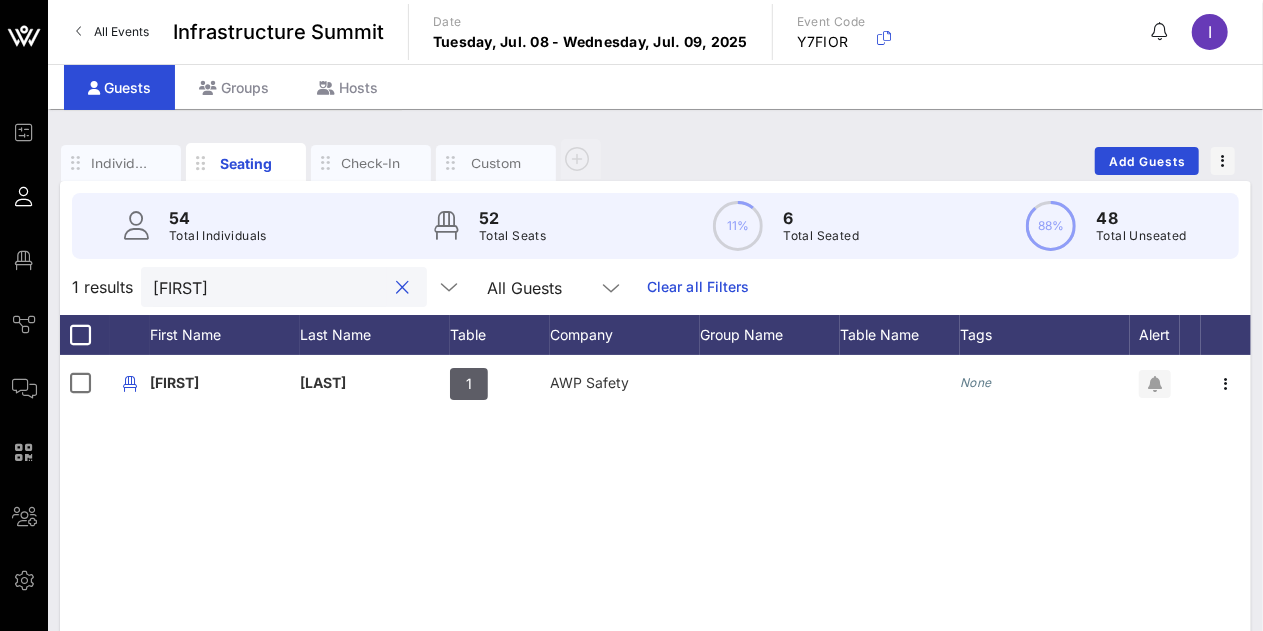 drag, startPoint x: 286, startPoint y: 304, endPoint x: 76, endPoint y: 317, distance: 210.402 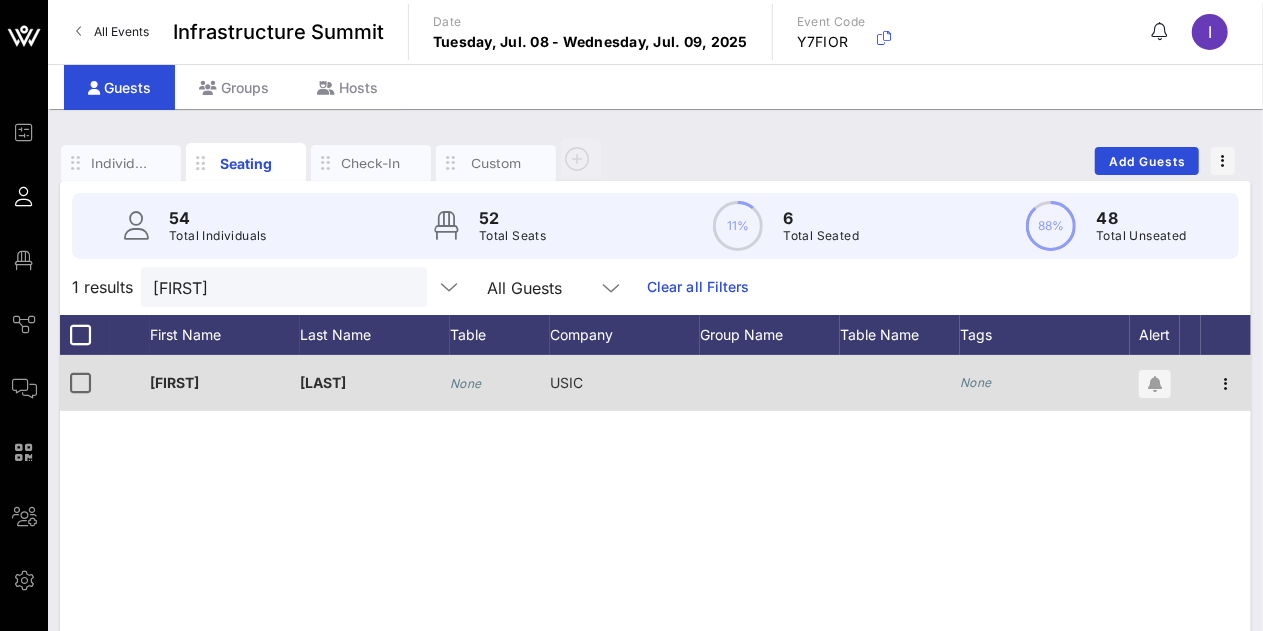 click on "None" at bounding box center (466, 383) 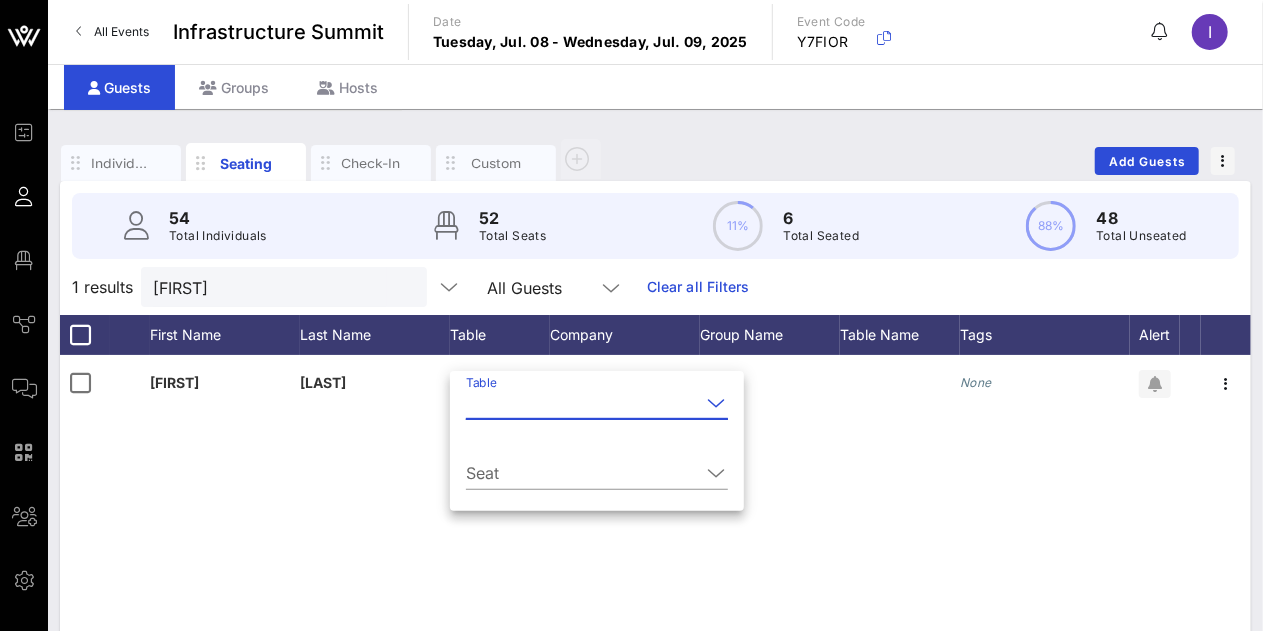 click on "Table" at bounding box center [583, 403] 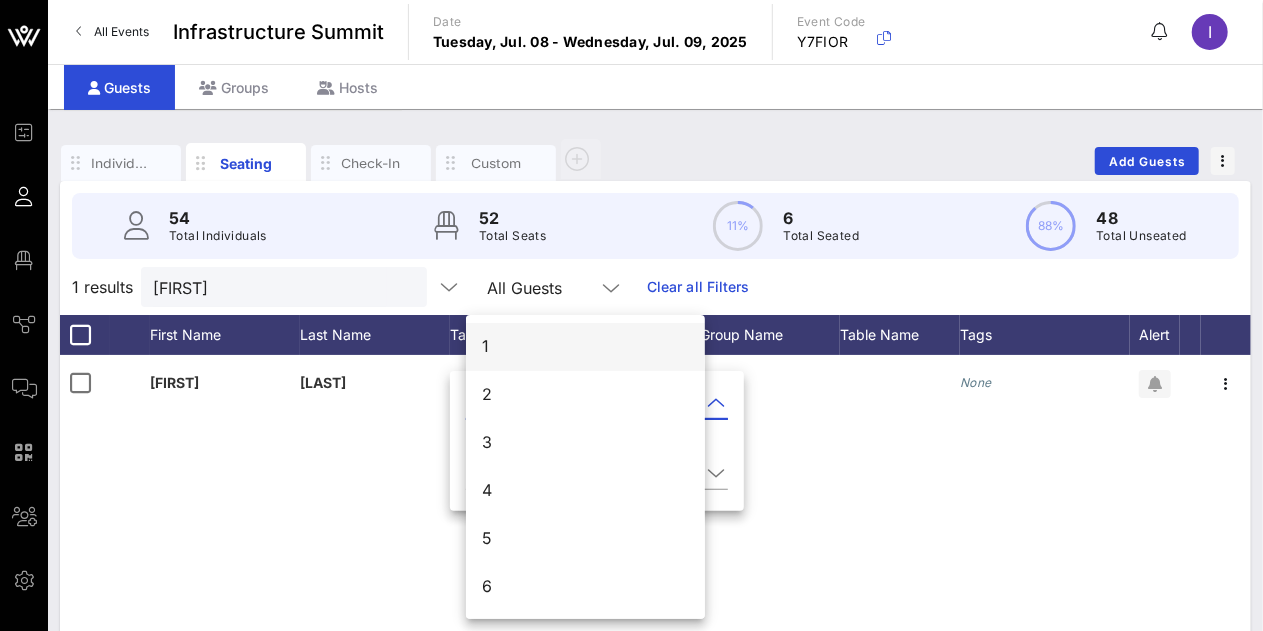 click on "1" at bounding box center [585, 346] 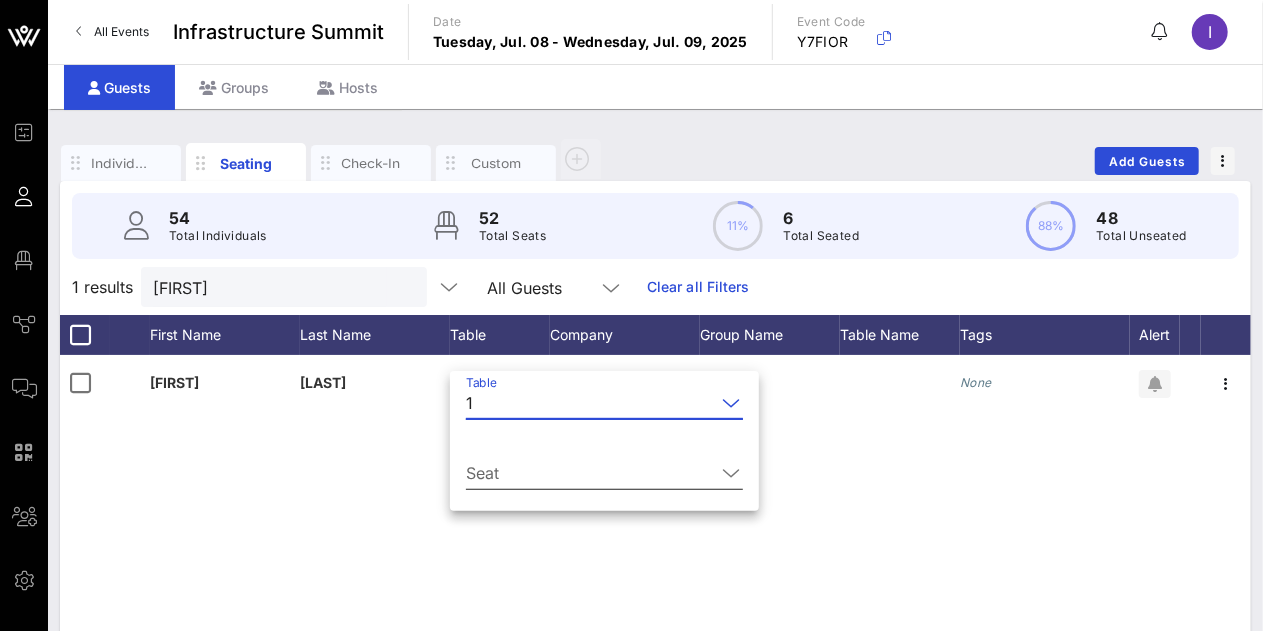 click on "Seat" at bounding box center (590, 473) 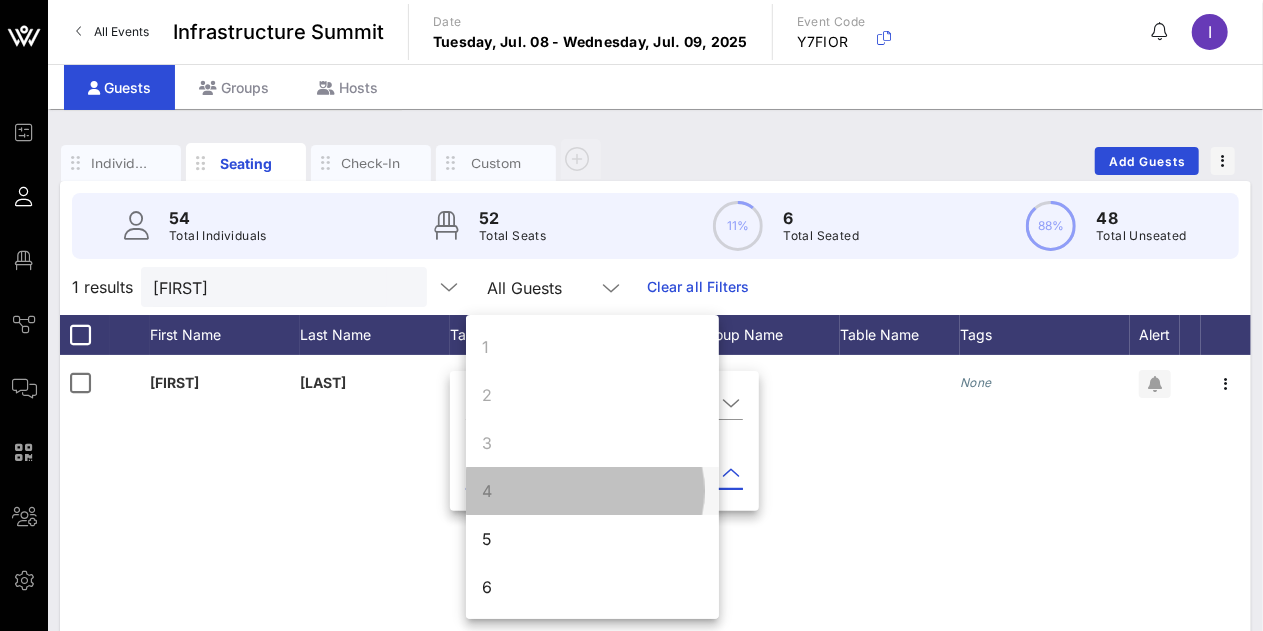 click on "4" at bounding box center (592, 491) 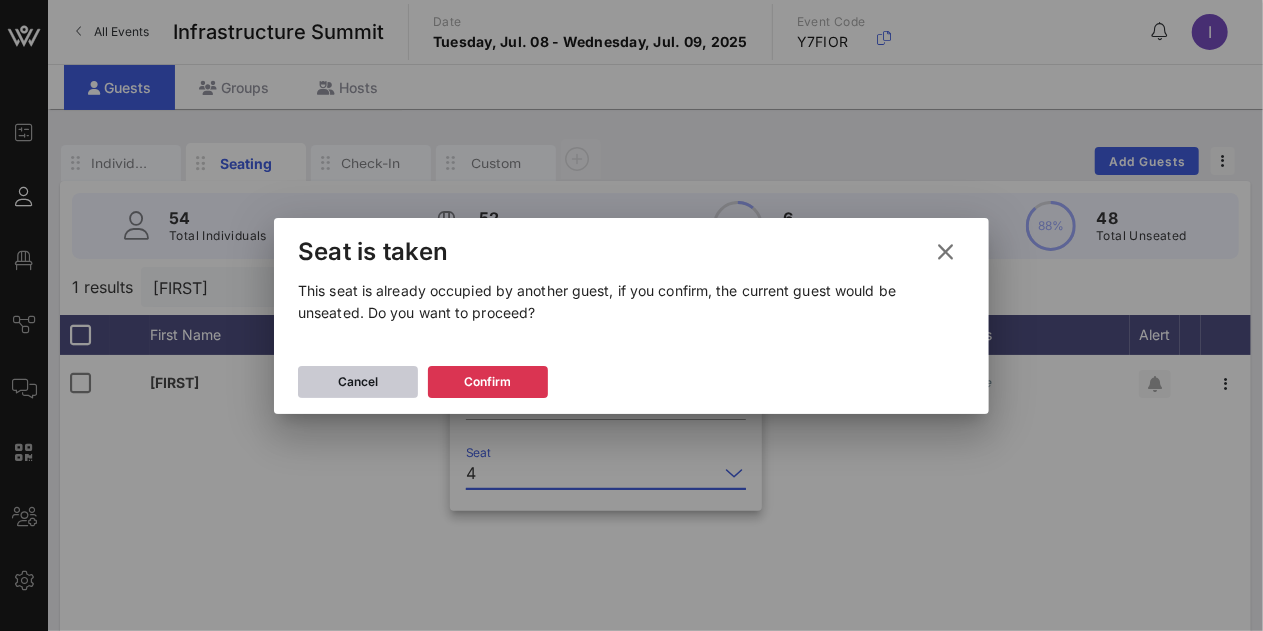 click on "Cancel" at bounding box center [358, 382] 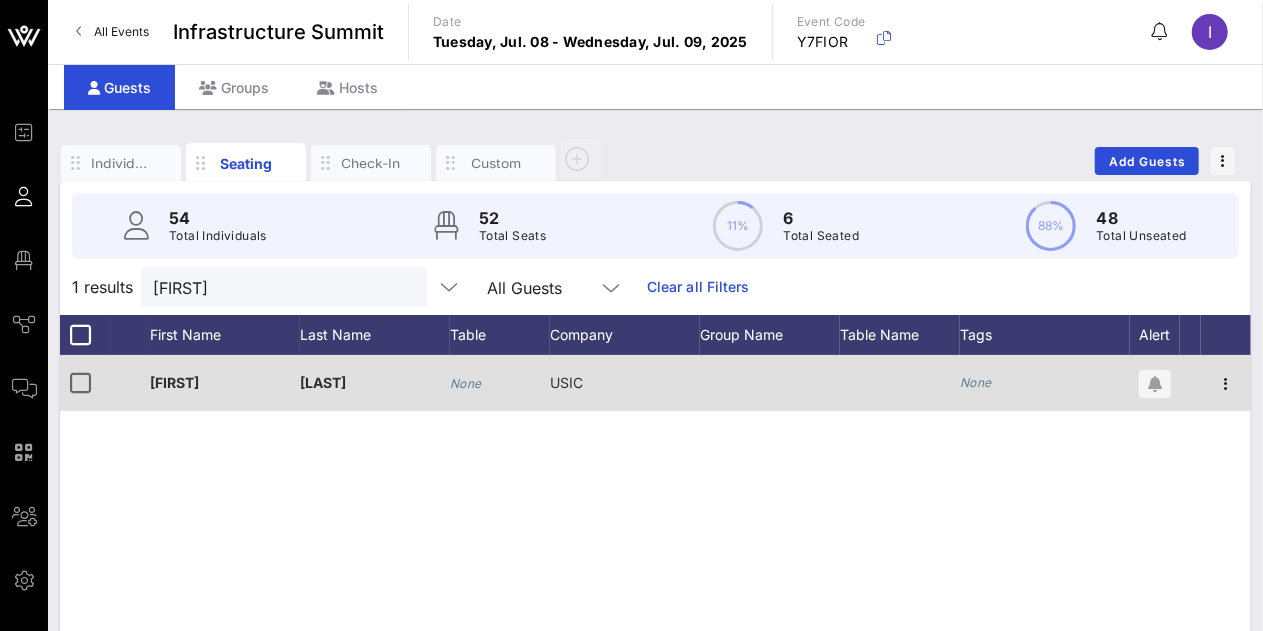 click on "None" at bounding box center [466, 383] 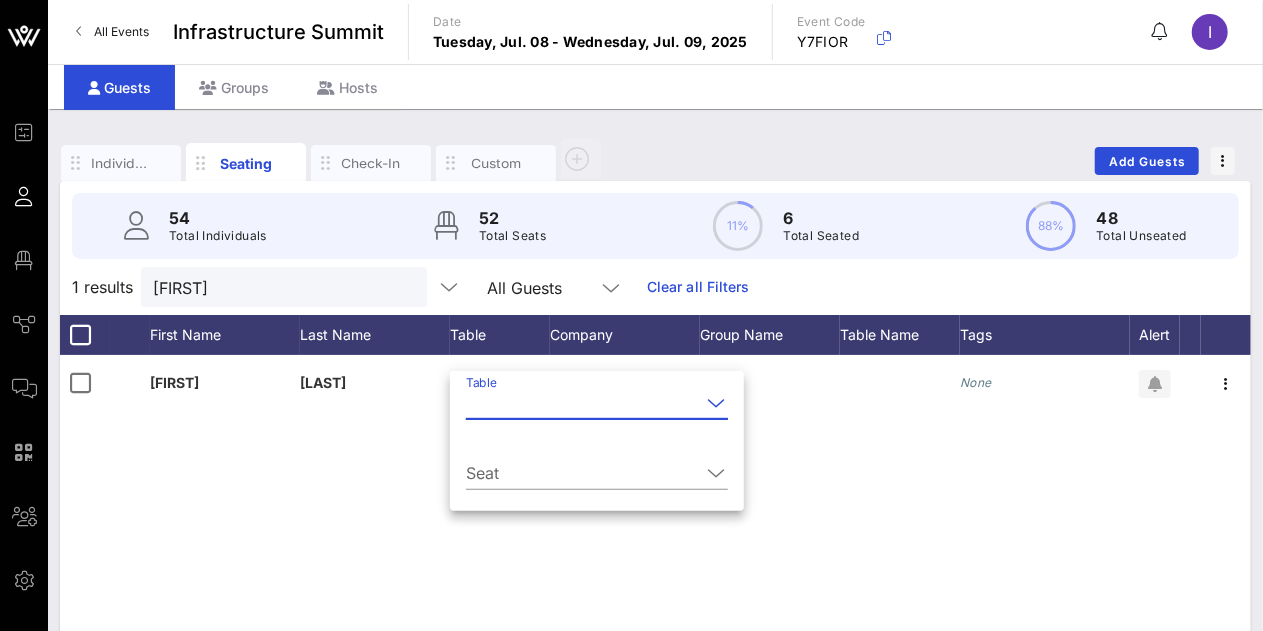 click on "Table" at bounding box center [583, 403] 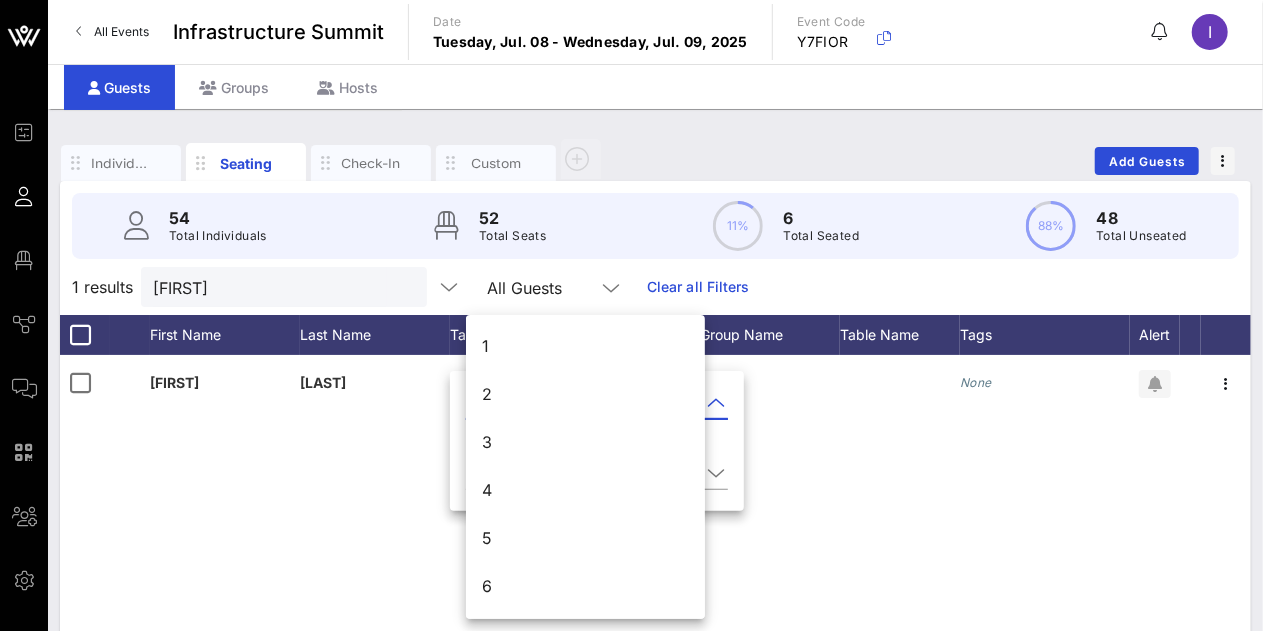 click on "[FIRST] [LAST] [NONE] [COMPANY] [NONE]" at bounding box center [655, 655] 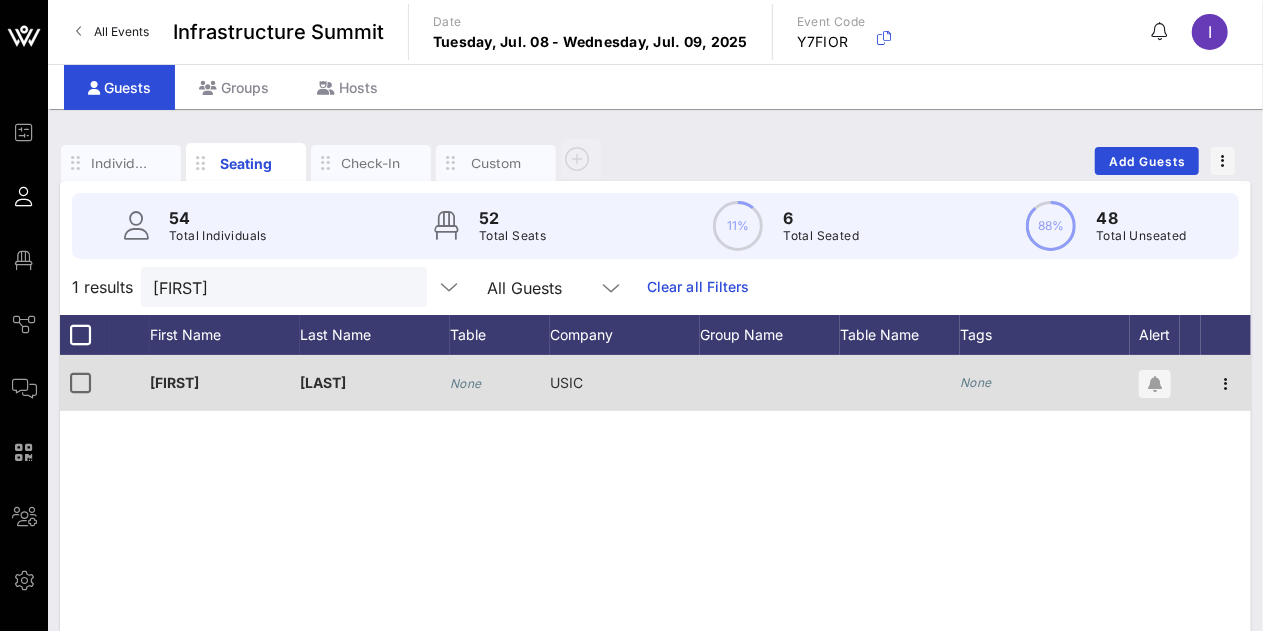 click on "None" at bounding box center [466, 383] 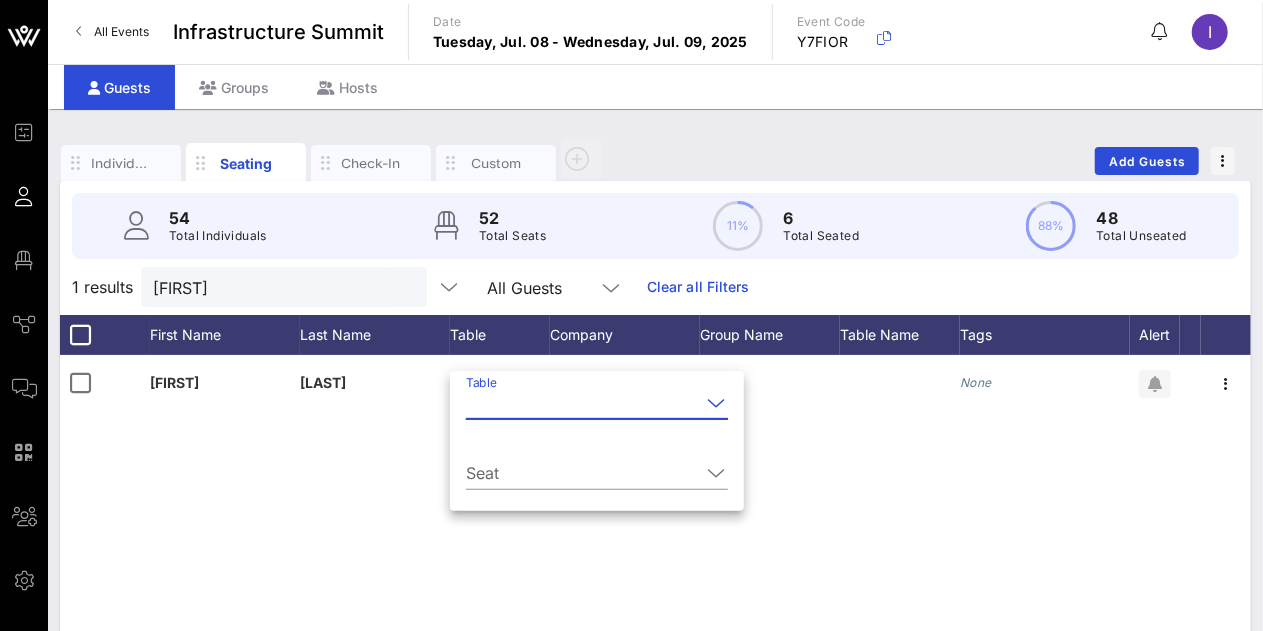 click on "Table" at bounding box center [583, 403] 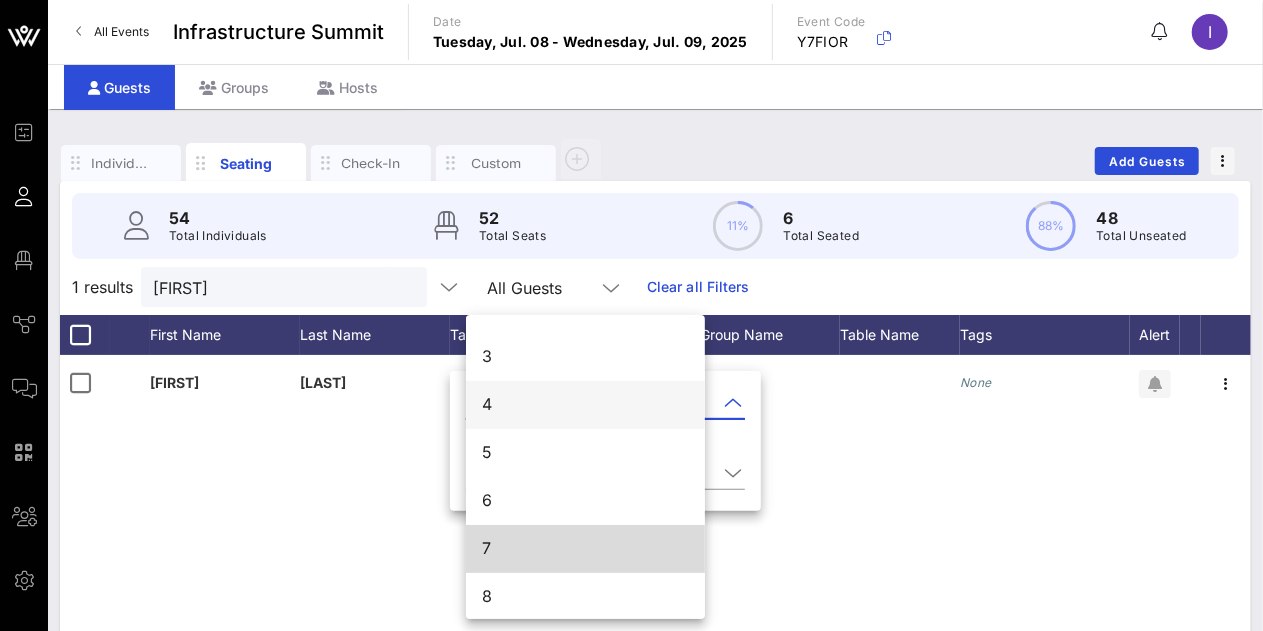 scroll, scrollTop: 88, scrollLeft: 0, axis: vertical 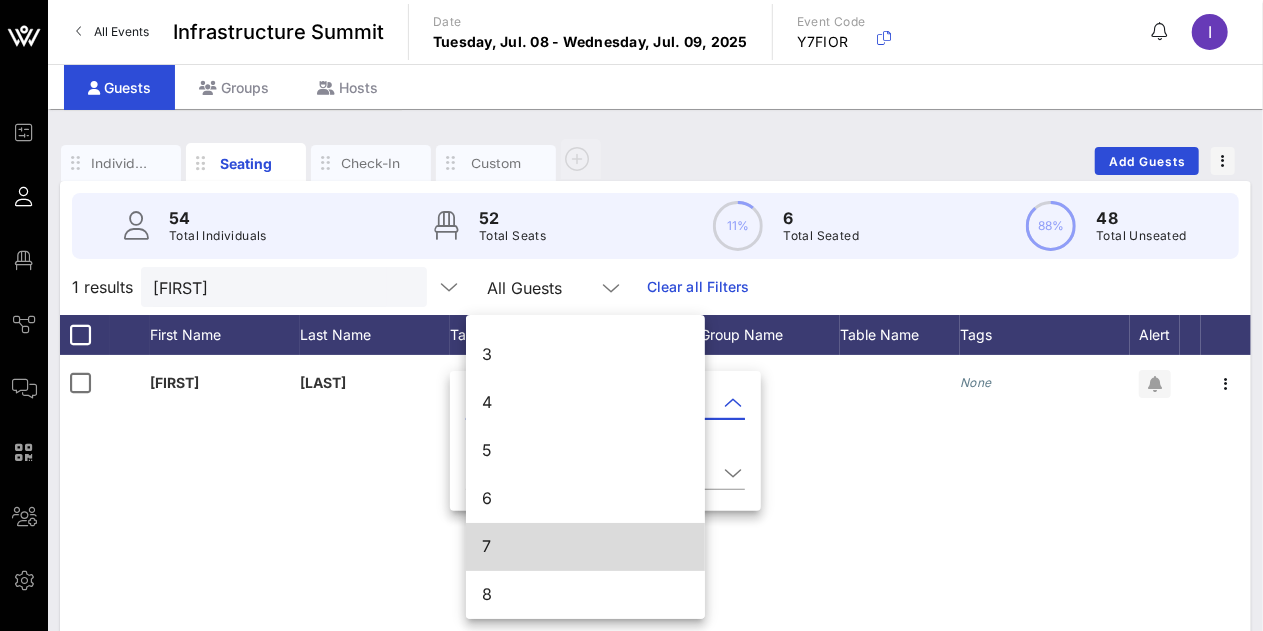 click on "7" at bounding box center [585, 546] 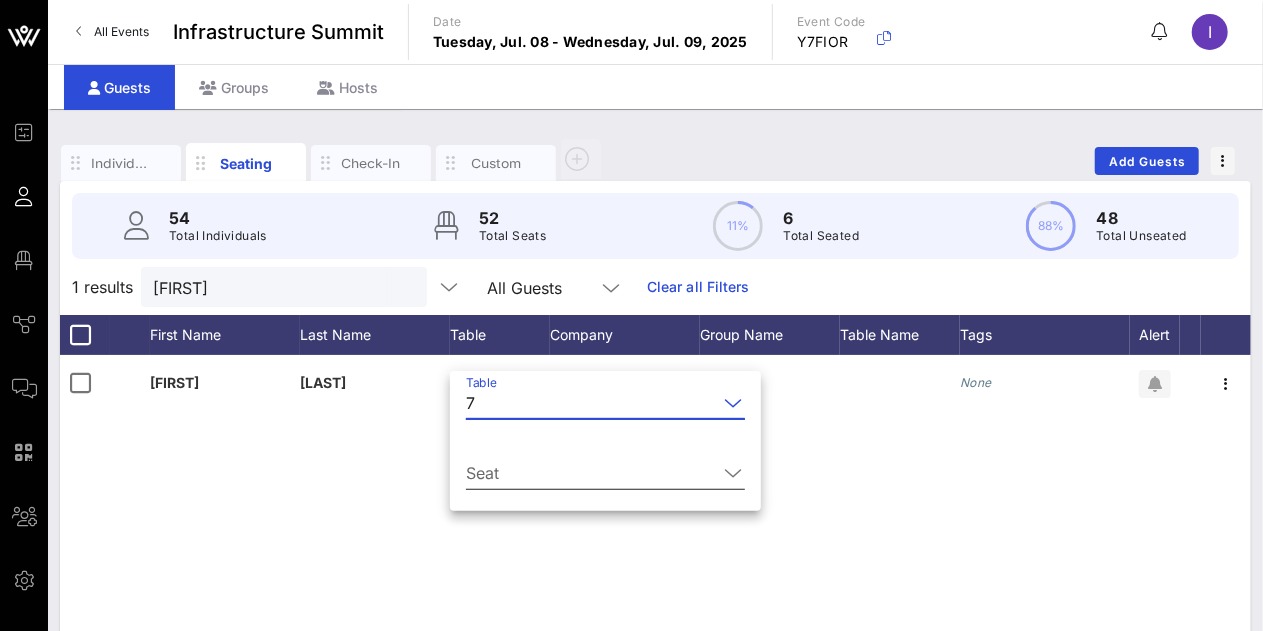 click on "Seat" at bounding box center (591, 473) 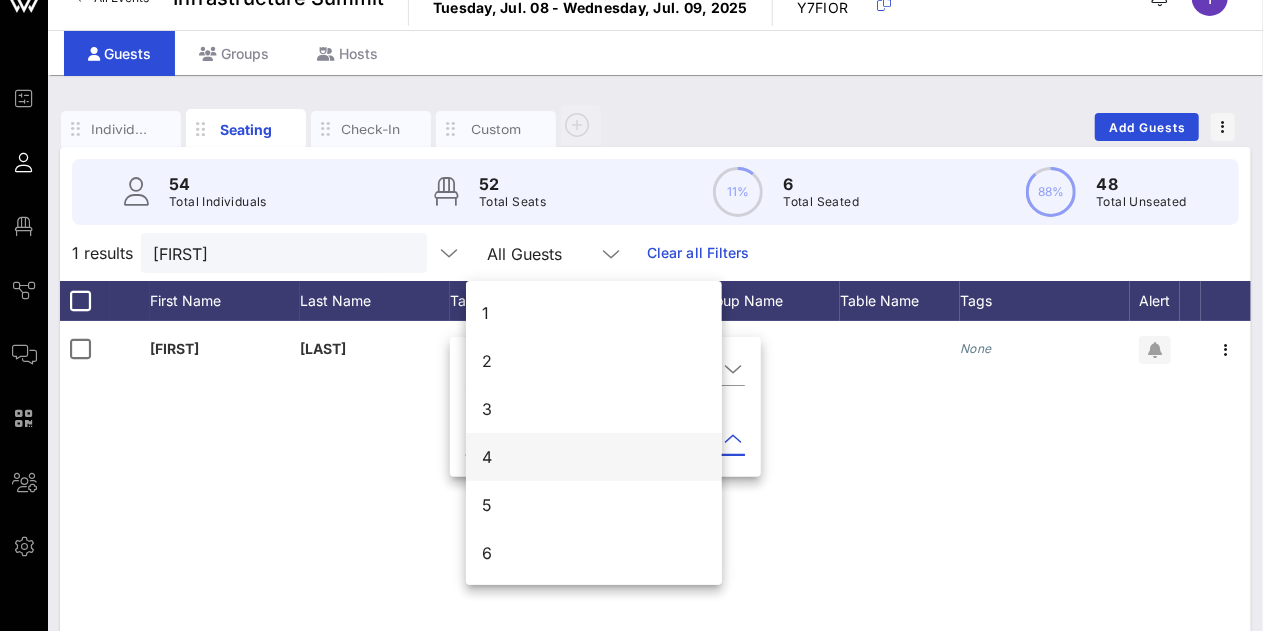 scroll, scrollTop: 32, scrollLeft: 0, axis: vertical 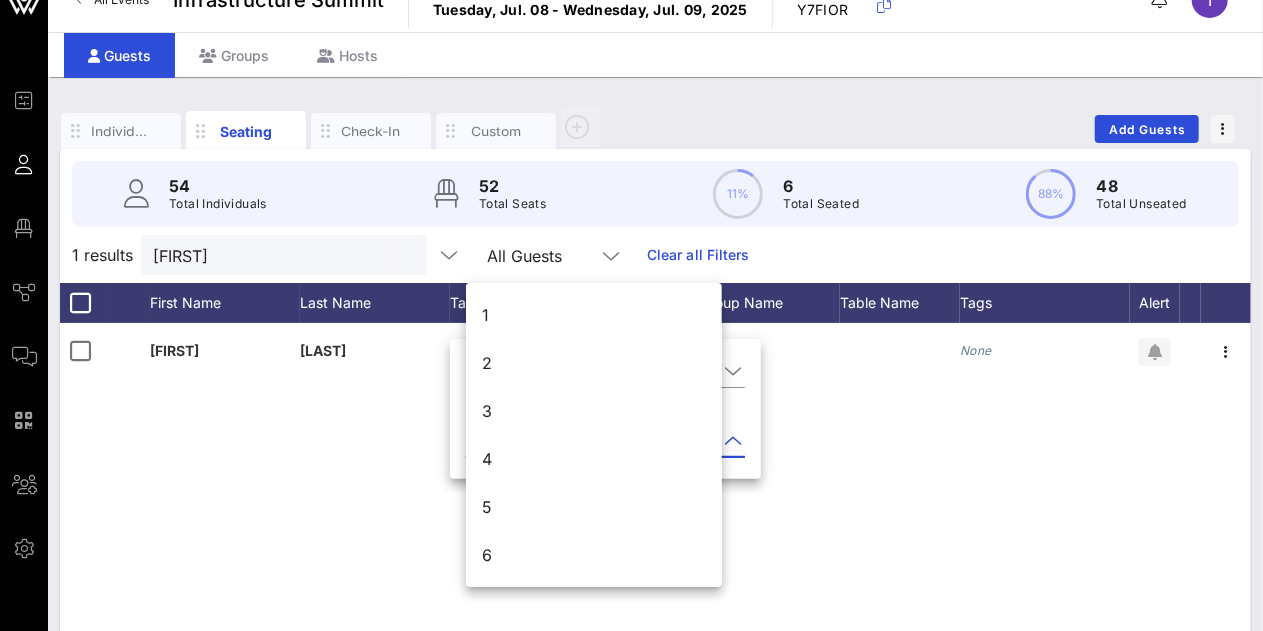 click on "[FIRST] [LAST] [NONE] [COMPANY] [NONE]" at bounding box center [655, 623] 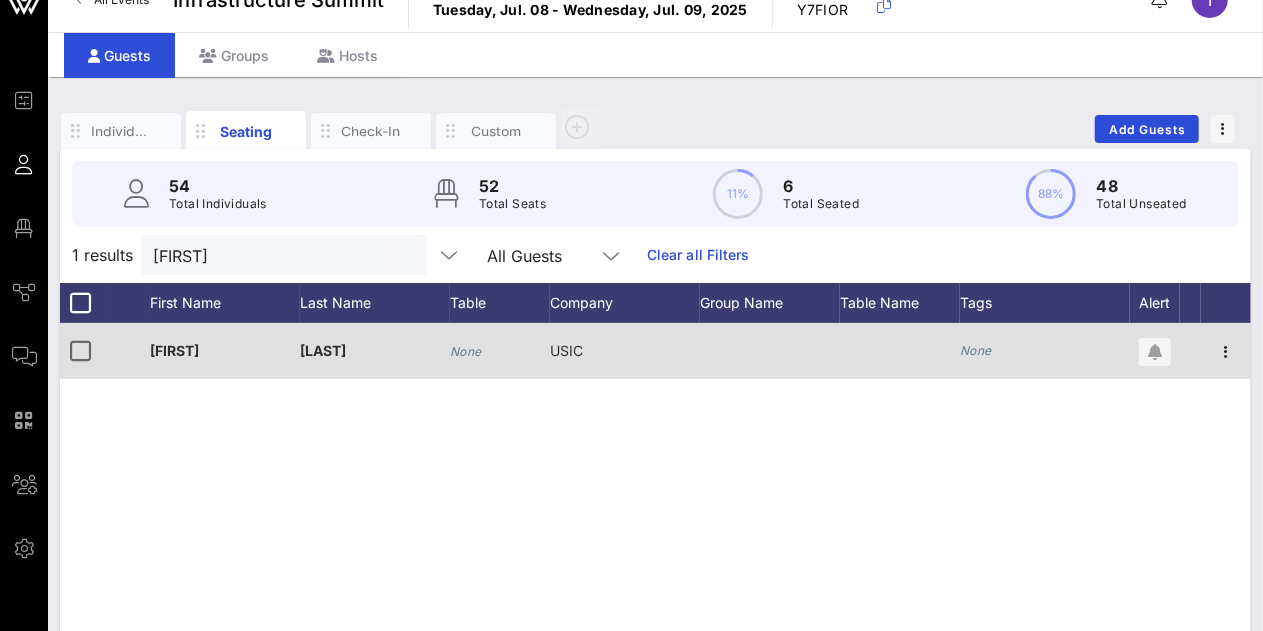 click on "None" at bounding box center [225, 362] 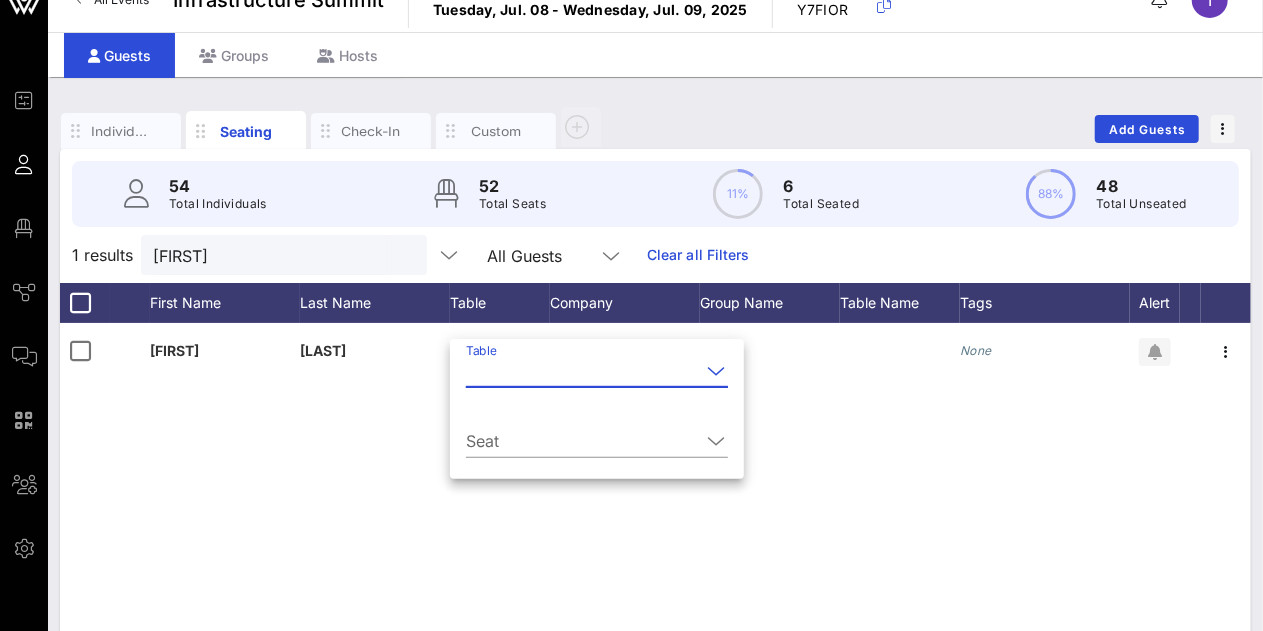 click on "Table" at bounding box center (583, 371) 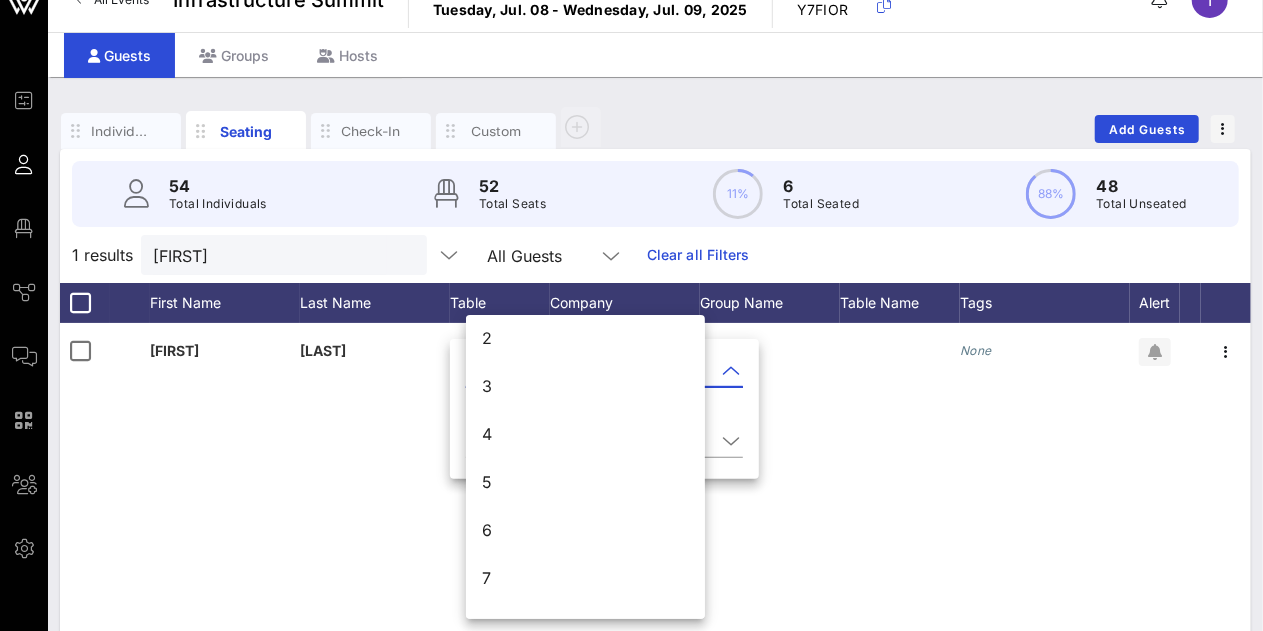 scroll, scrollTop: 0, scrollLeft: 0, axis: both 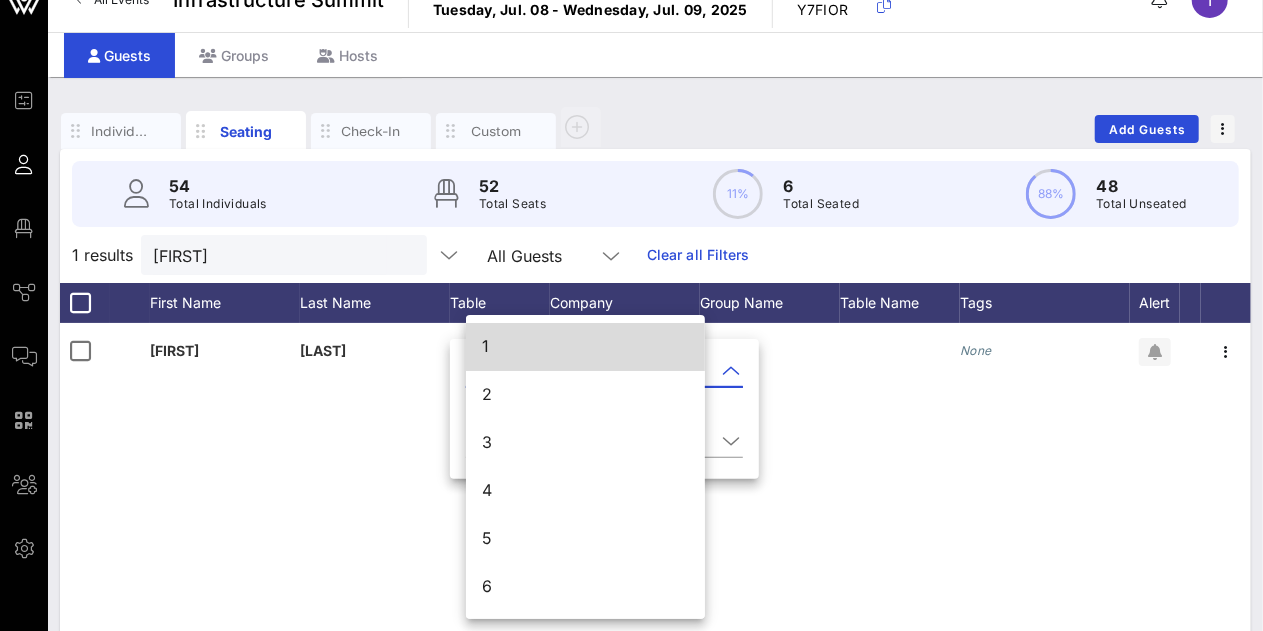 click on "1" at bounding box center [585, 346] 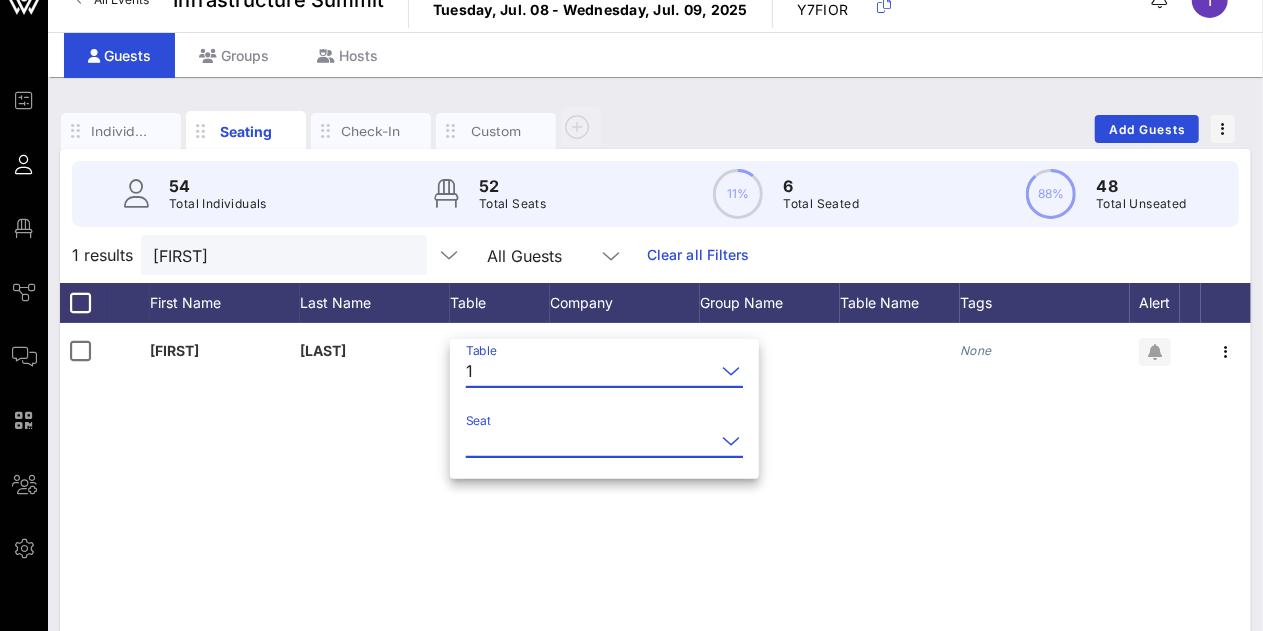 click on "Seat" at bounding box center (590, 441) 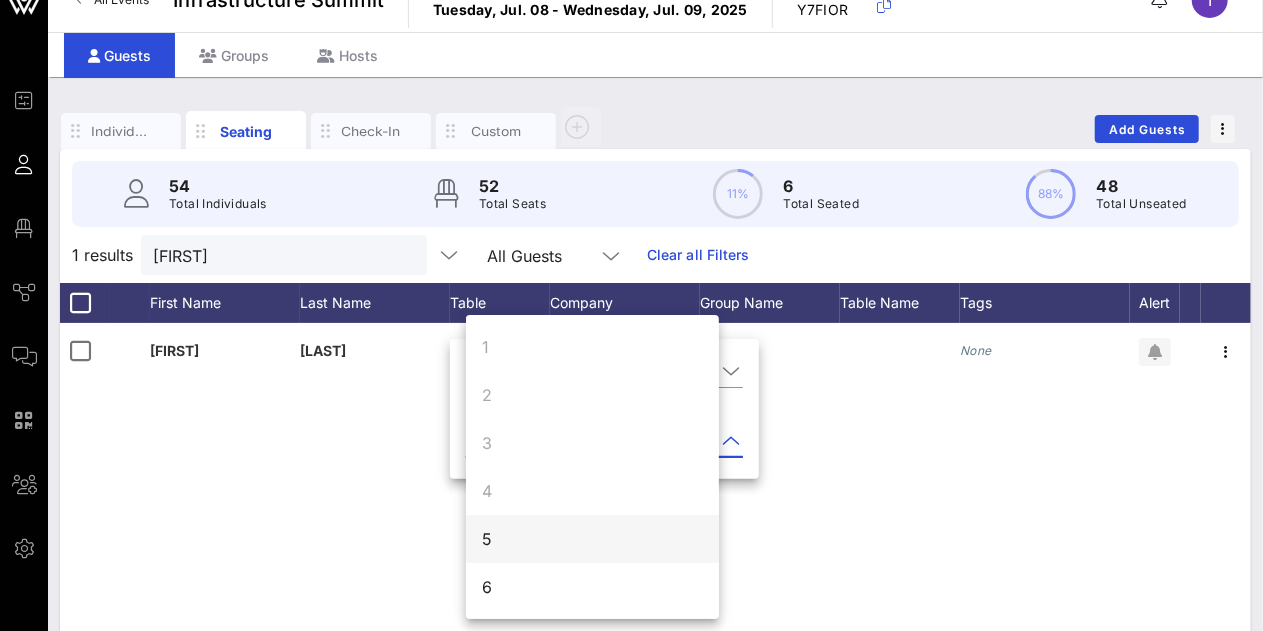 click on "5" at bounding box center (592, 539) 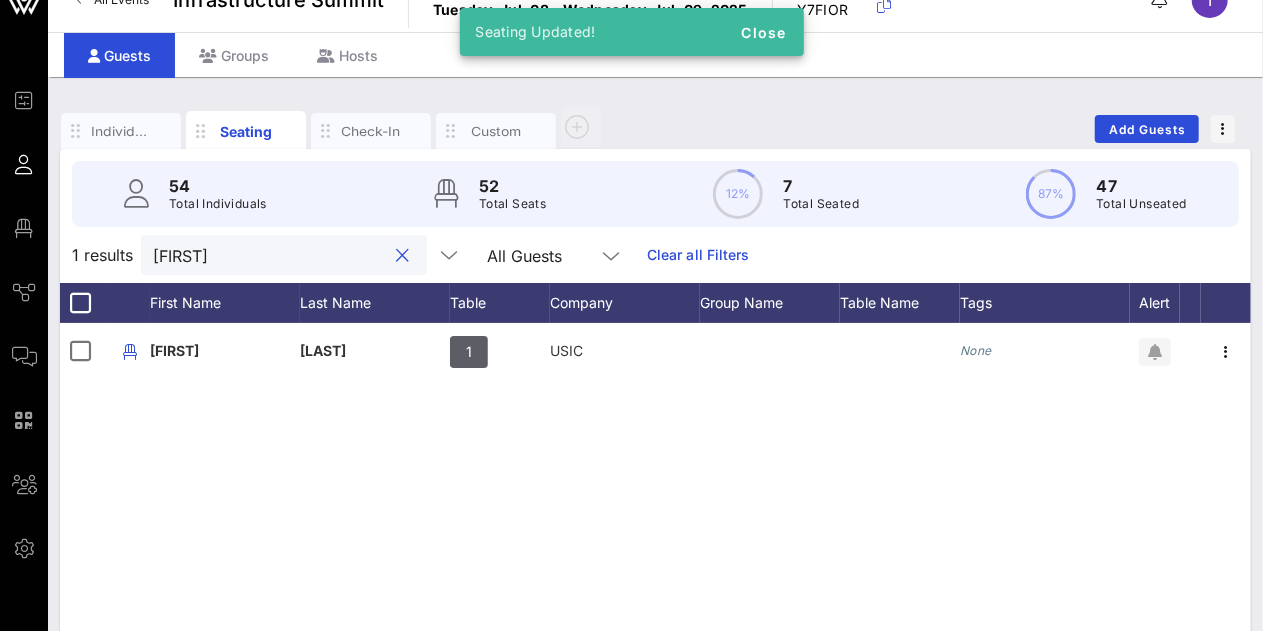 drag, startPoint x: 241, startPoint y: 274, endPoint x: 114, endPoint y: 267, distance: 127.192764 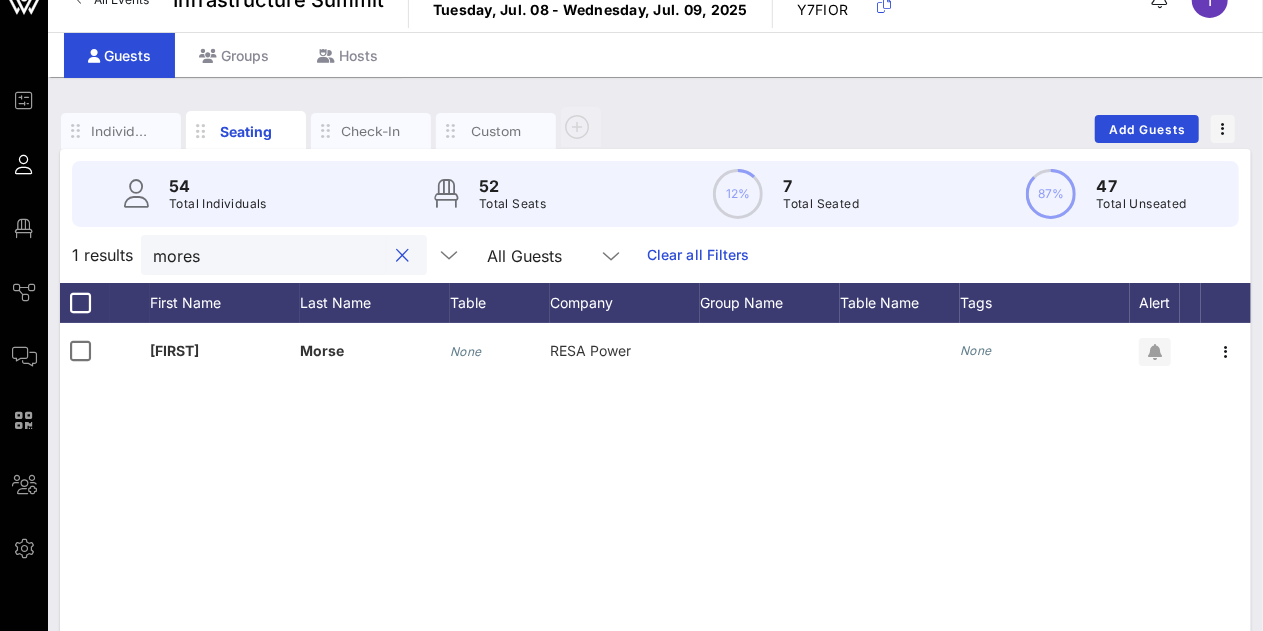 scroll, scrollTop: 0, scrollLeft: 0, axis: both 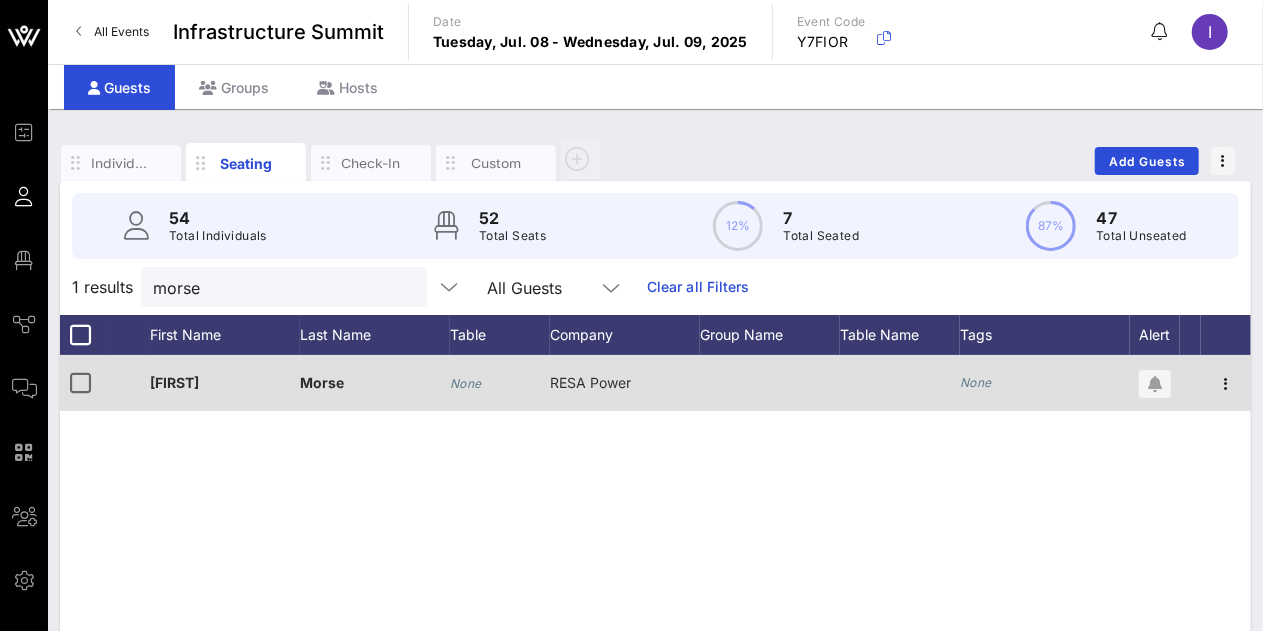 click on "None" at bounding box center (466, 383) 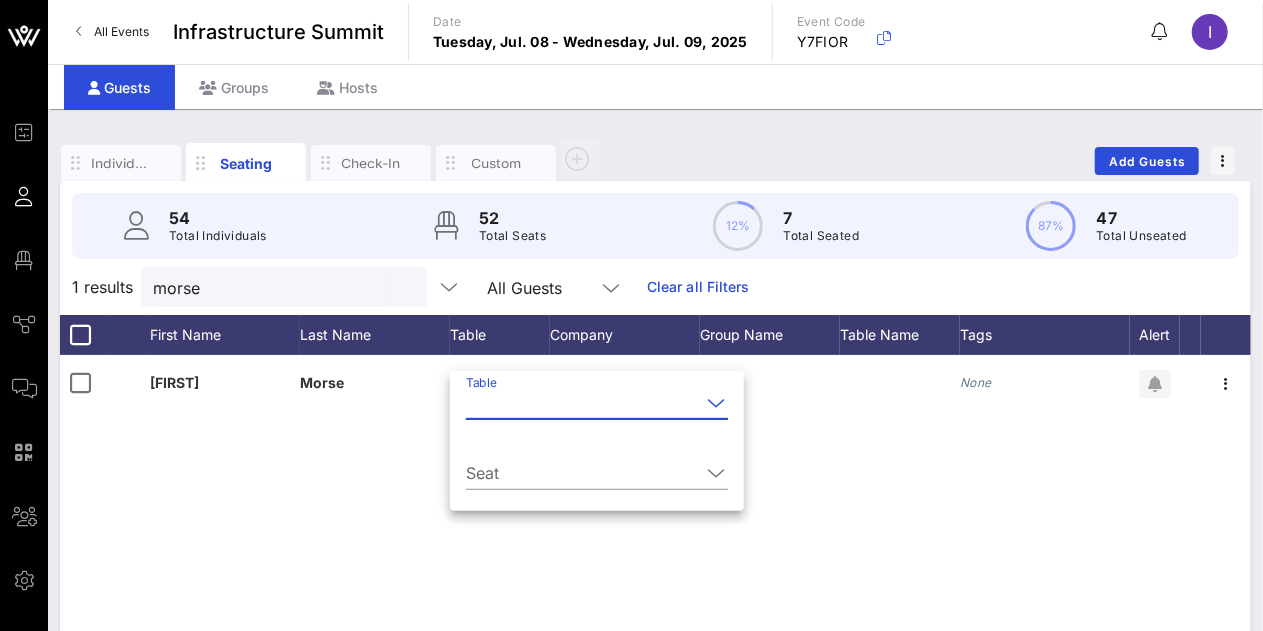 click on "Table" at bounding box center [583, 403] 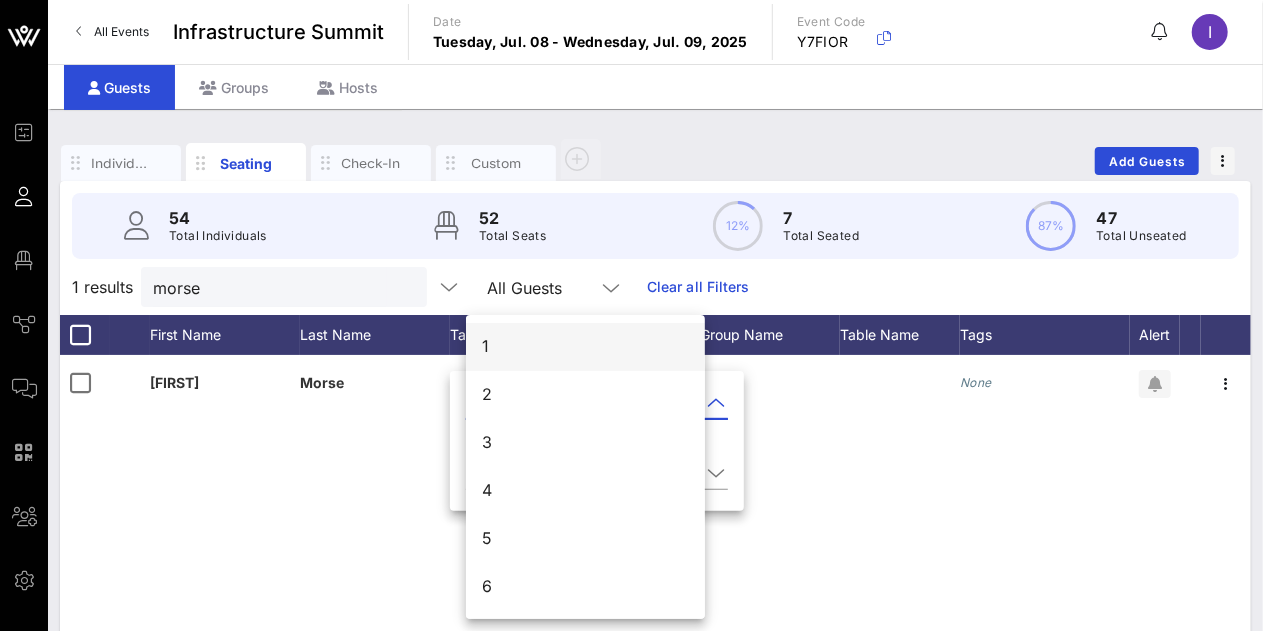 click on "1" at bounding box center (585, 346) 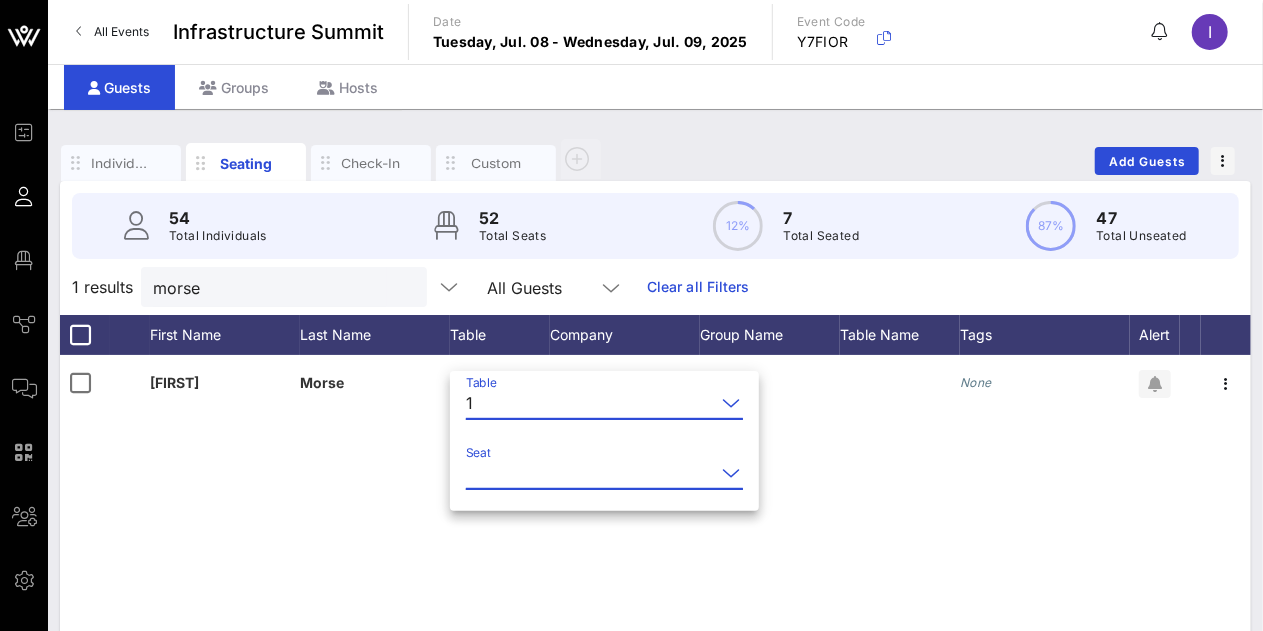 click on "Seat" at bounding box center (590, 473) 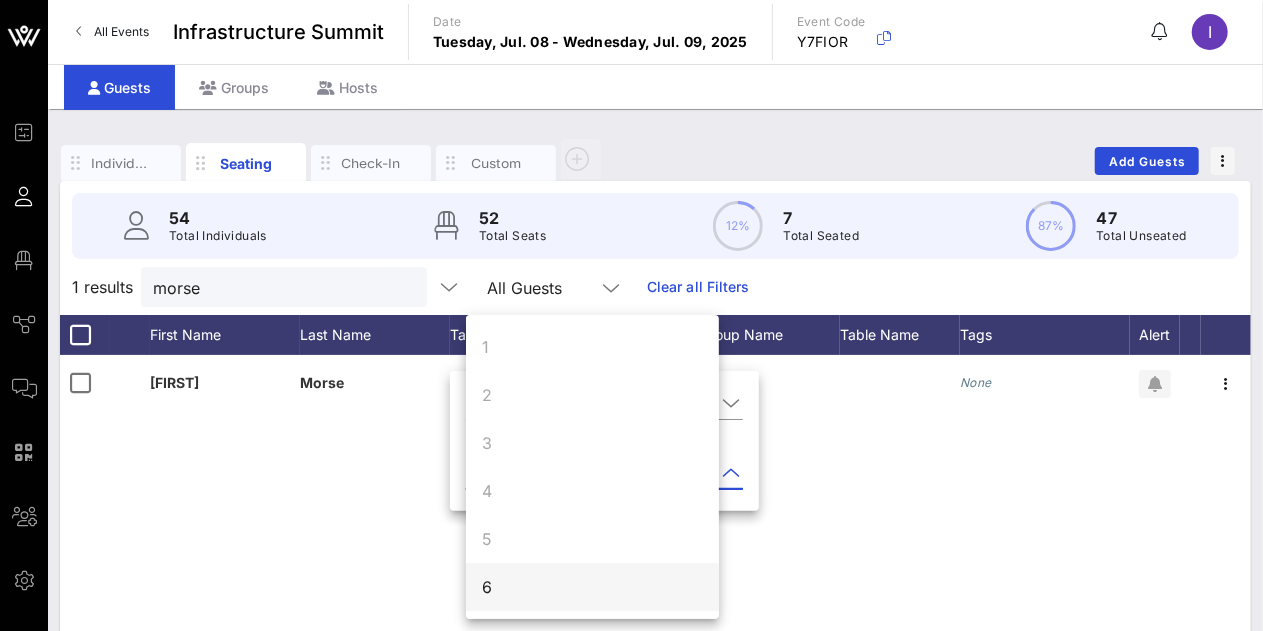click on "6" at bounding box center (592, 587) 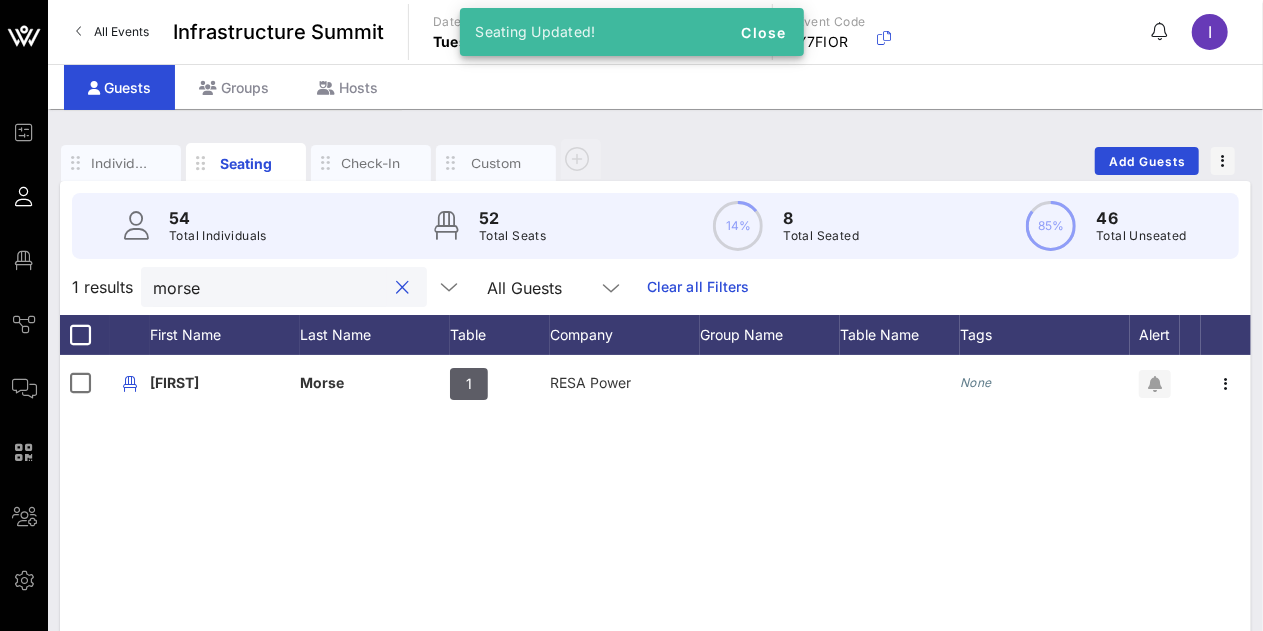 drag, startPoint x: 280, startPoint y: 306, endPoint x: 131, endPoint y: 294, distance: 149.48244 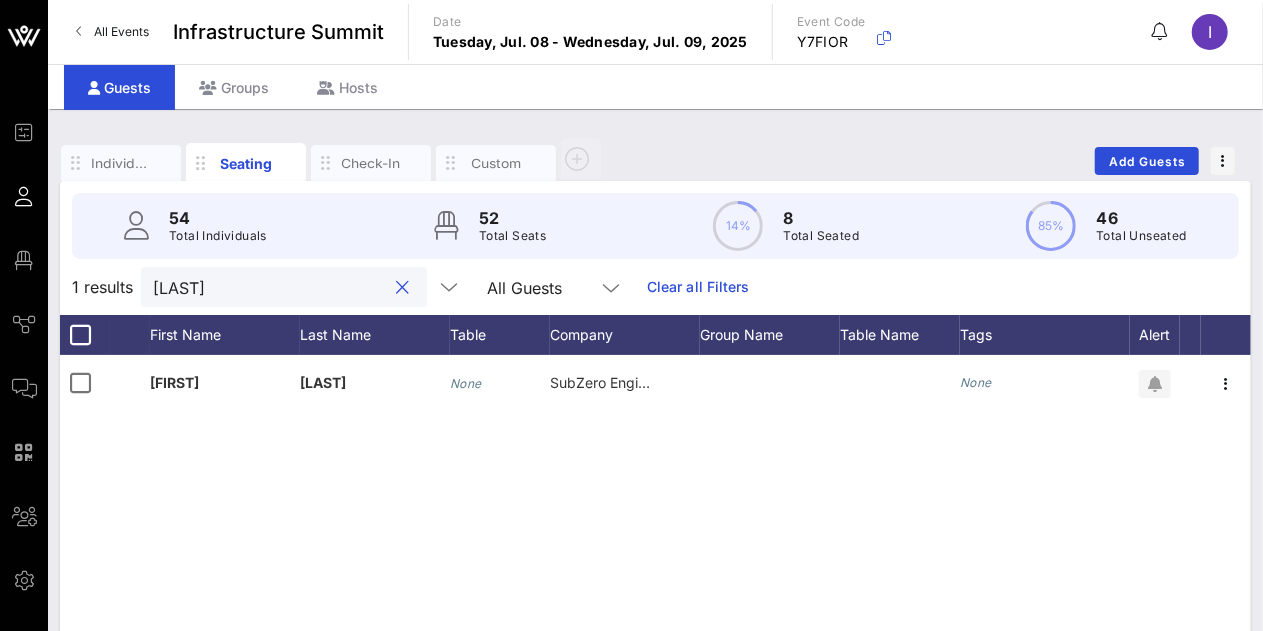 type on "[LAST]" 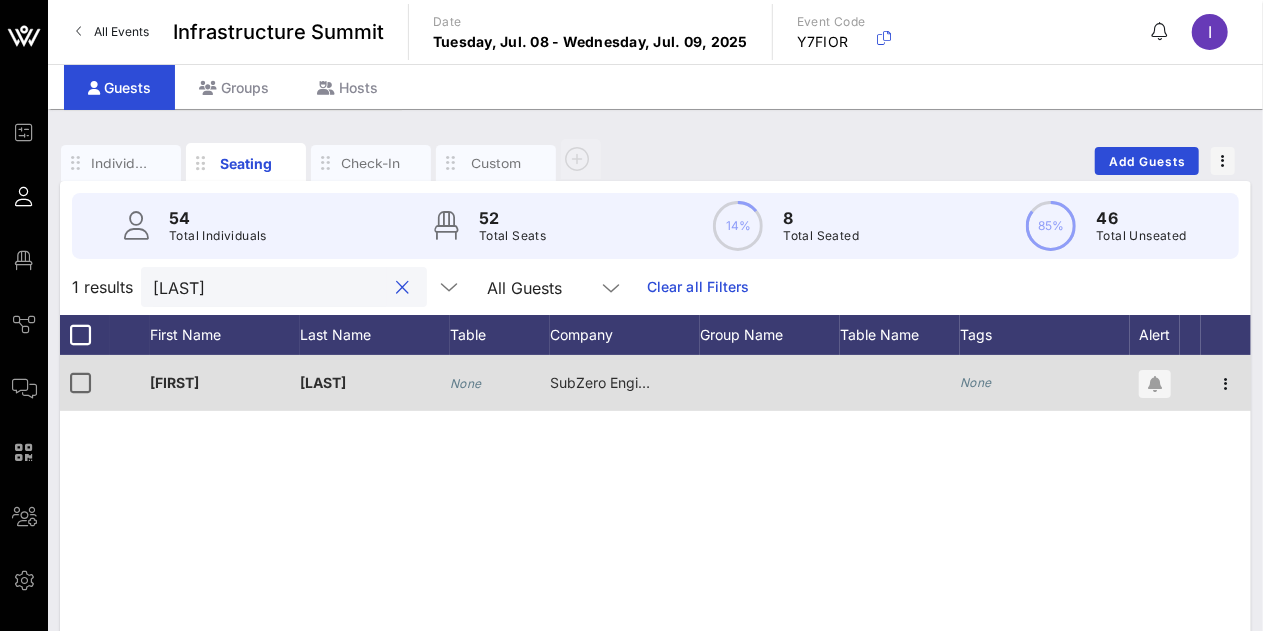 click on "None" at bounding box center [225, 394] 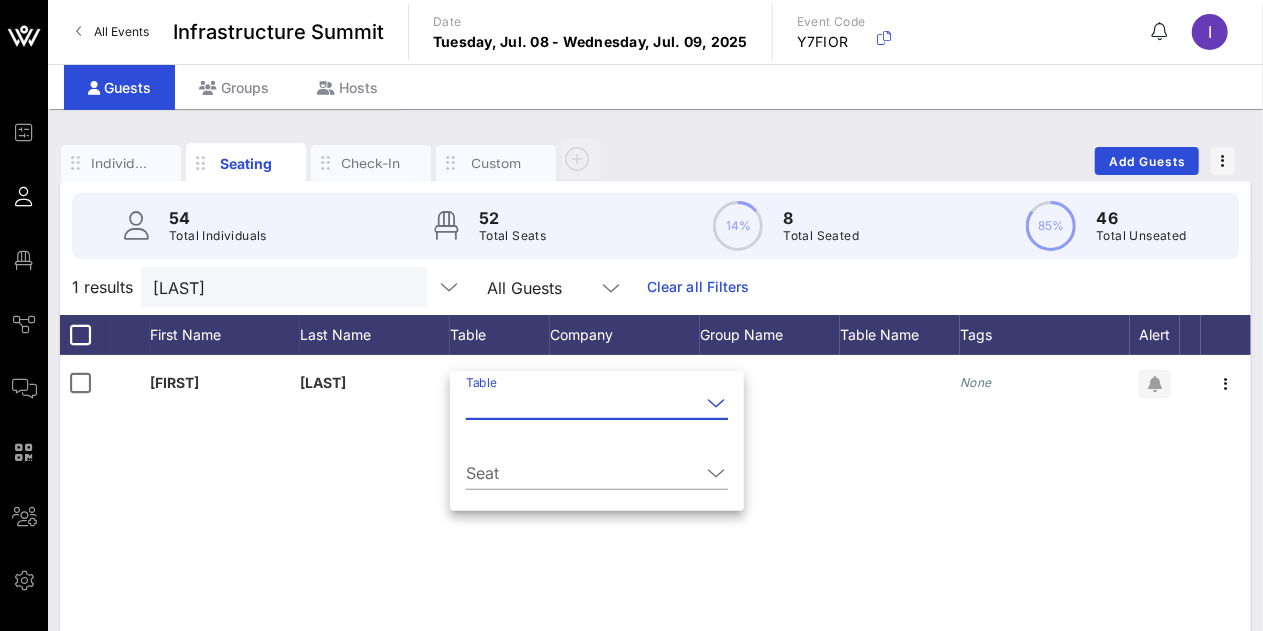 click on "Table" at bounding box center [583, 403] 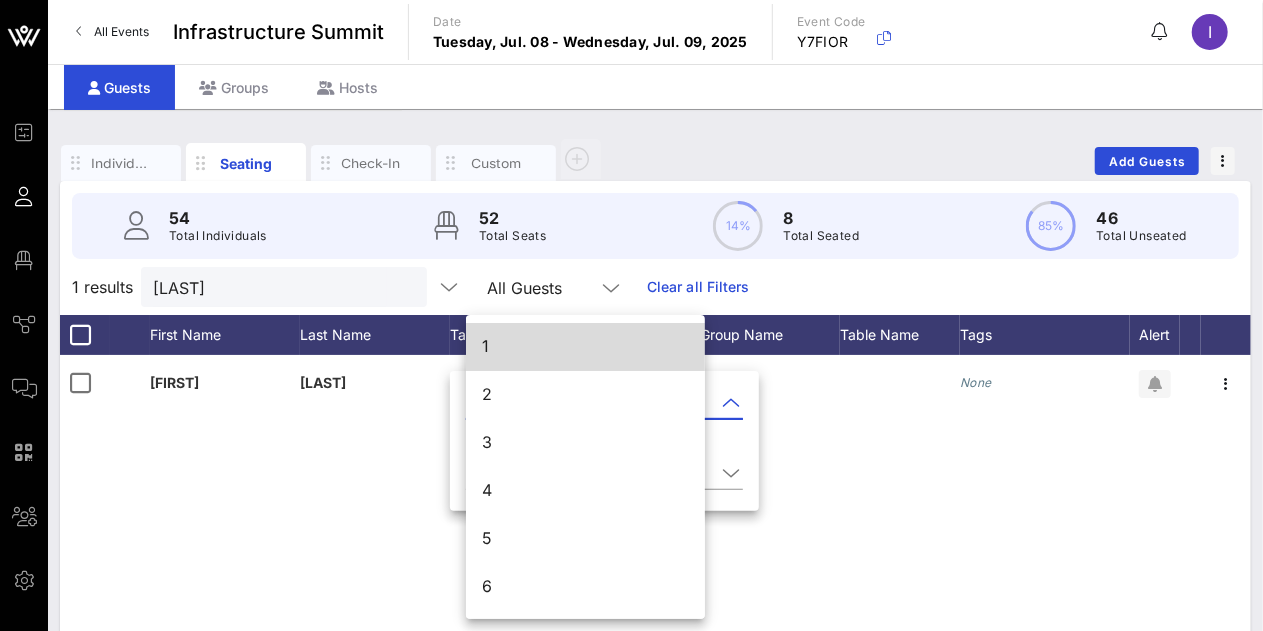 click on "1" at bounding box center (585, 346) 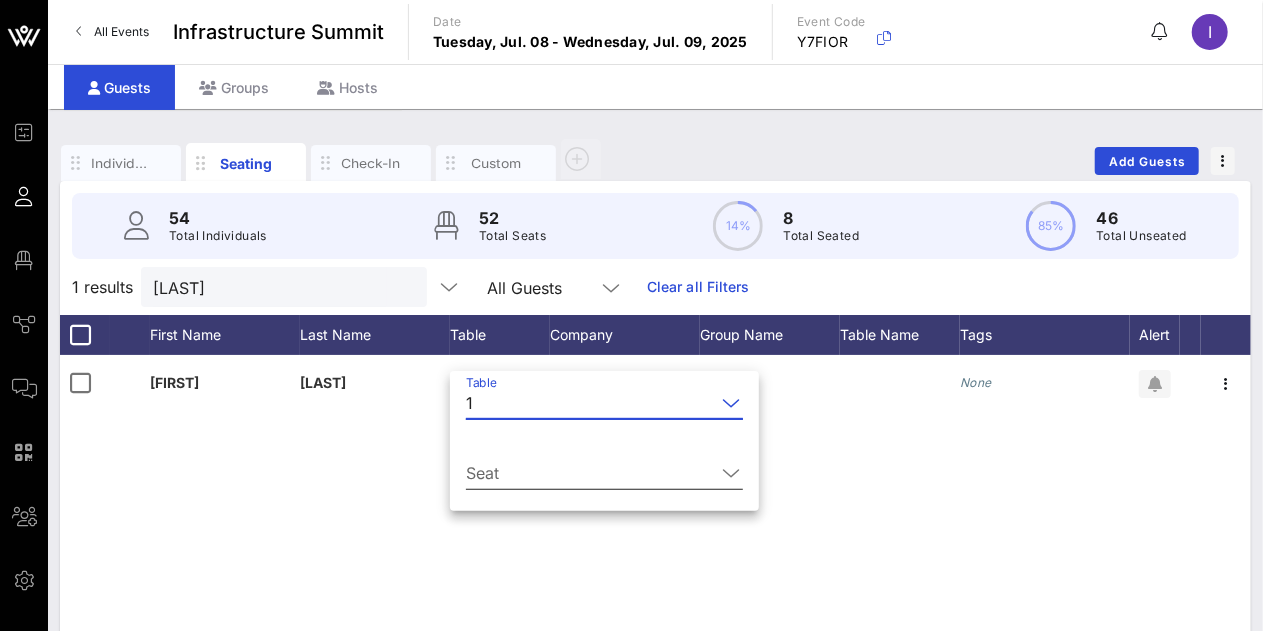 click on "Seat" at bounding box center (590, 473) 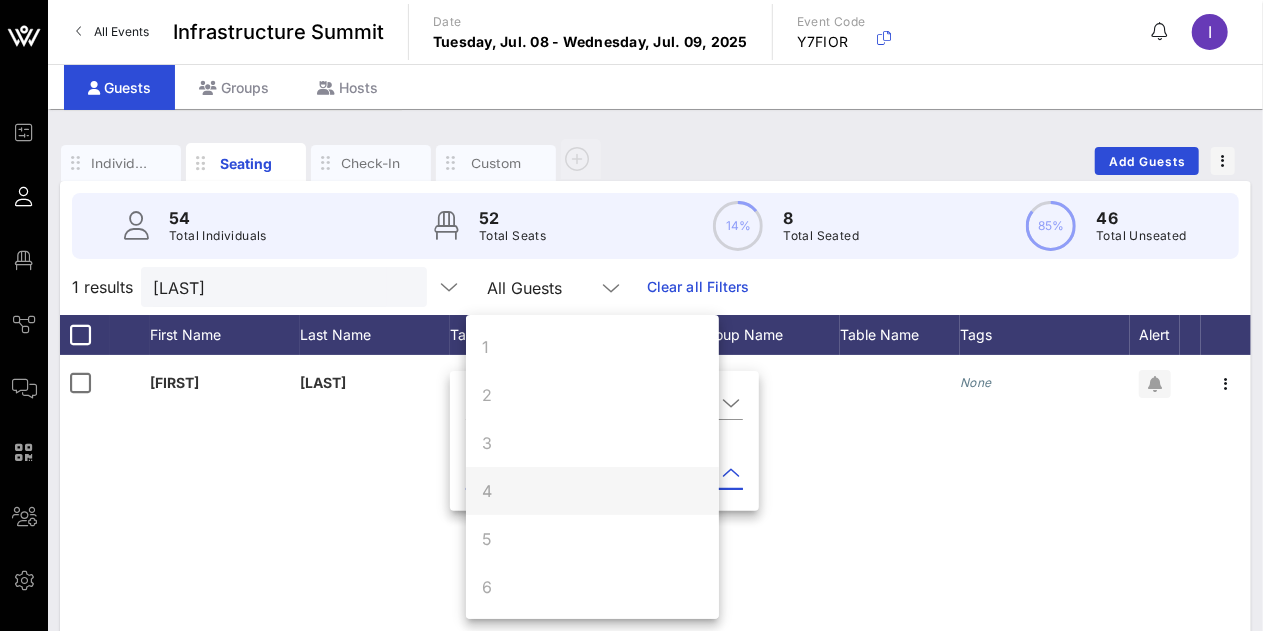 scroll, scrollTop: 48, scrollLeft: 0, axis: vertical 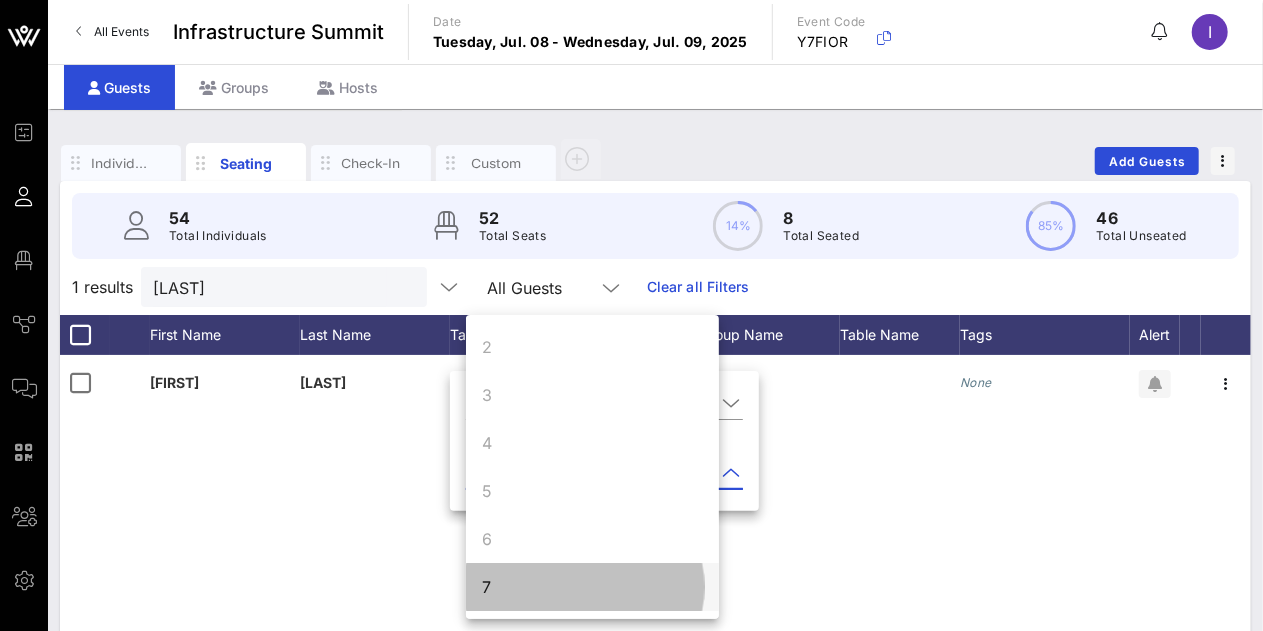 click on "7" at bounding box center [592, 587] 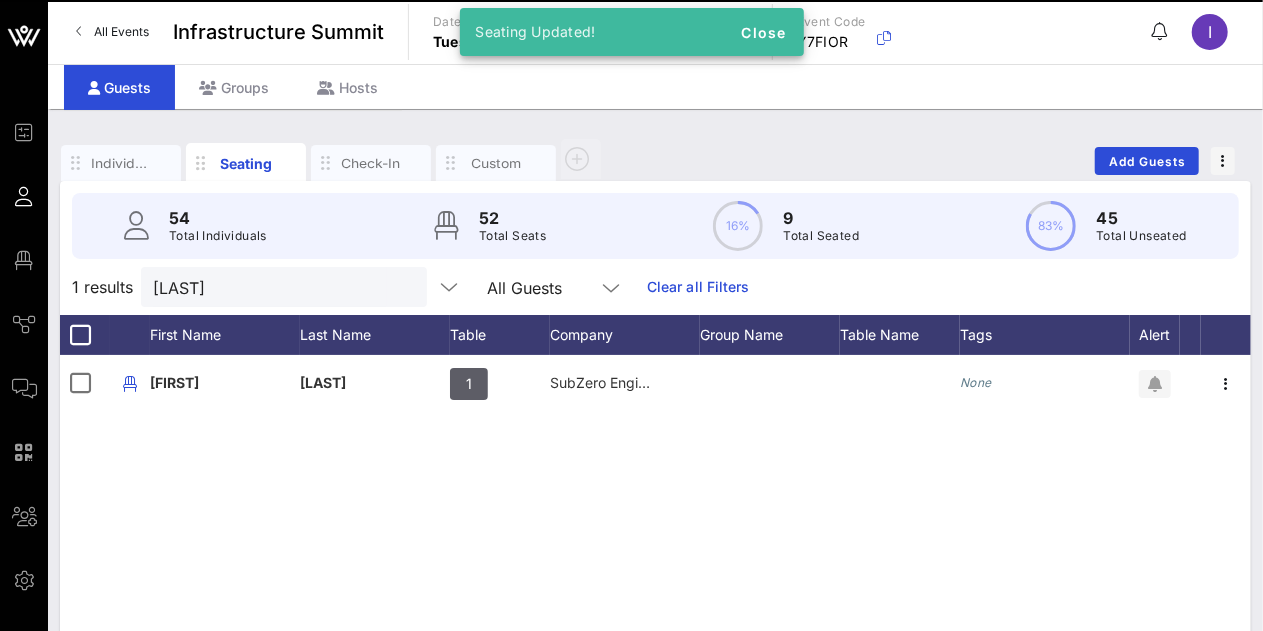 click on "[FIRST] [LAST]   1   SubZero Engineering None" at bounding box center (655, 655) 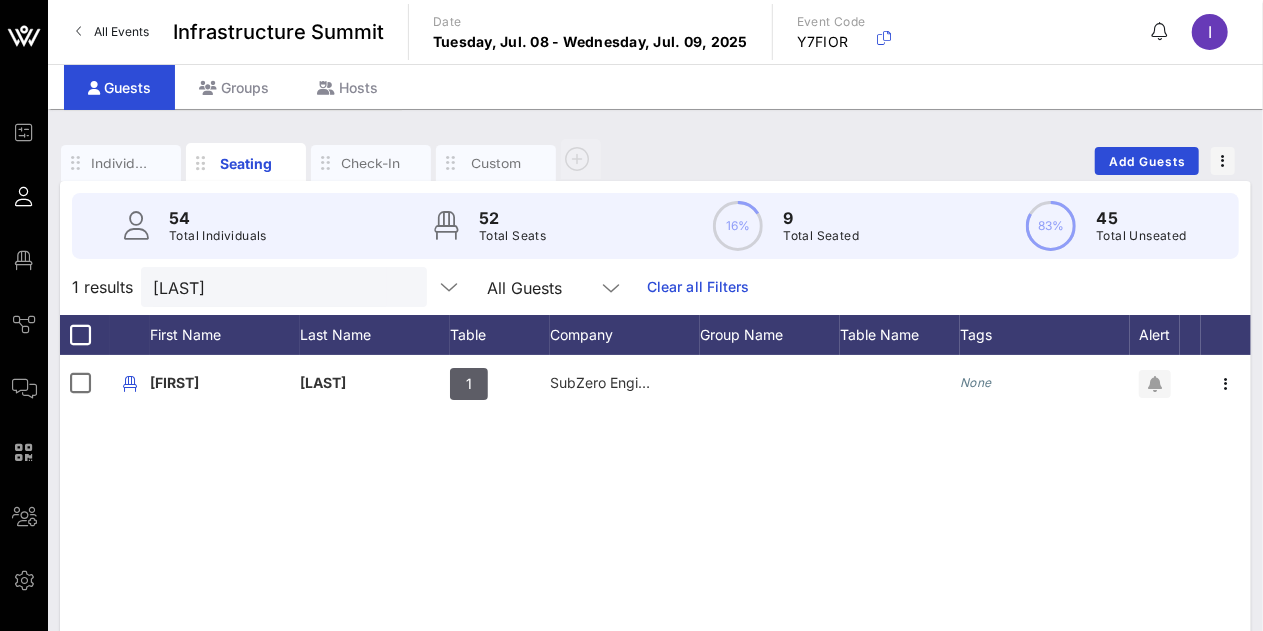 click on "[FIRST] [LAST]   1   SubZero Engineering None" at bounding box center [655, 655] 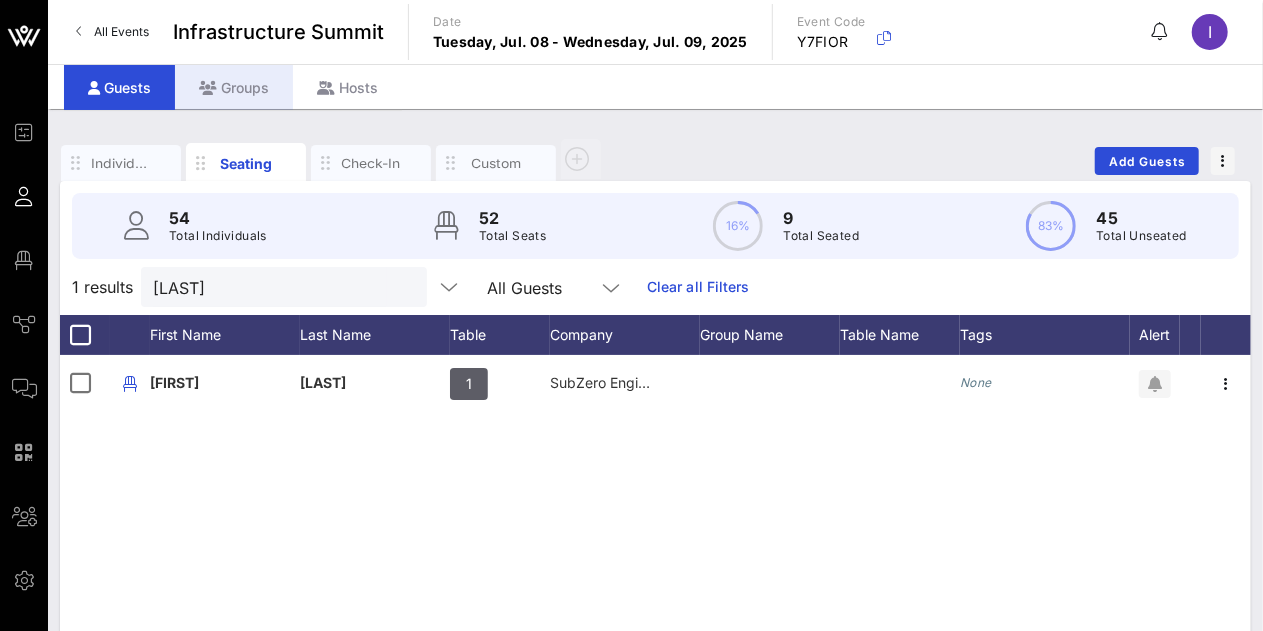 click on "Groups" at bounding box center (234, 87) 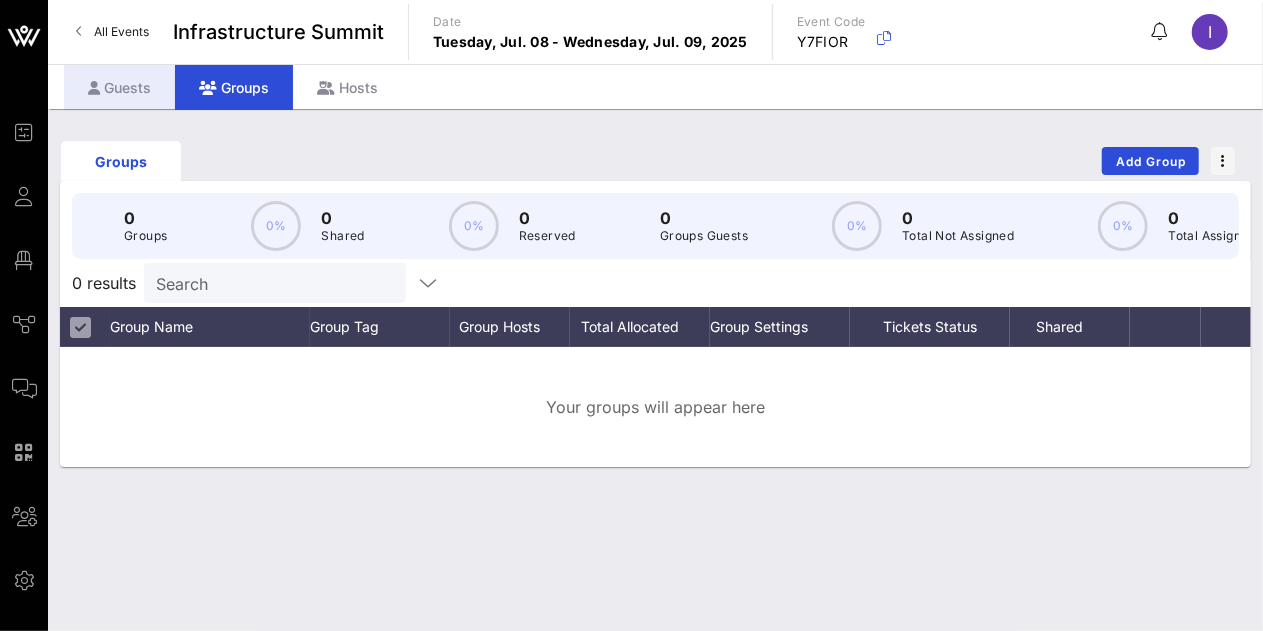click on "Guests" at bounding box center (119, 87) 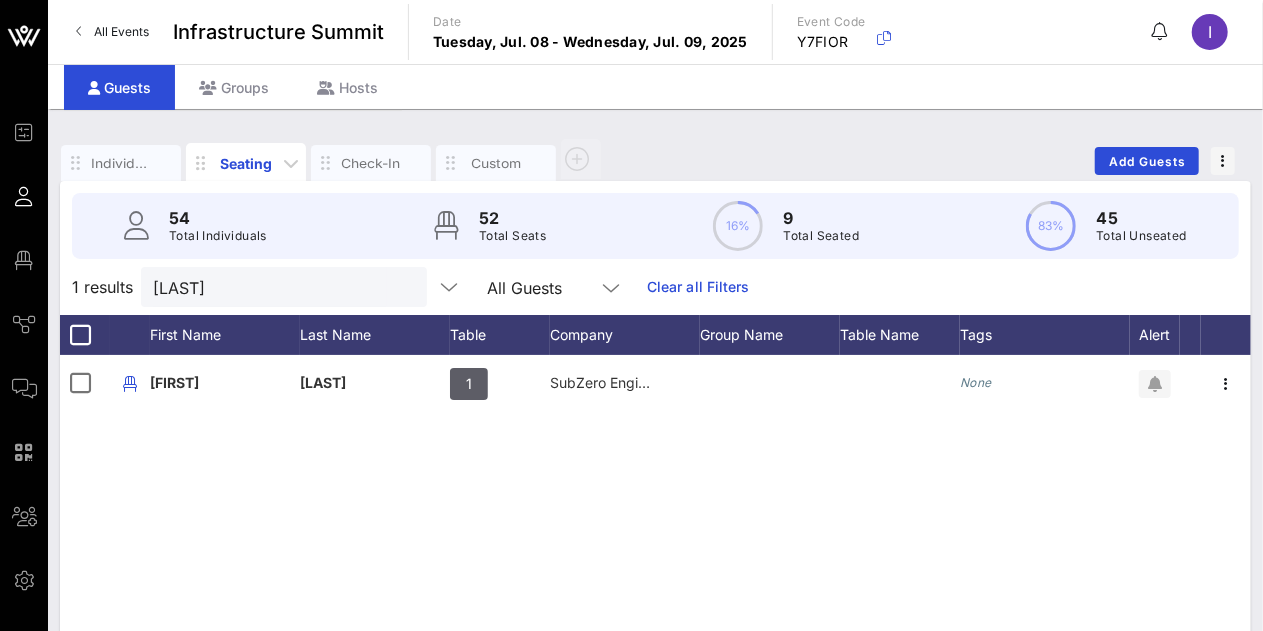 click on "Seating" at bounding box center [246, 163] 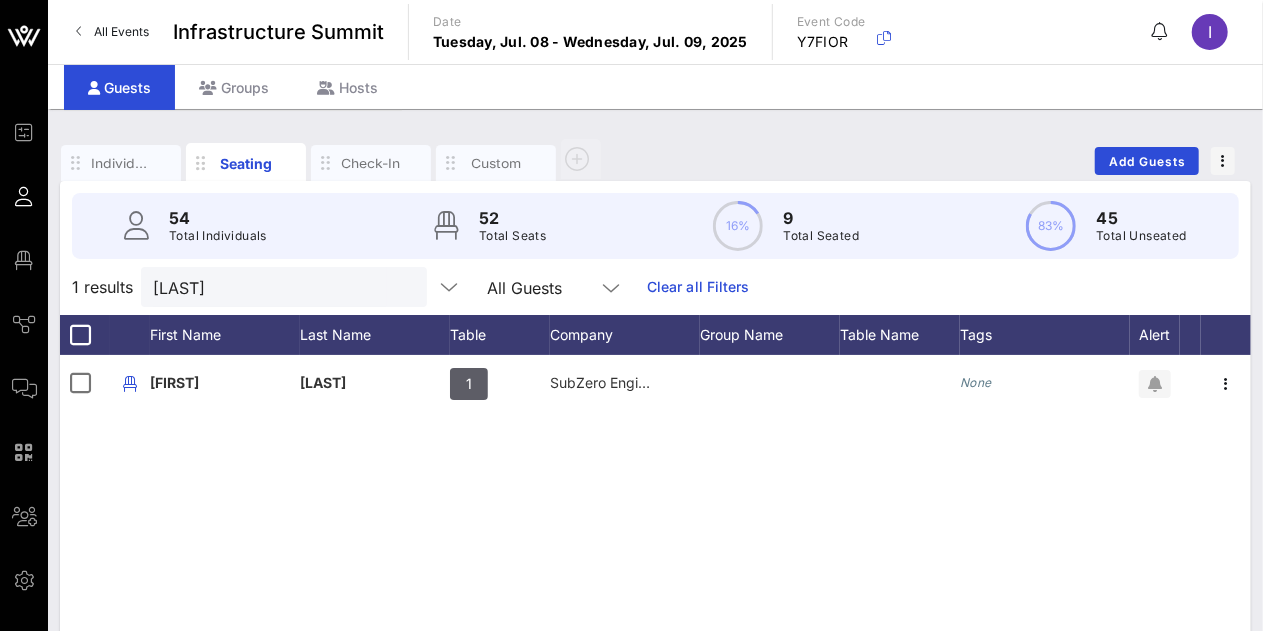 click on "[FIRST] [LAST]   1   SubZero Engineering None" at bounding box center (655, 655) 